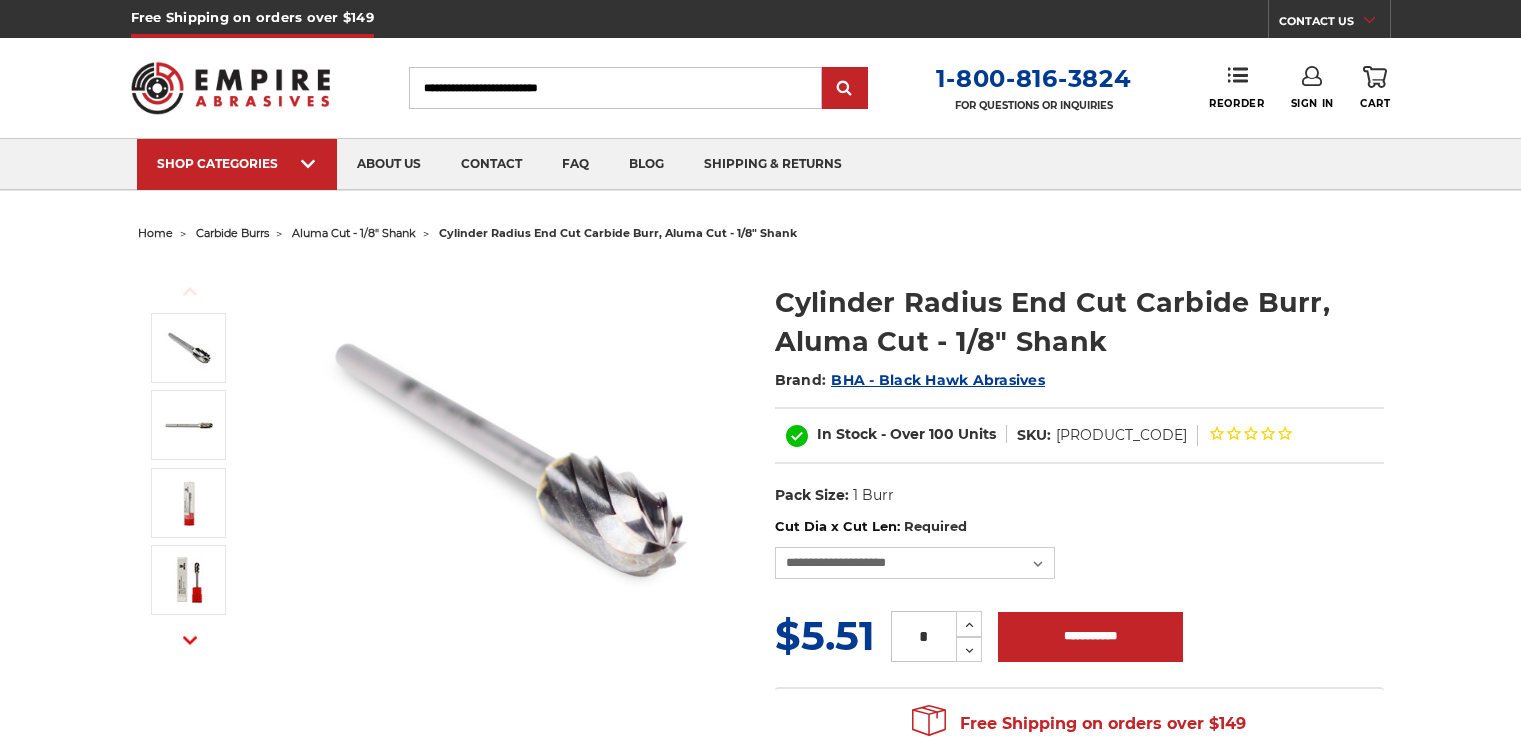 scroll, scrollTop: 0, scrollLeft: 0, axis: both 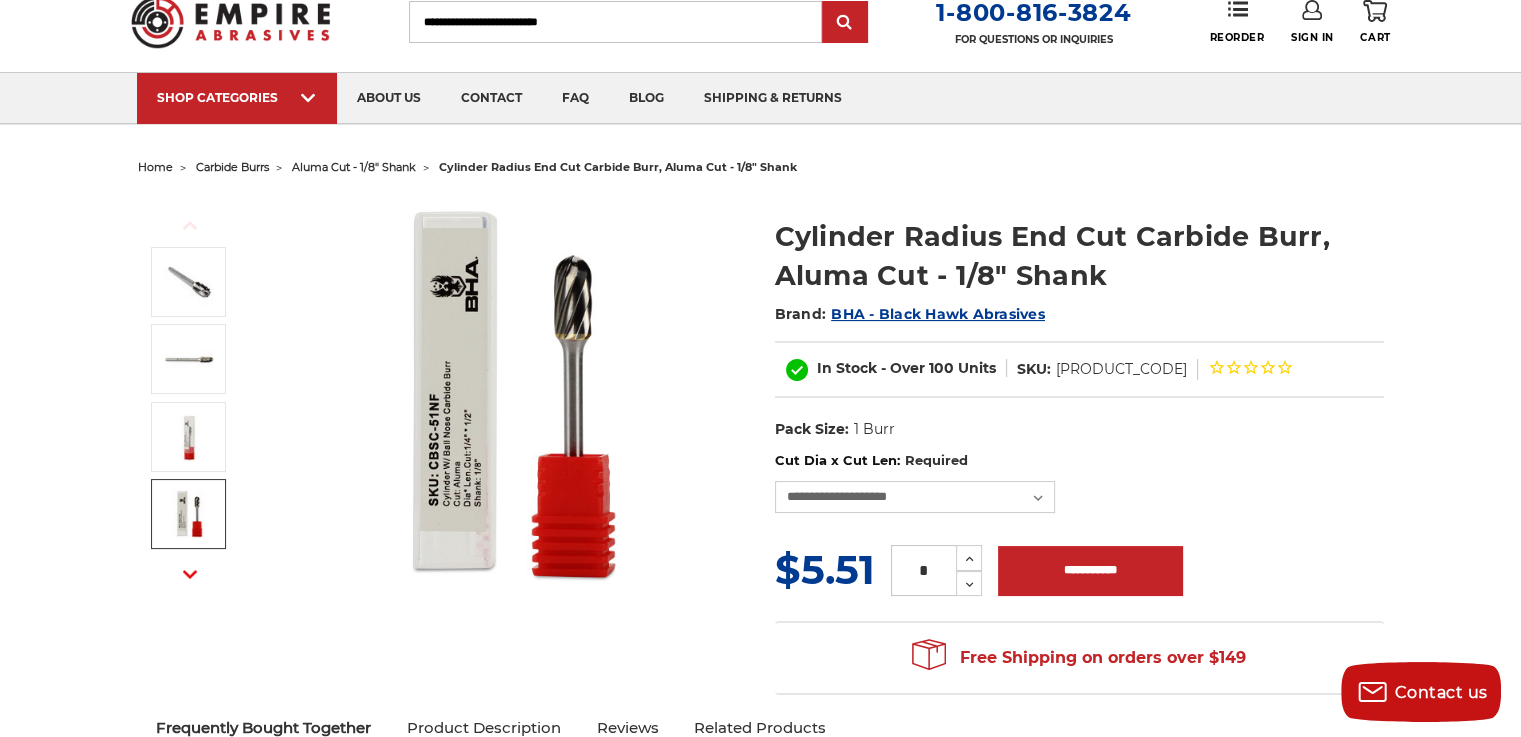 click 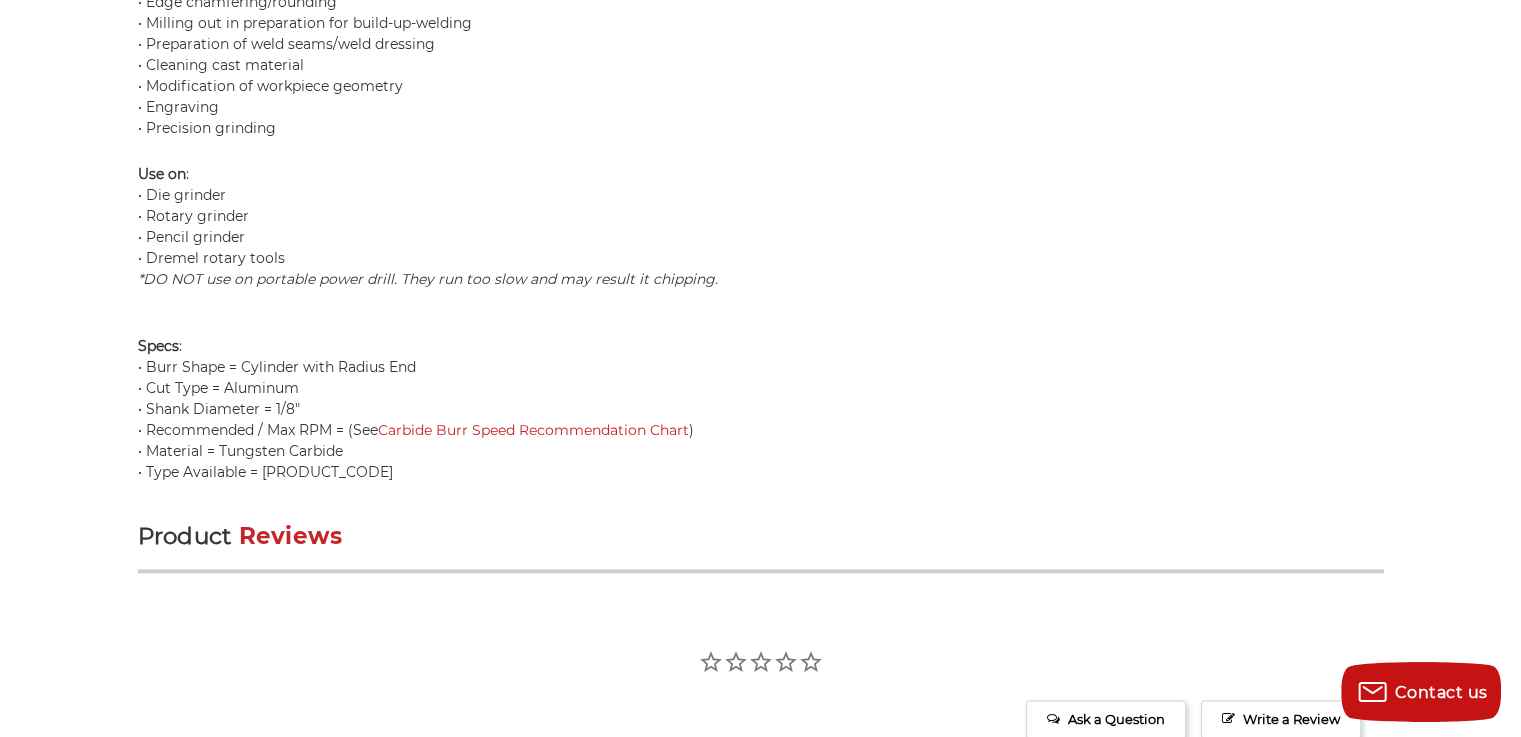 scroll, scrollTop: 0, scrollLeft: 0, axis: both 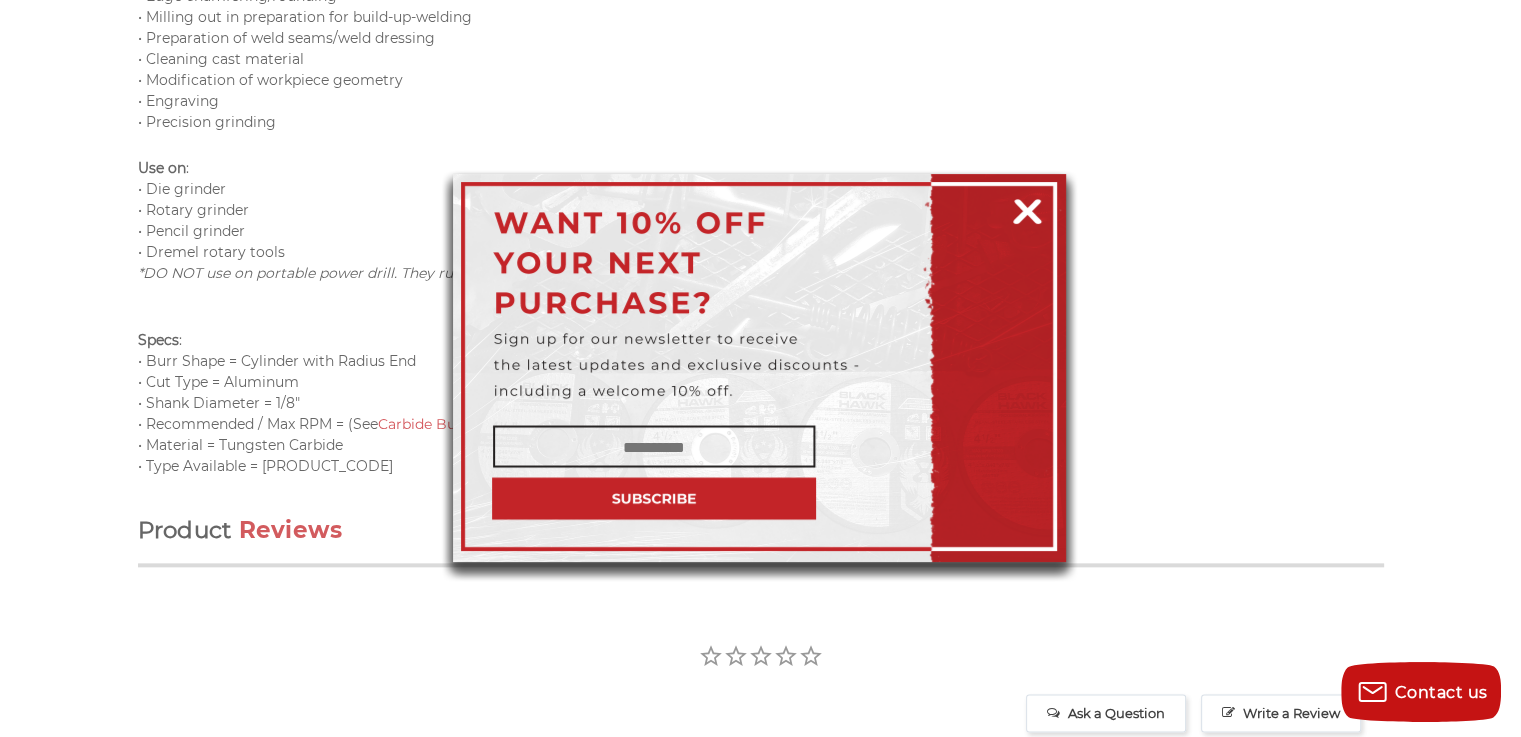 click at bounding box center [1027, 208] 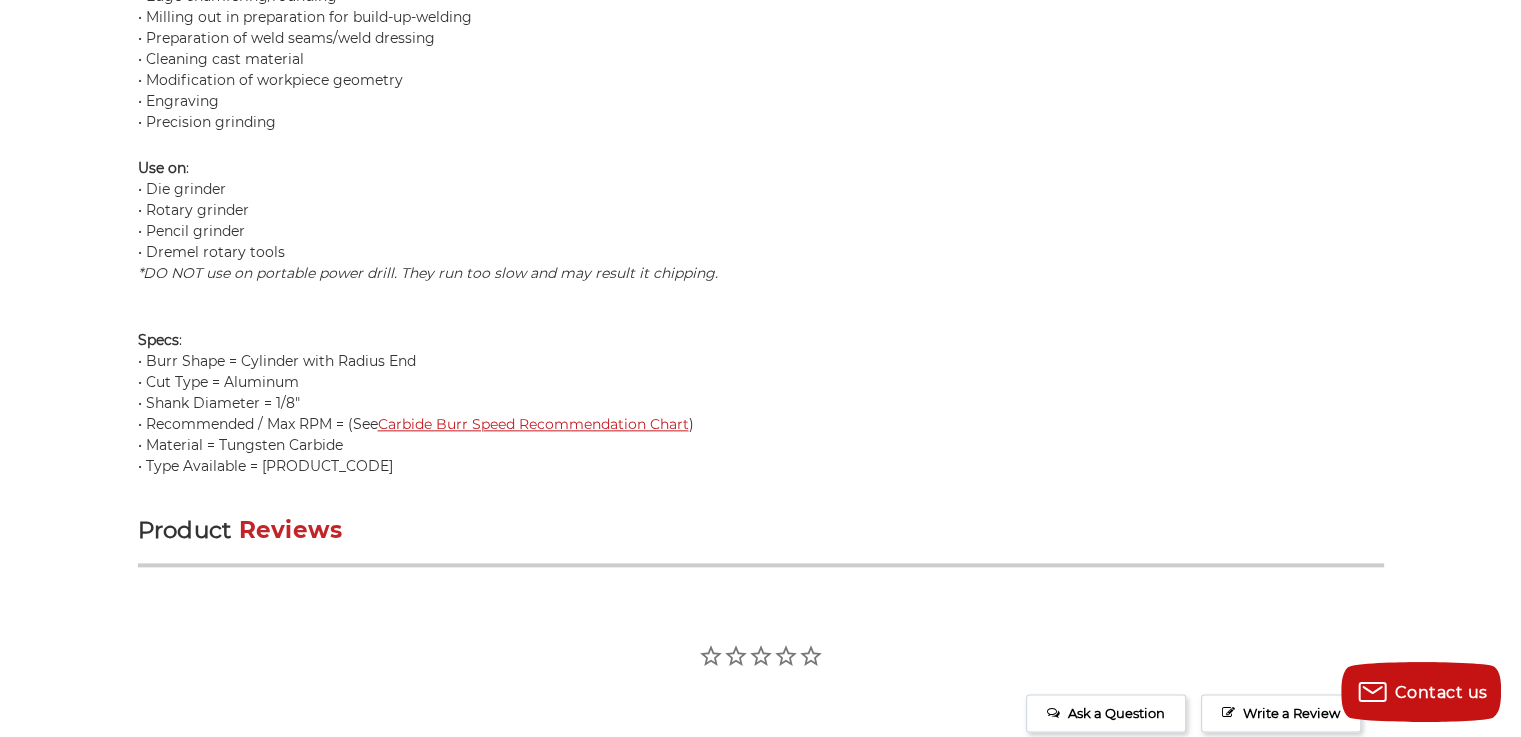 click on "Carbide Burr Speed Recommendation Chart" at bounding box center [533, 424] 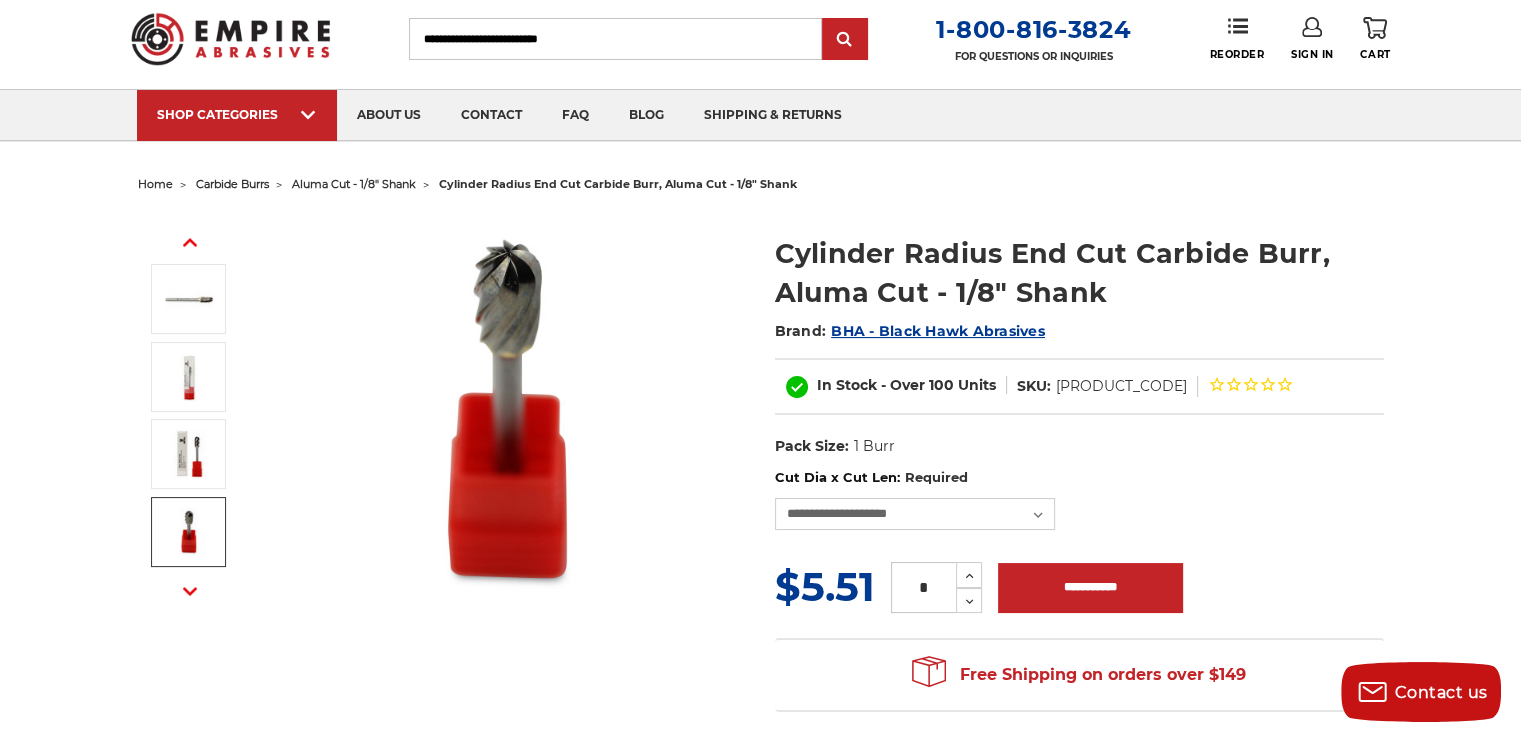 scroll, scrollTop: 0, scrollLeft: 0, axis: both 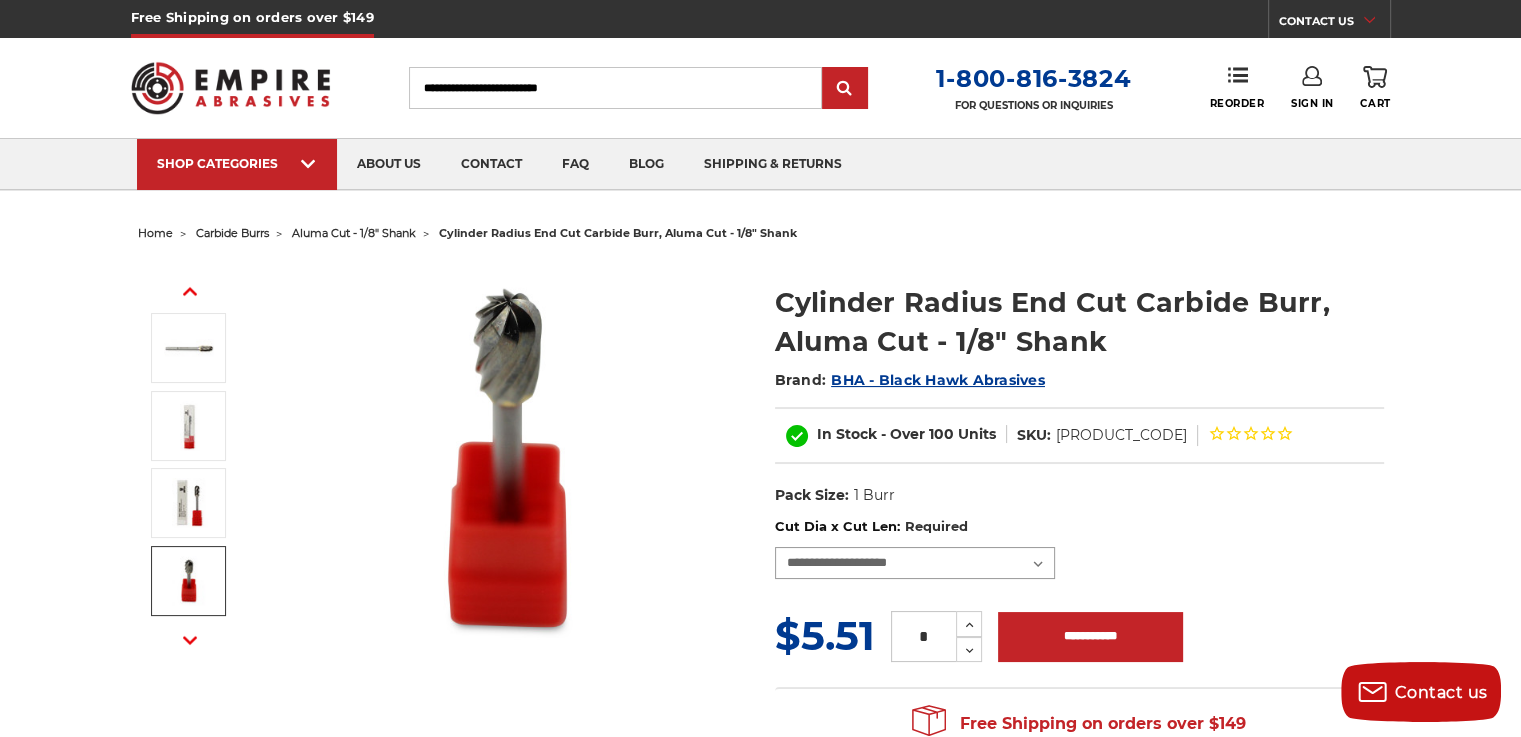 click on "**********" at bounding box center (915, 563) 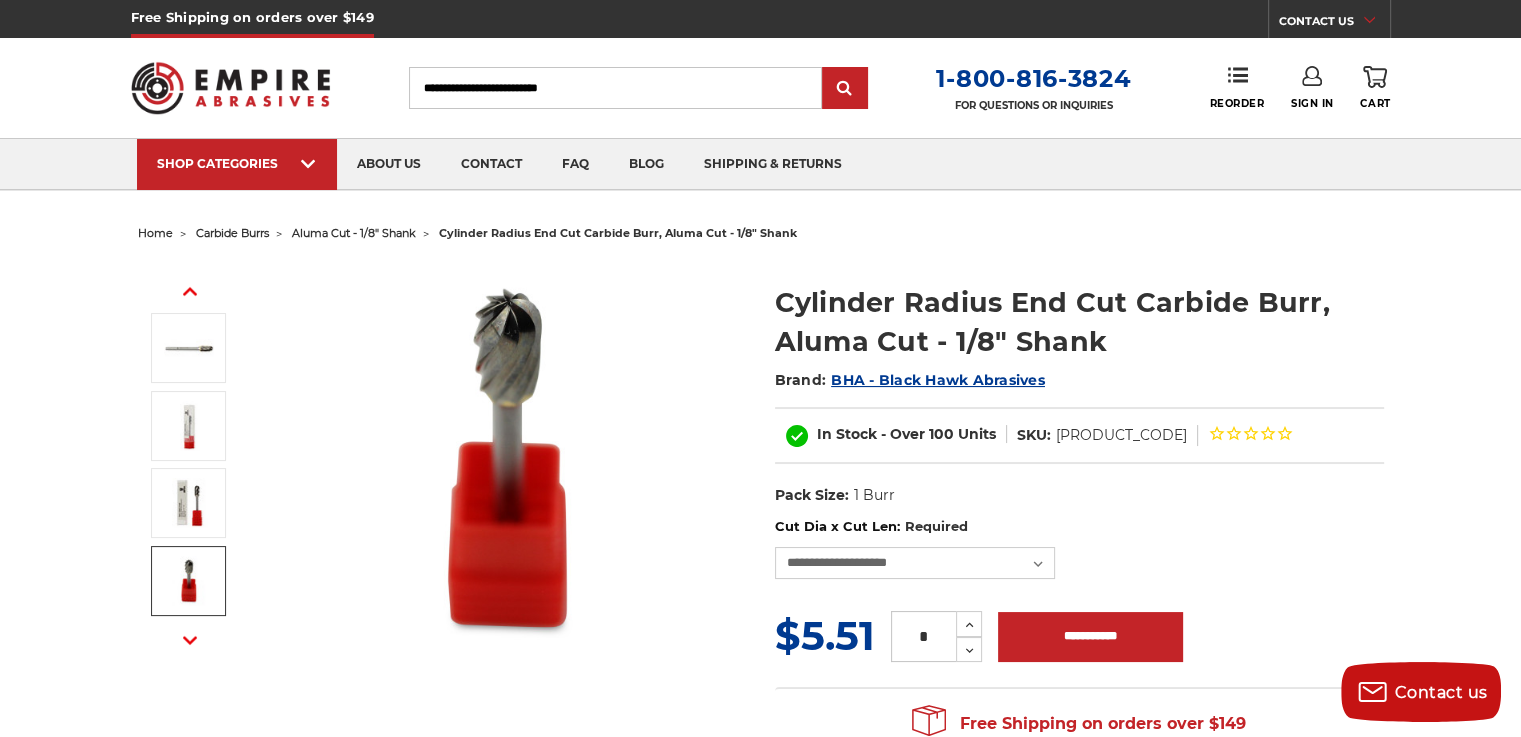 click at bounding box center [509, 462] 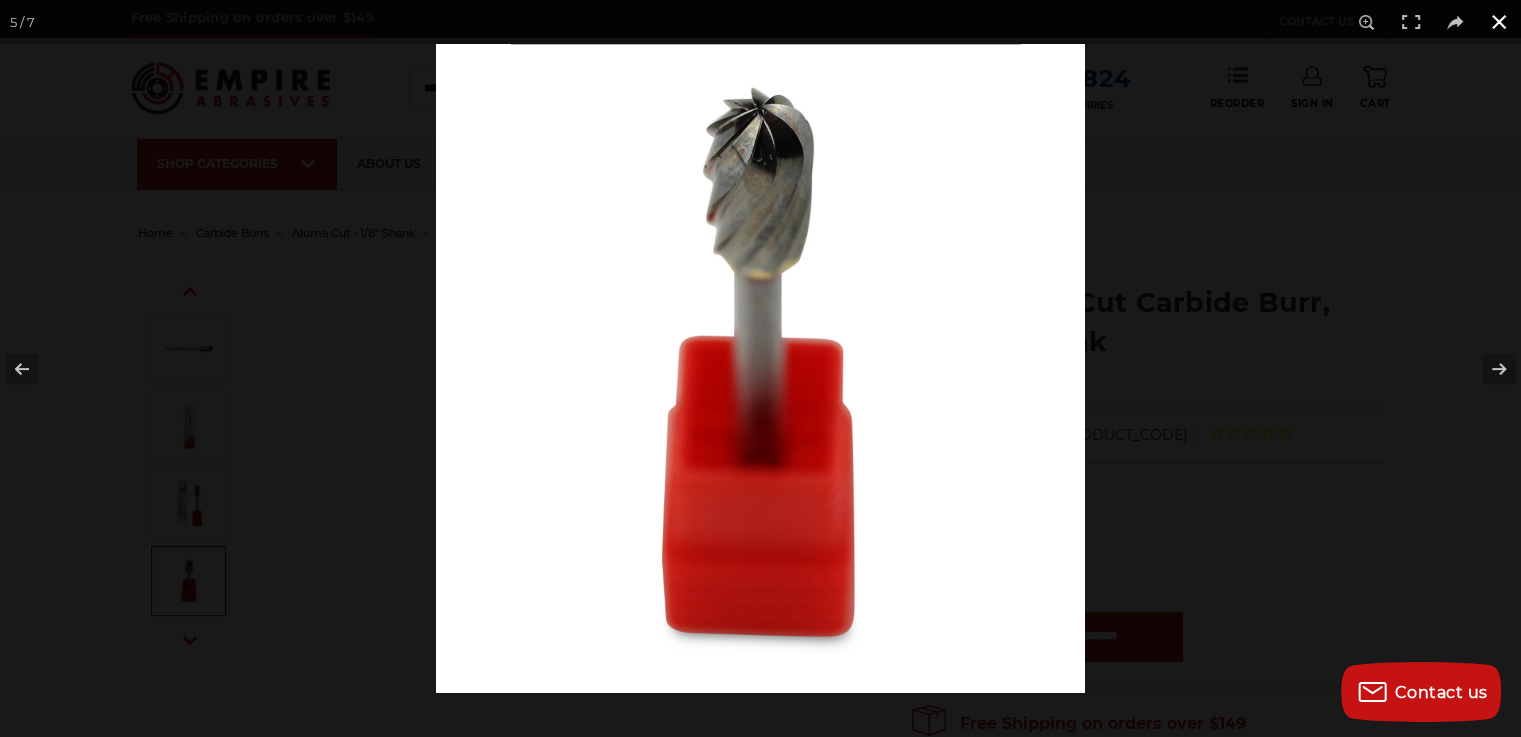click at bounding box center (1499, 22) 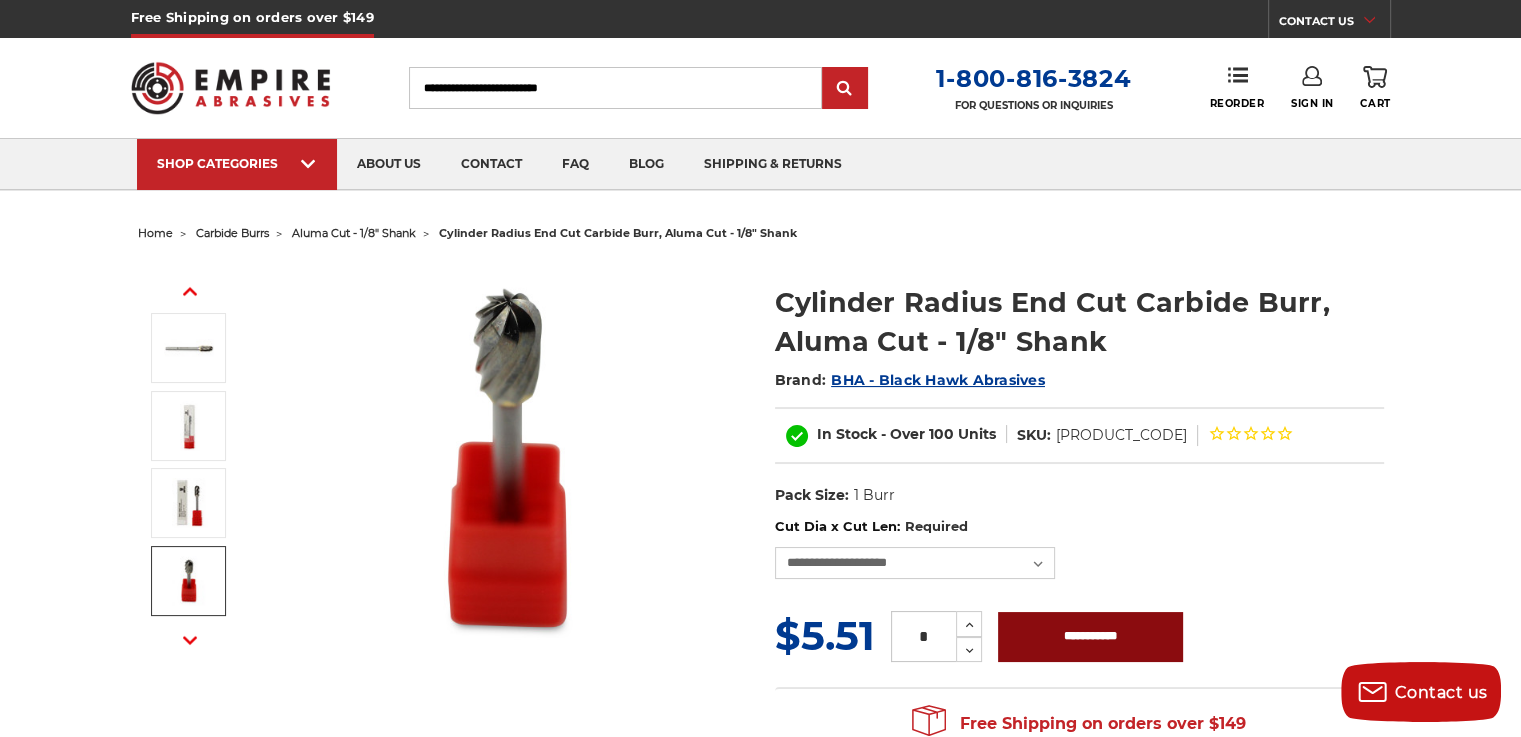 click on "**********" at bounding box center (1090, 637) 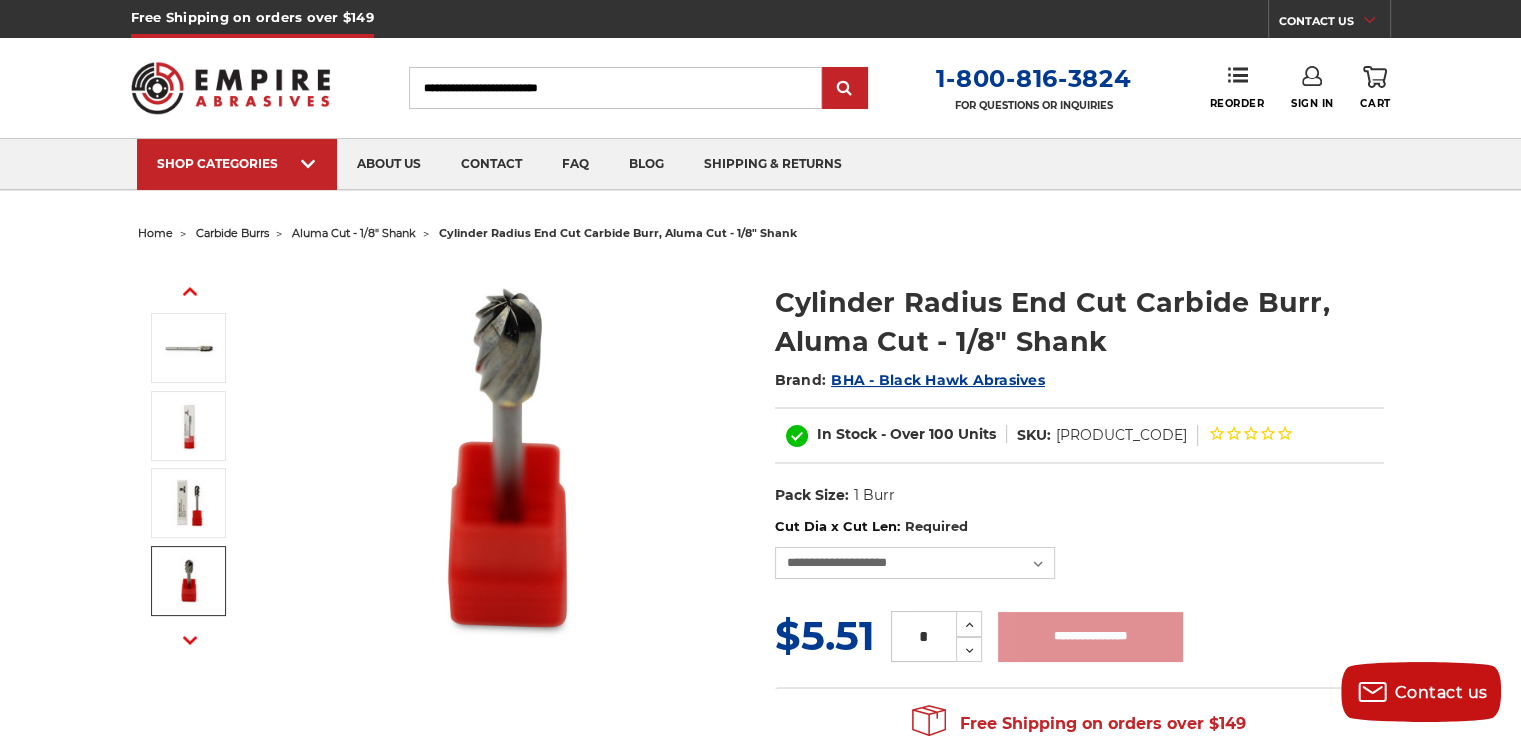 type on "**********" 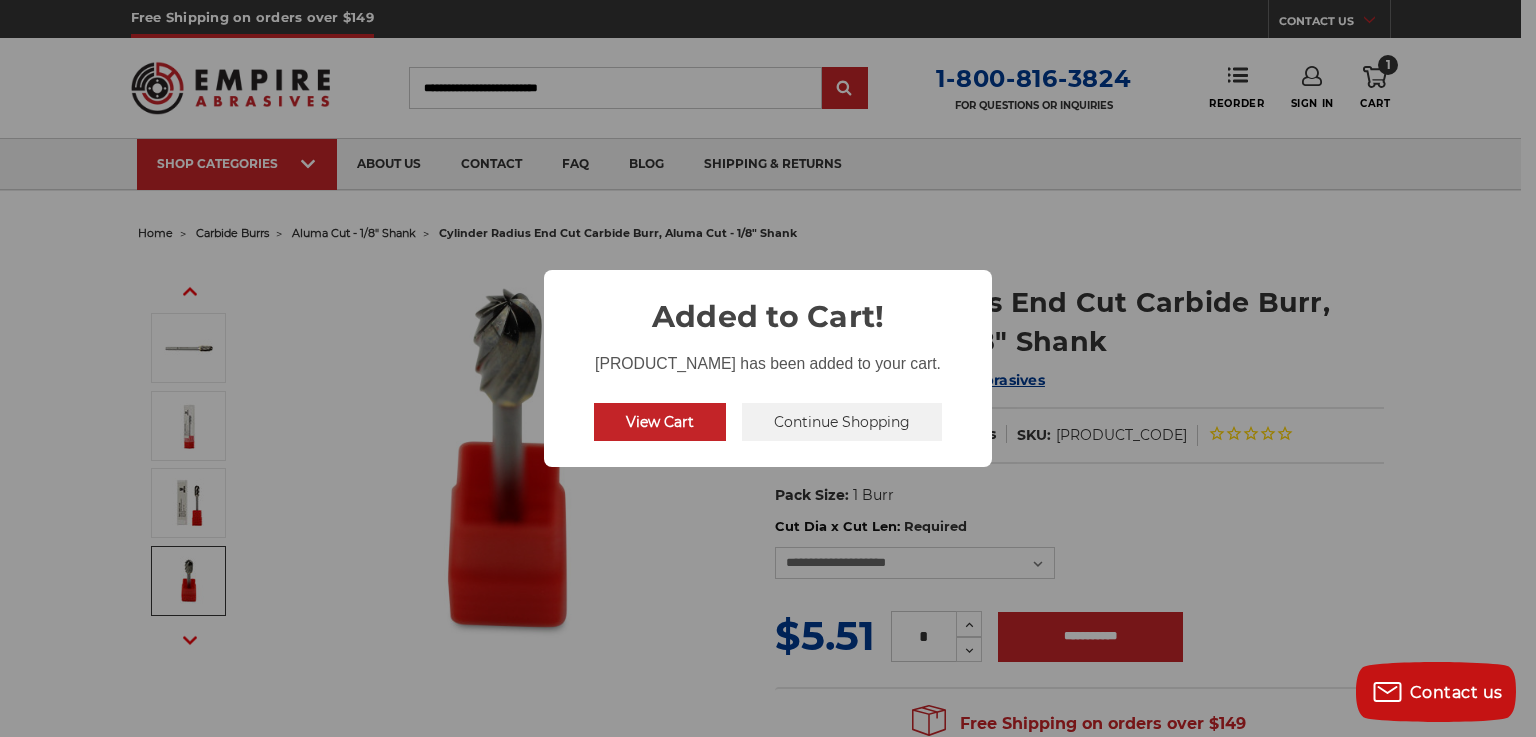 click on "View Cart" at bounding box center (660, 422) 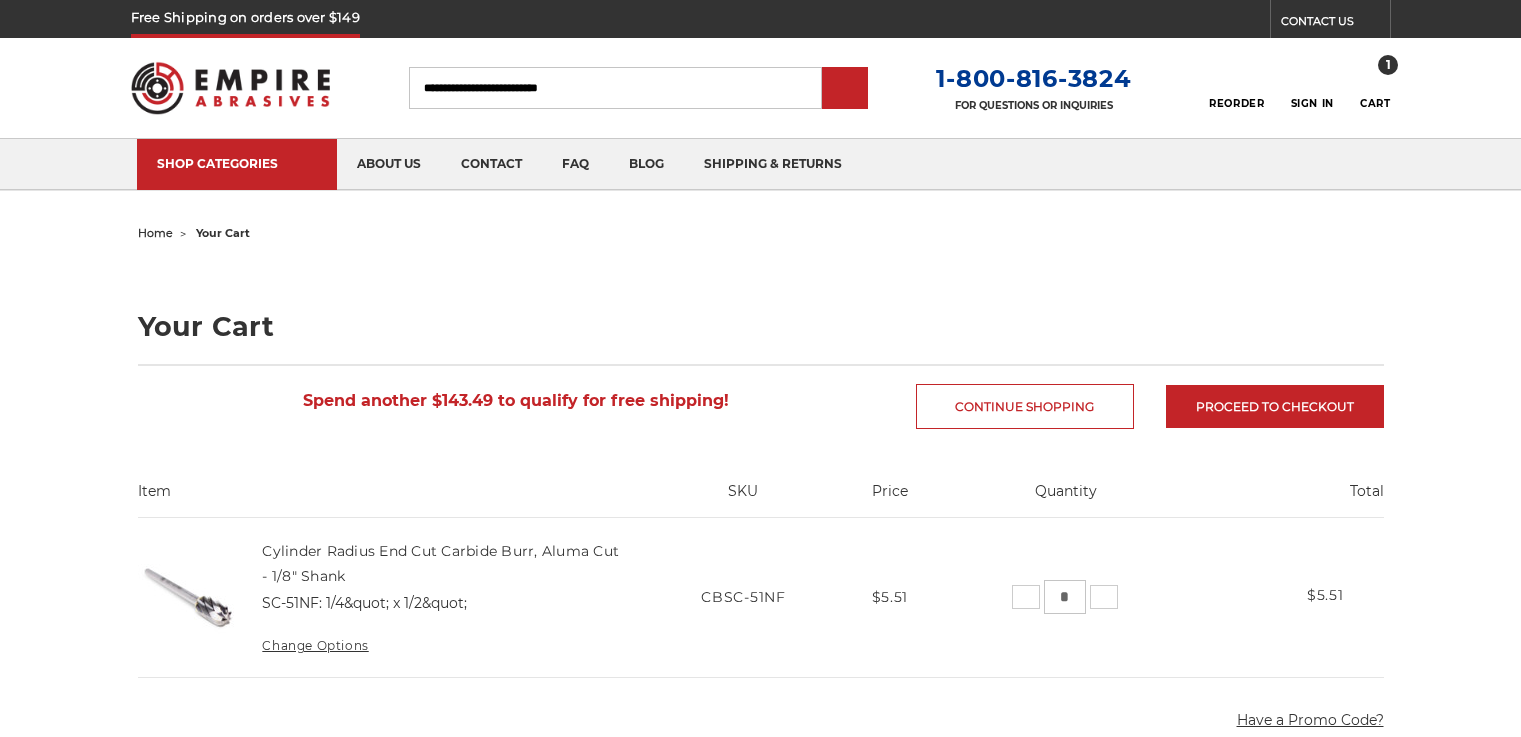 scroll, scrollTop: 0, scrollLeft: 0, axis: both 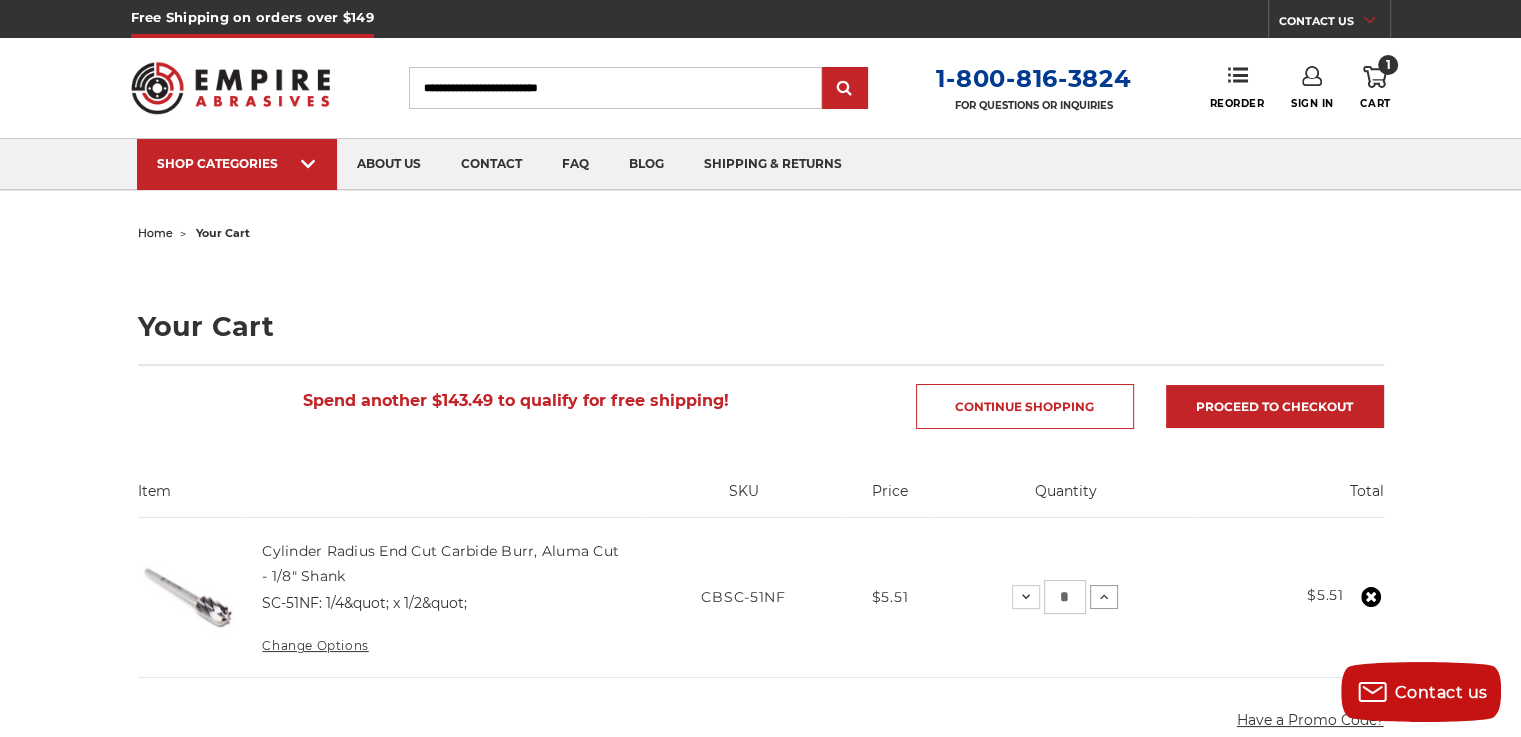 click 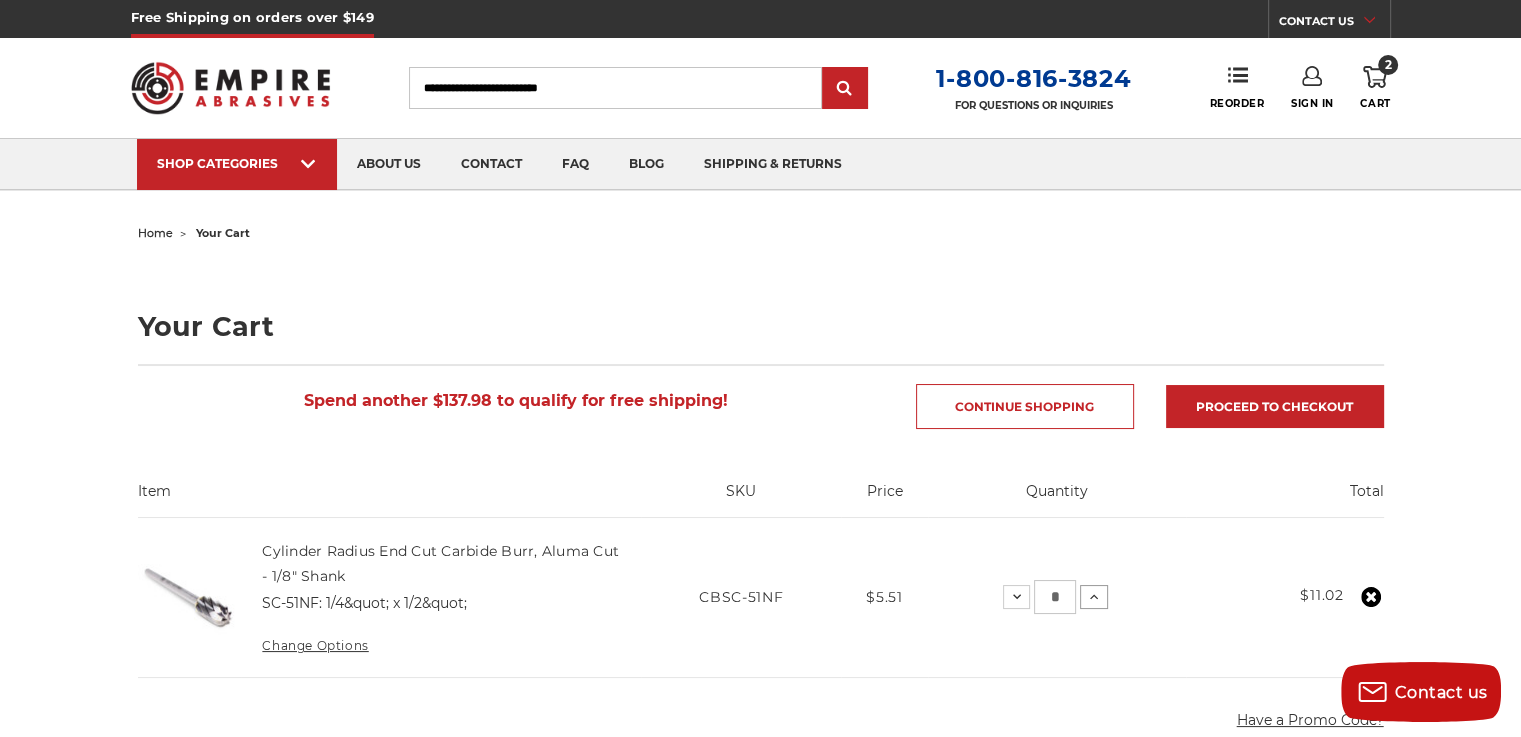 click on "Increase Quantity:" at bounding box center (1094, 597) 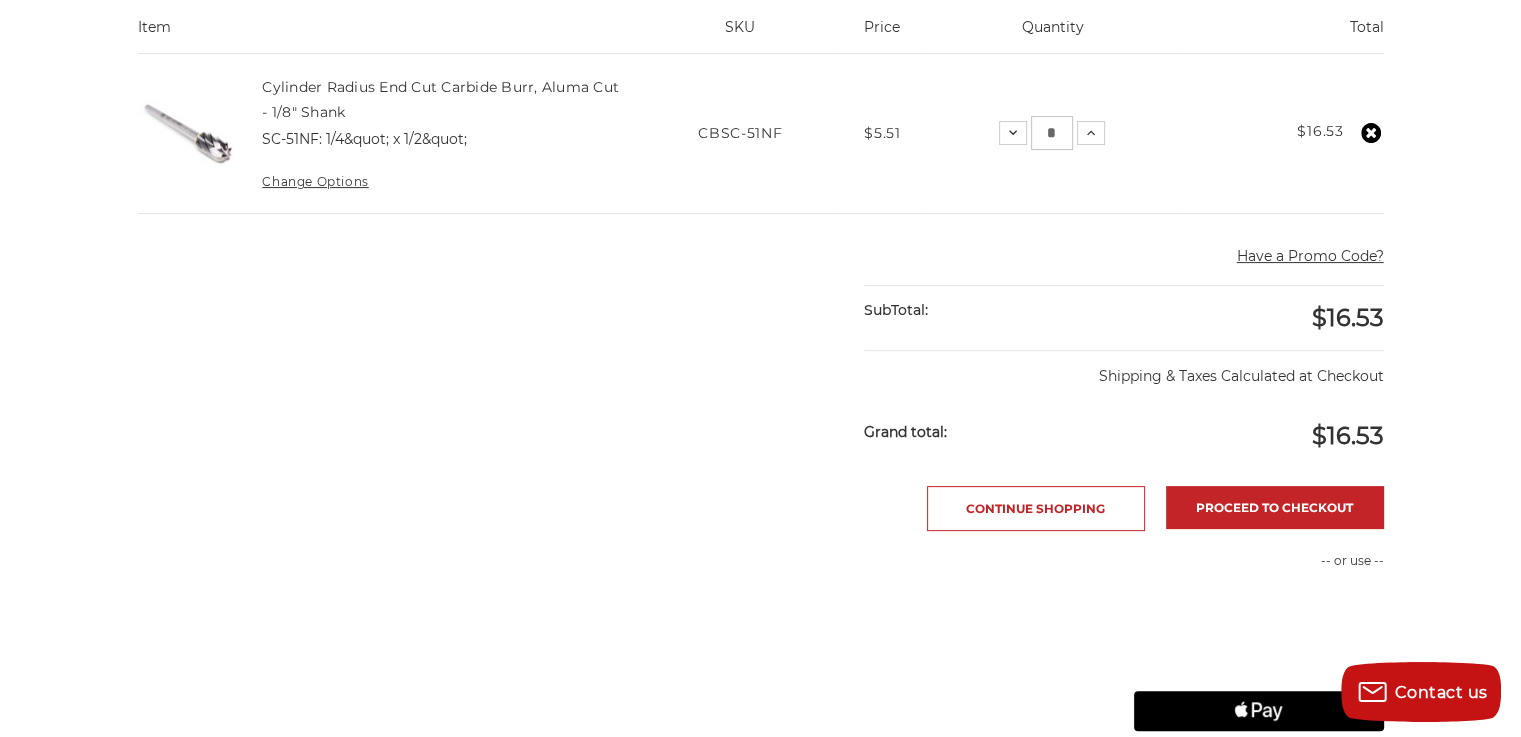 scroll, scrollTop: 466, scrollLeft: 0, axis: vertical 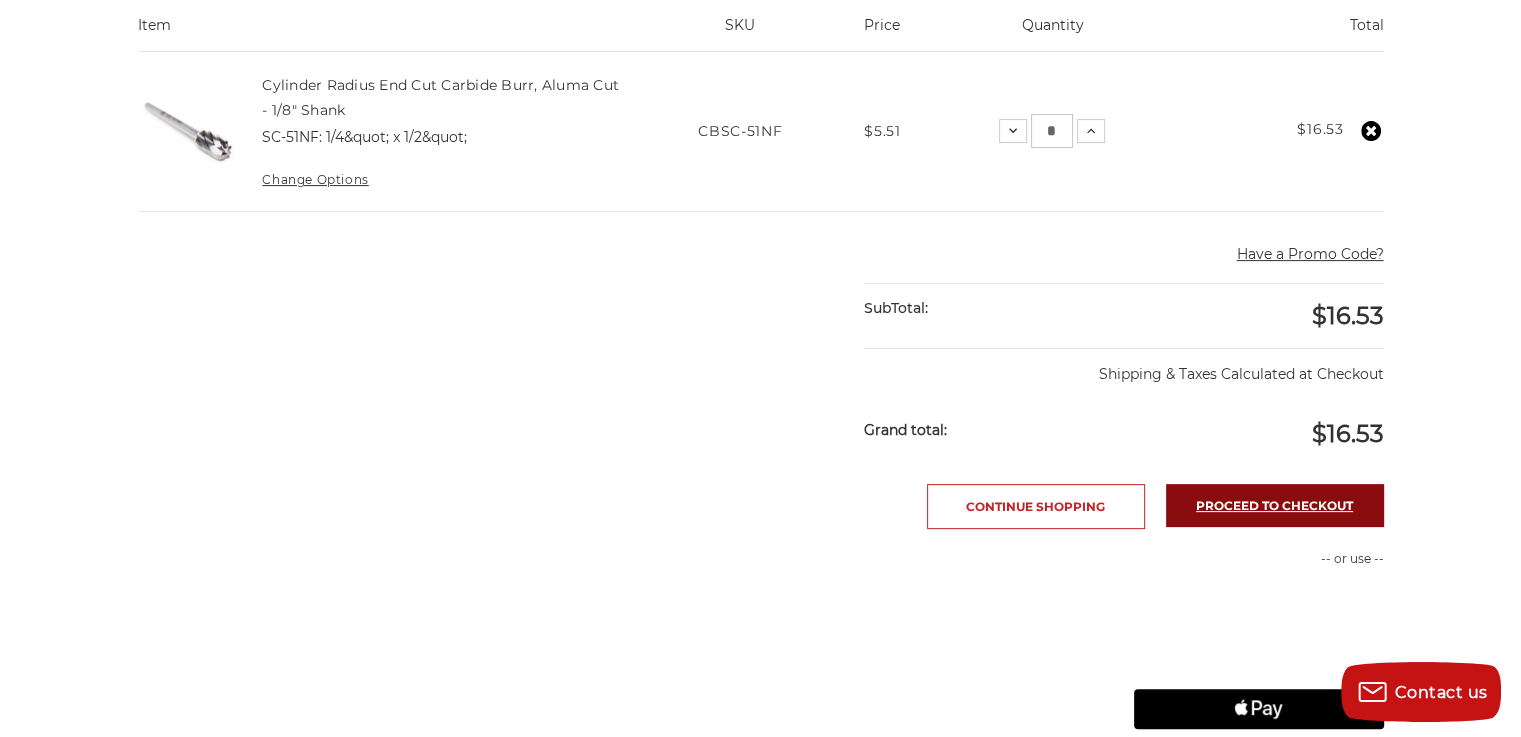 click on "Proceed to checkout" at bounding box center [1275, 505] 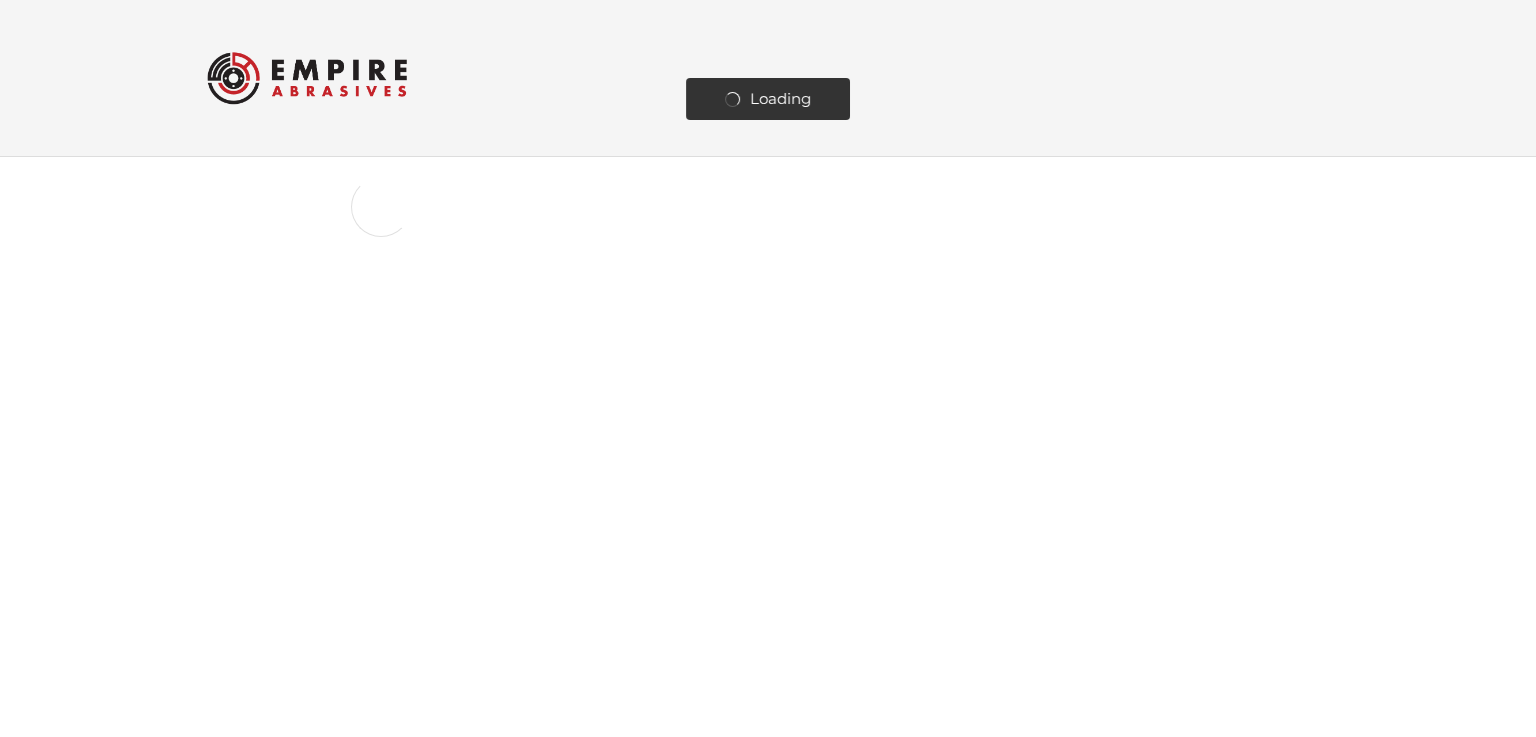 scroll, scrollTop: 0, scrollLeft: 0, axis: both 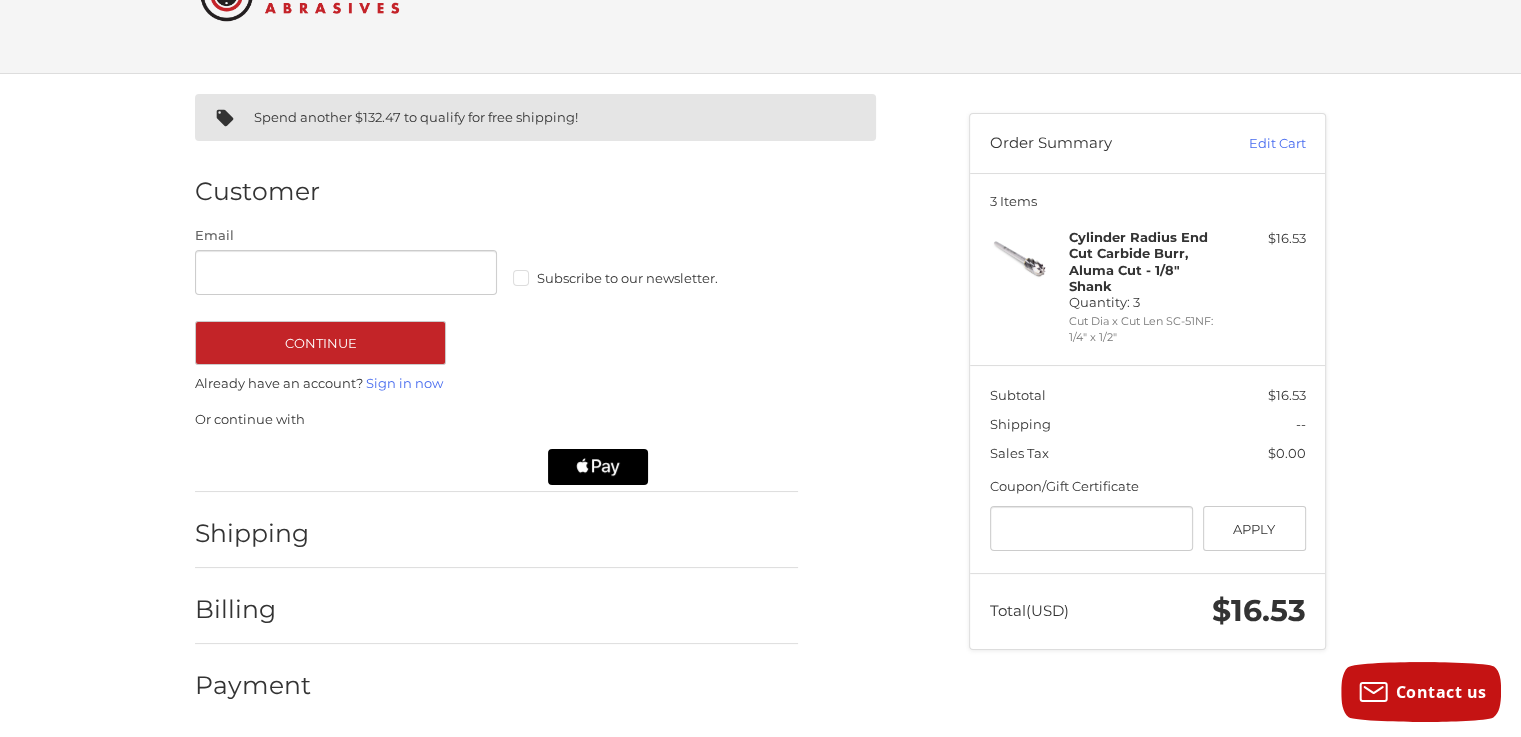 click on "Subscribe to our newsletter." at bounding box center (664, 278) 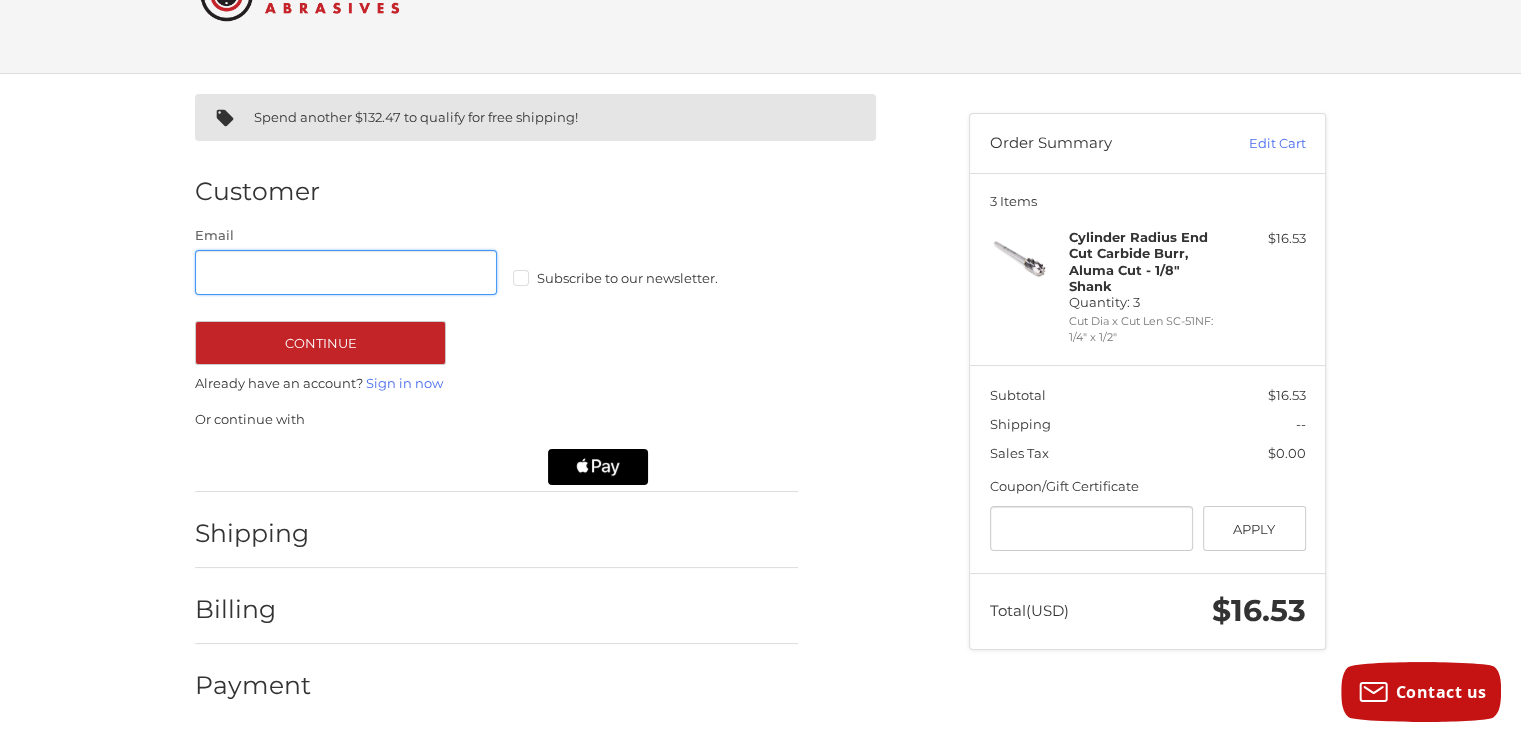 click on "Email" at bounding box center [346, 272] 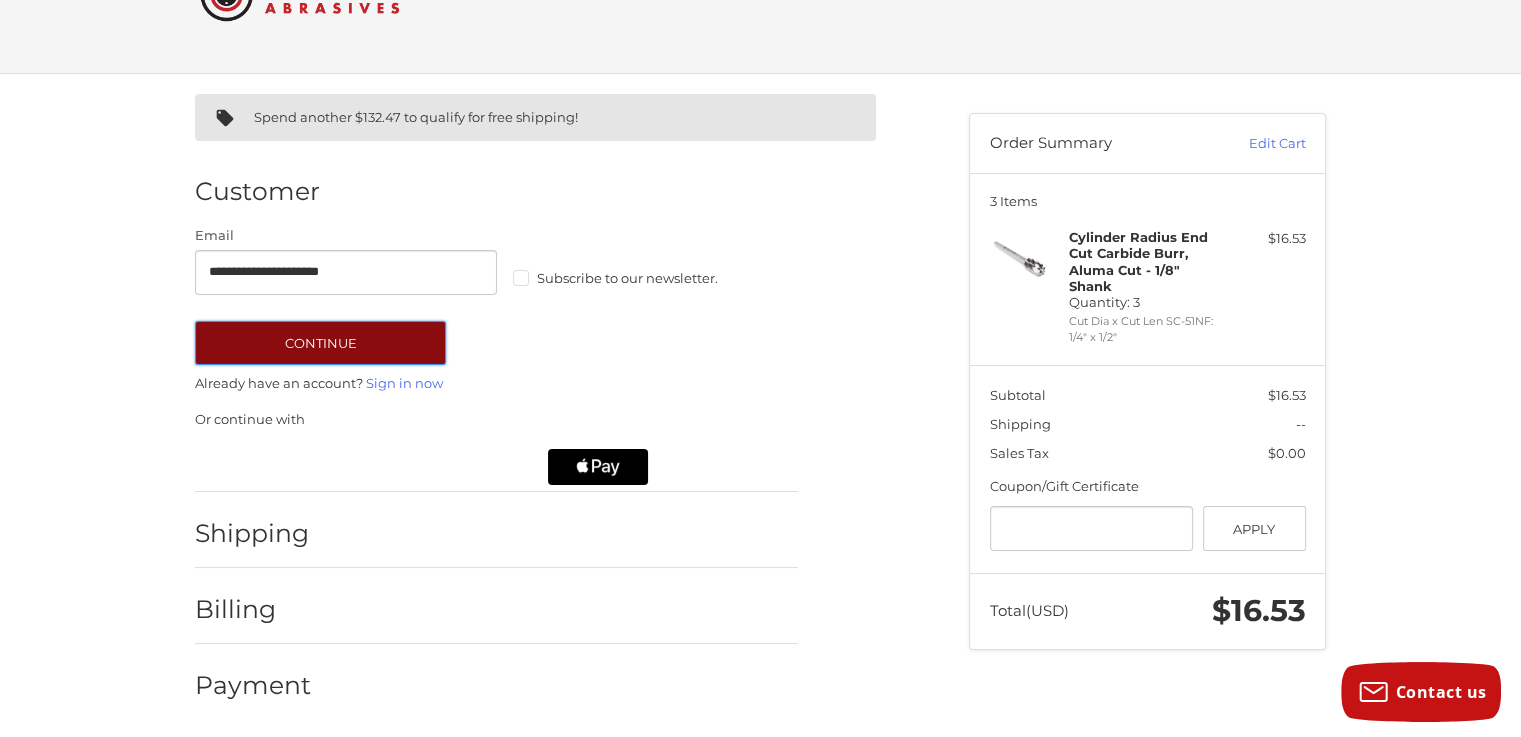 click on "Continue" at bounding box center [320, 343] 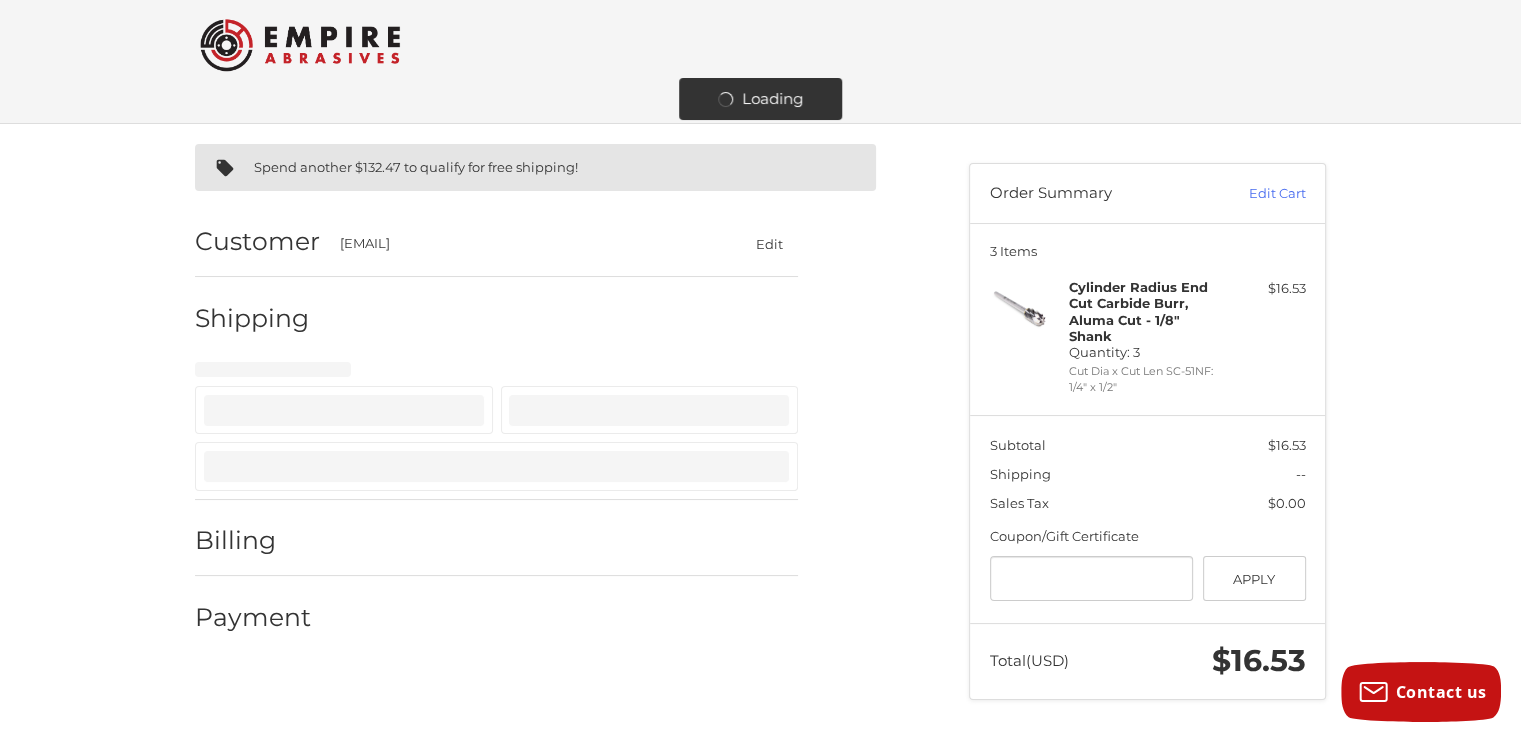 select on "**" 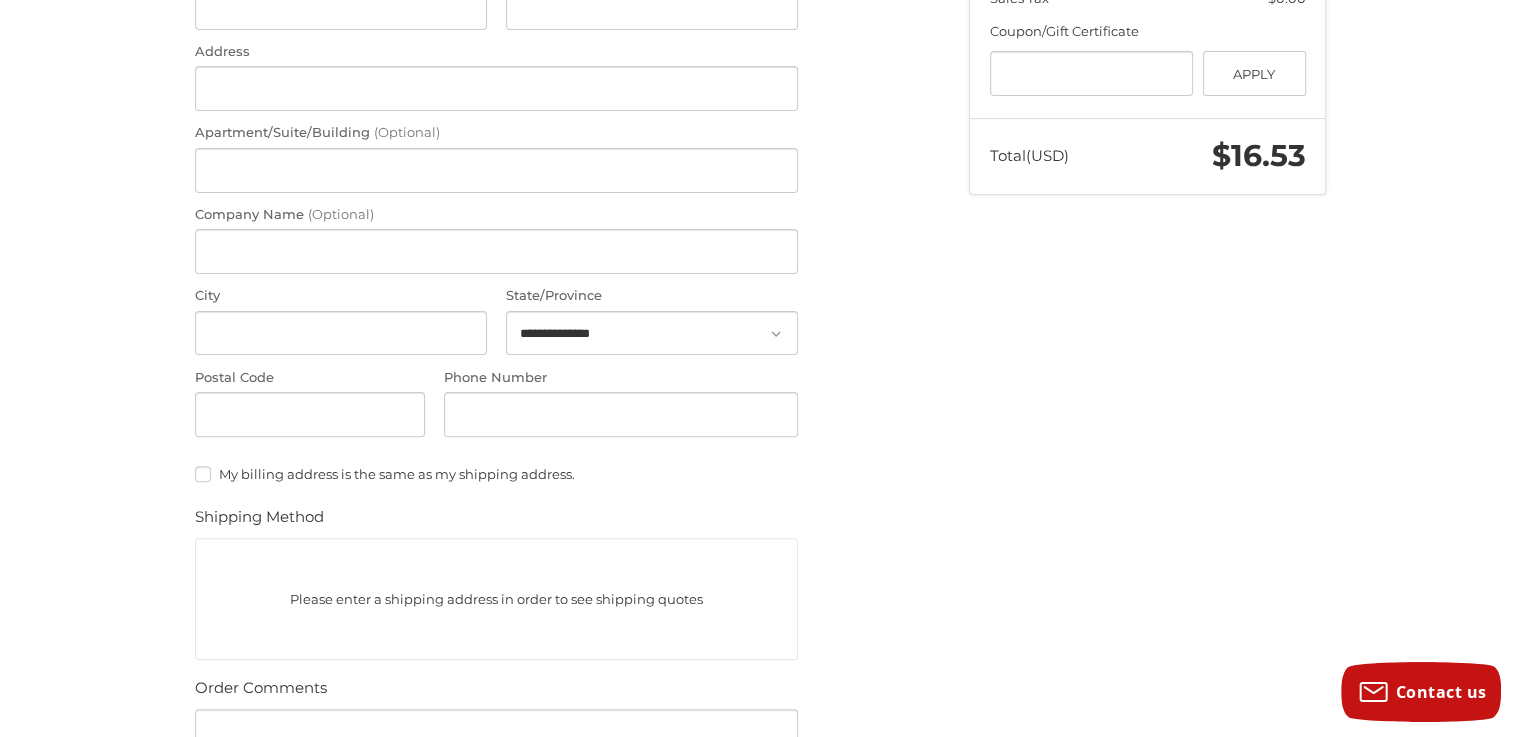 scroll, scrollTop: 520, scrollLeft: 0, axis: vertical 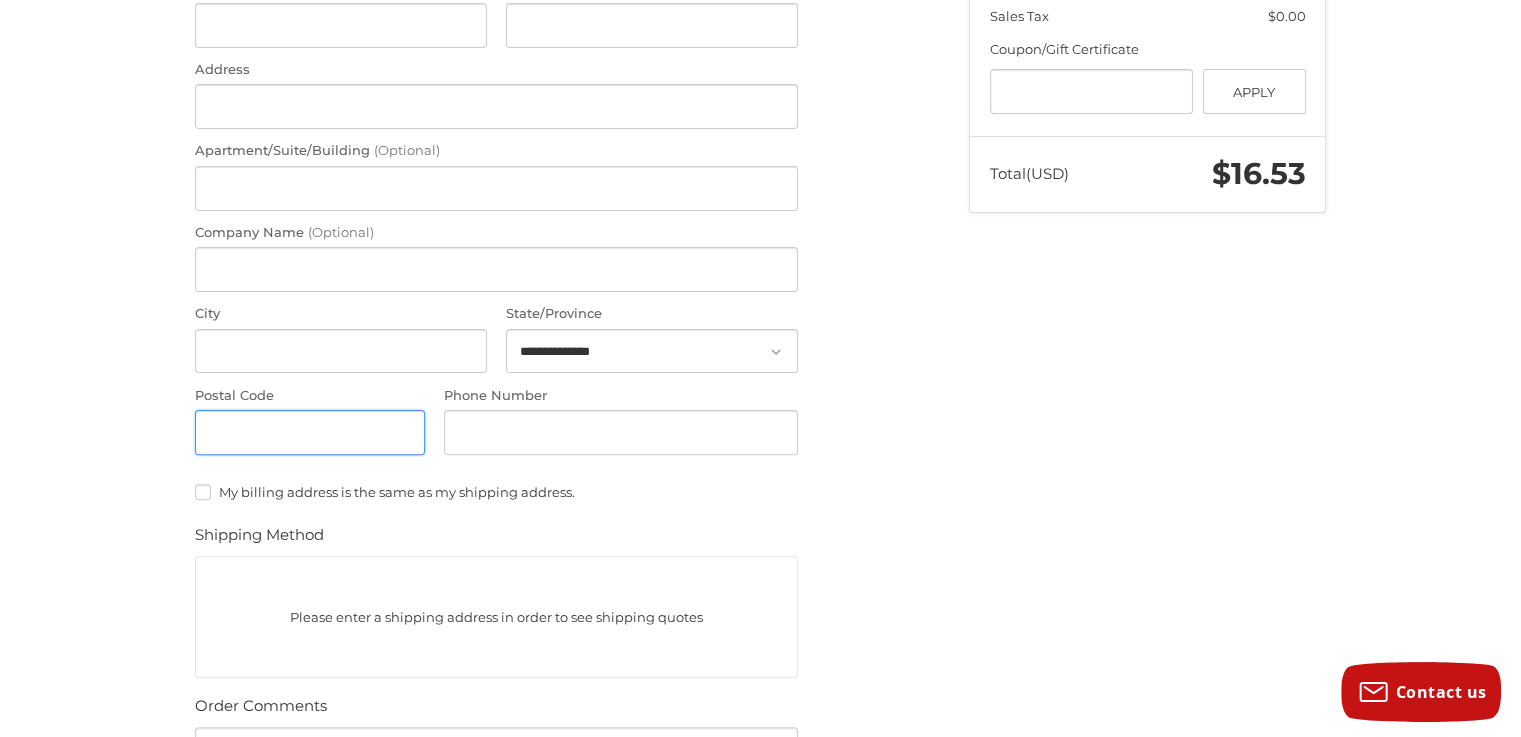 click on "Postal Code" at bounding box center [310, 432] 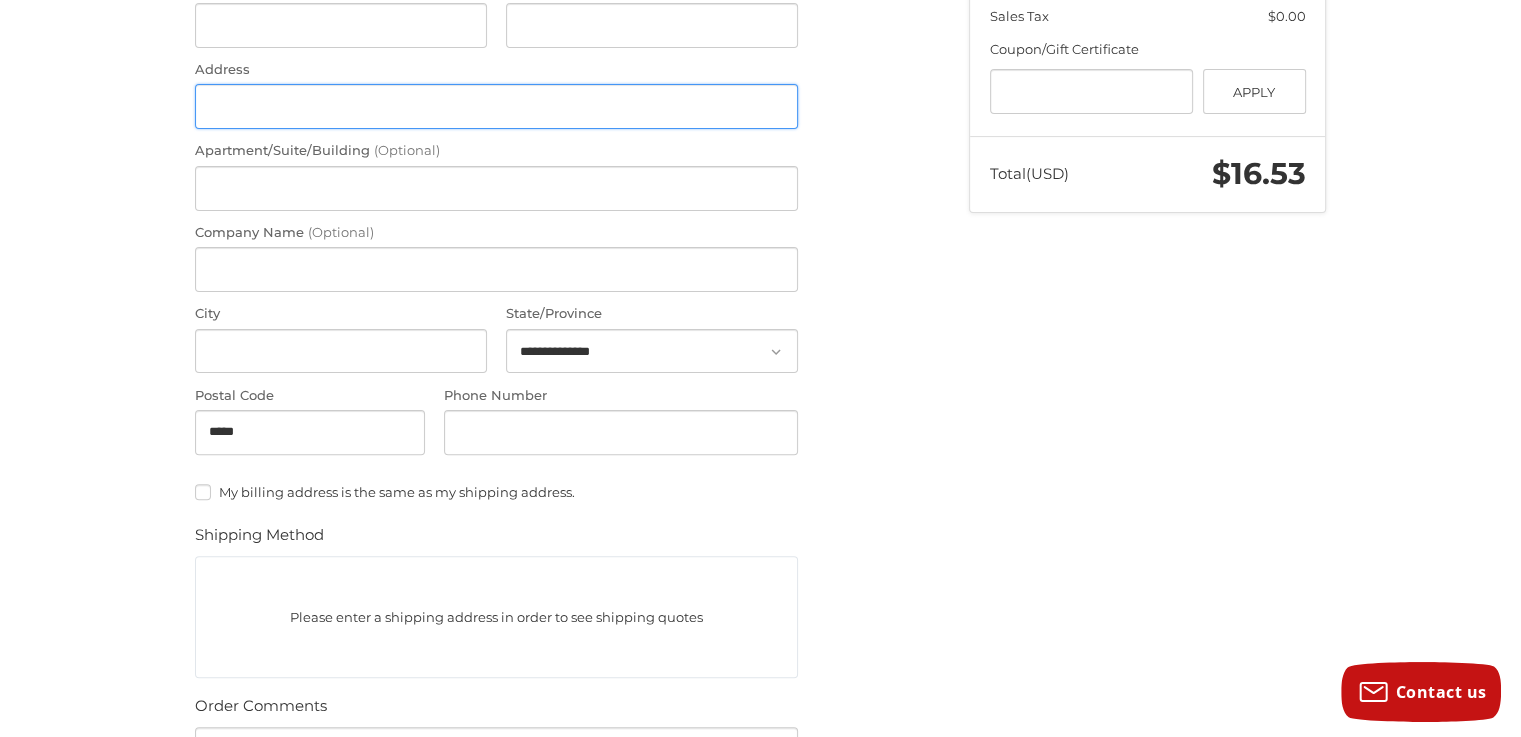 type on "**********" 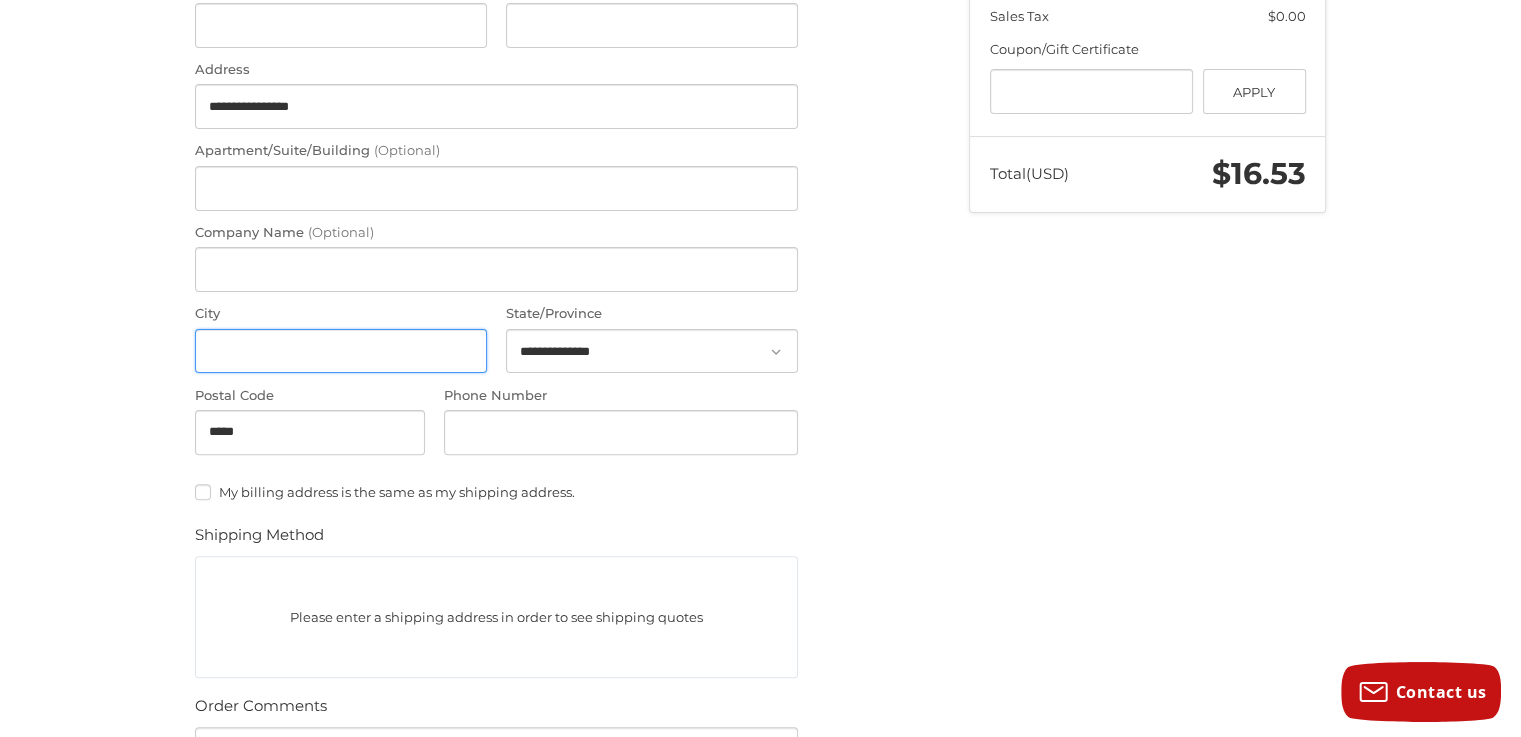 type on "********" 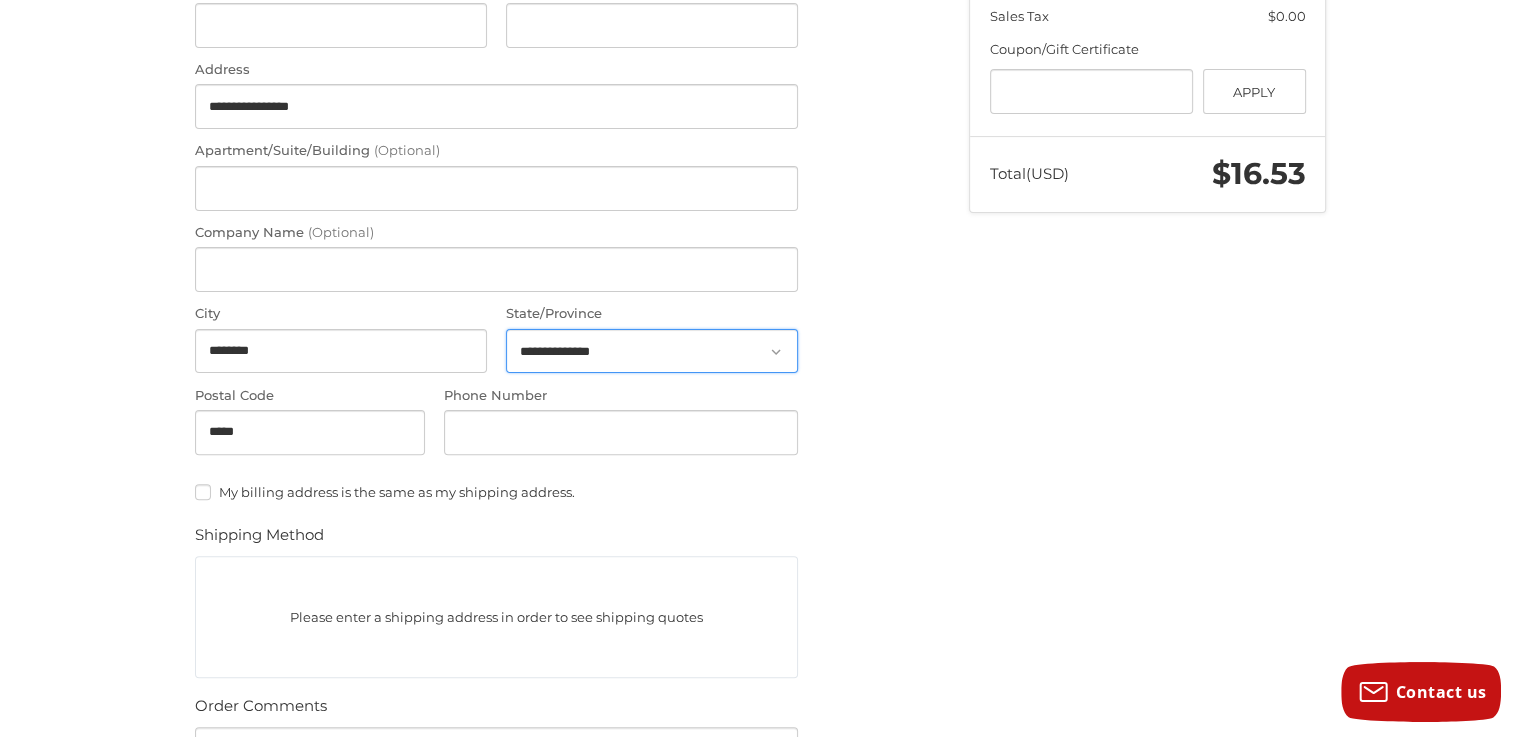 select on "**" 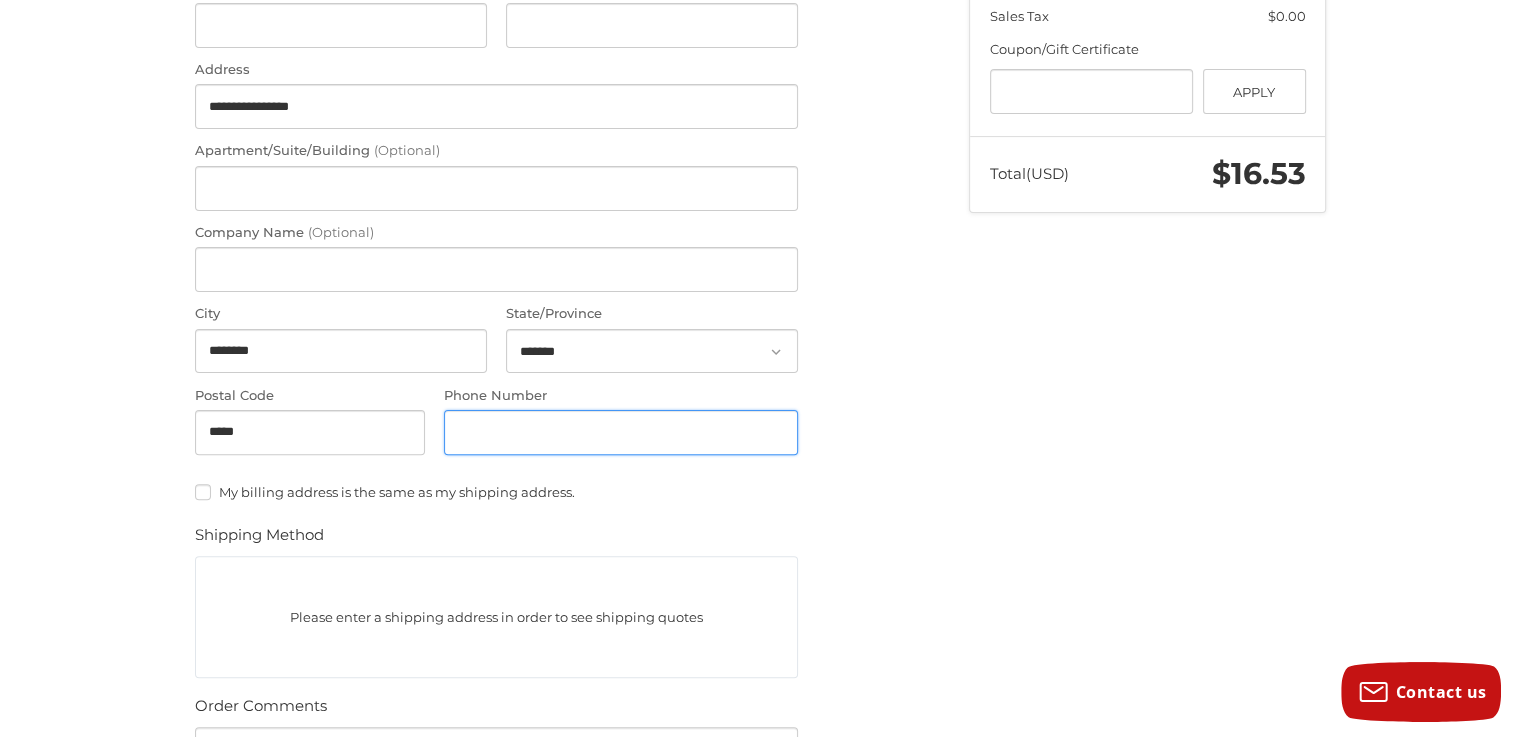 type on "**********" 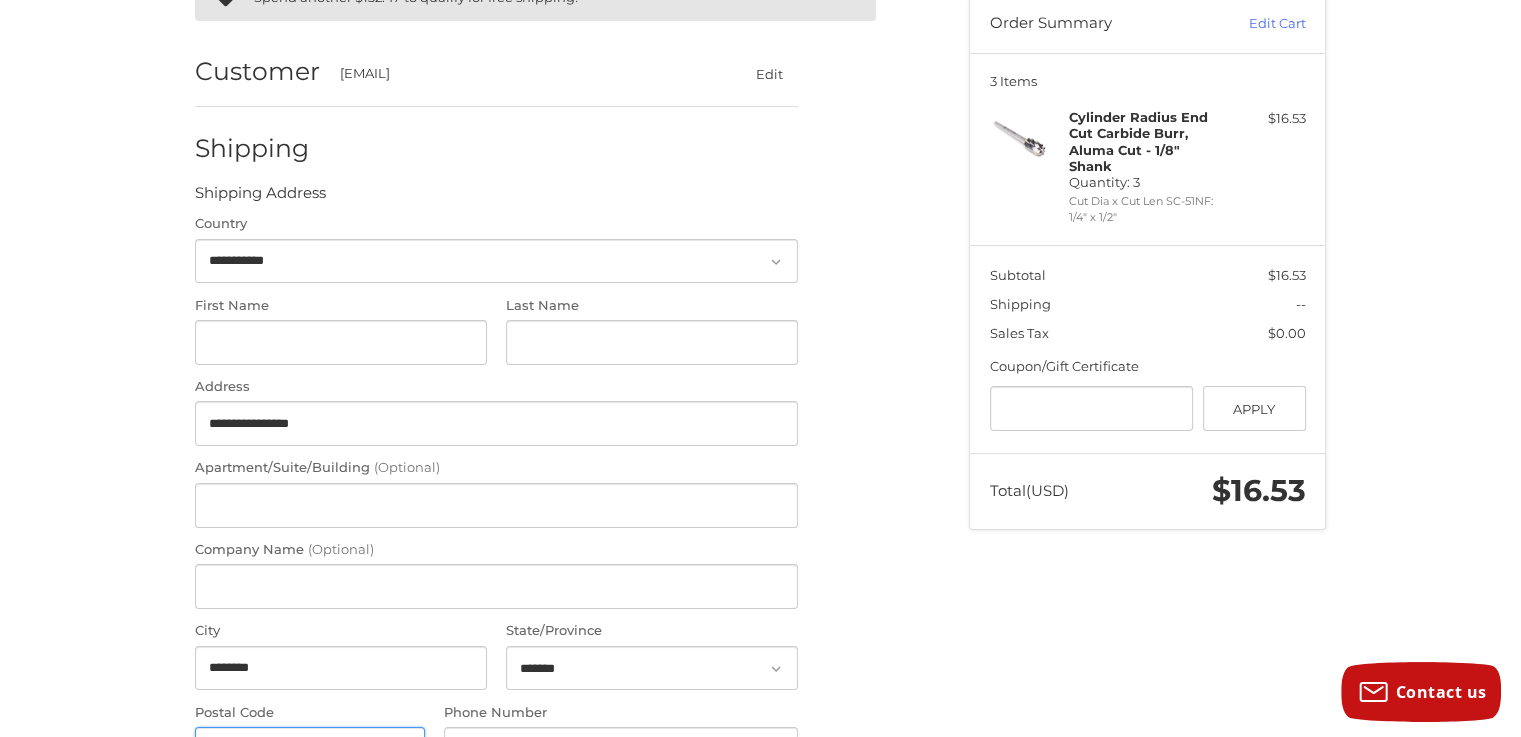 scroll, scrollTop: 120, scrollLeft: 0, axis: vertical 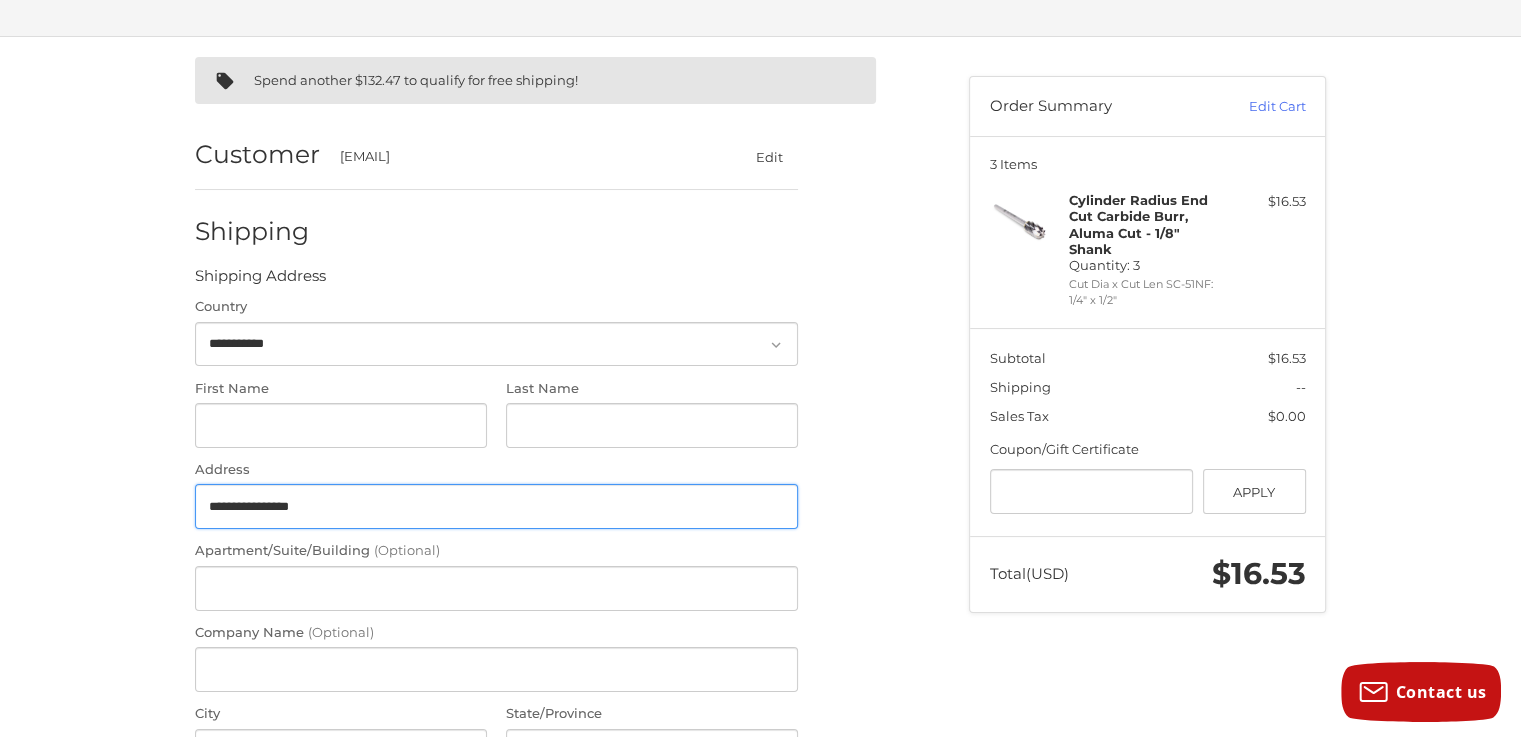 click on "**********" at bounding box center (496, 506) 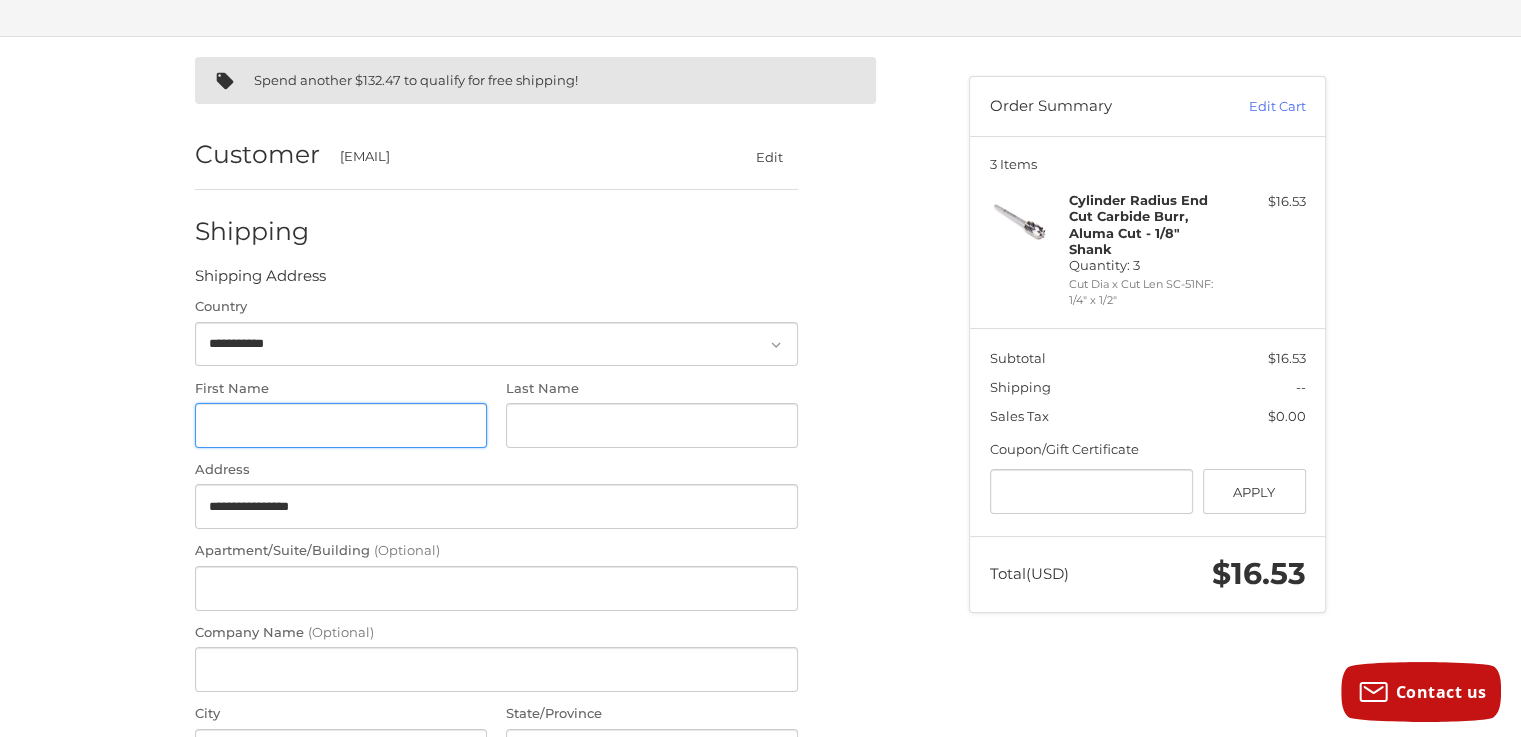 click on "First Name" at bounding box center (341, 425) 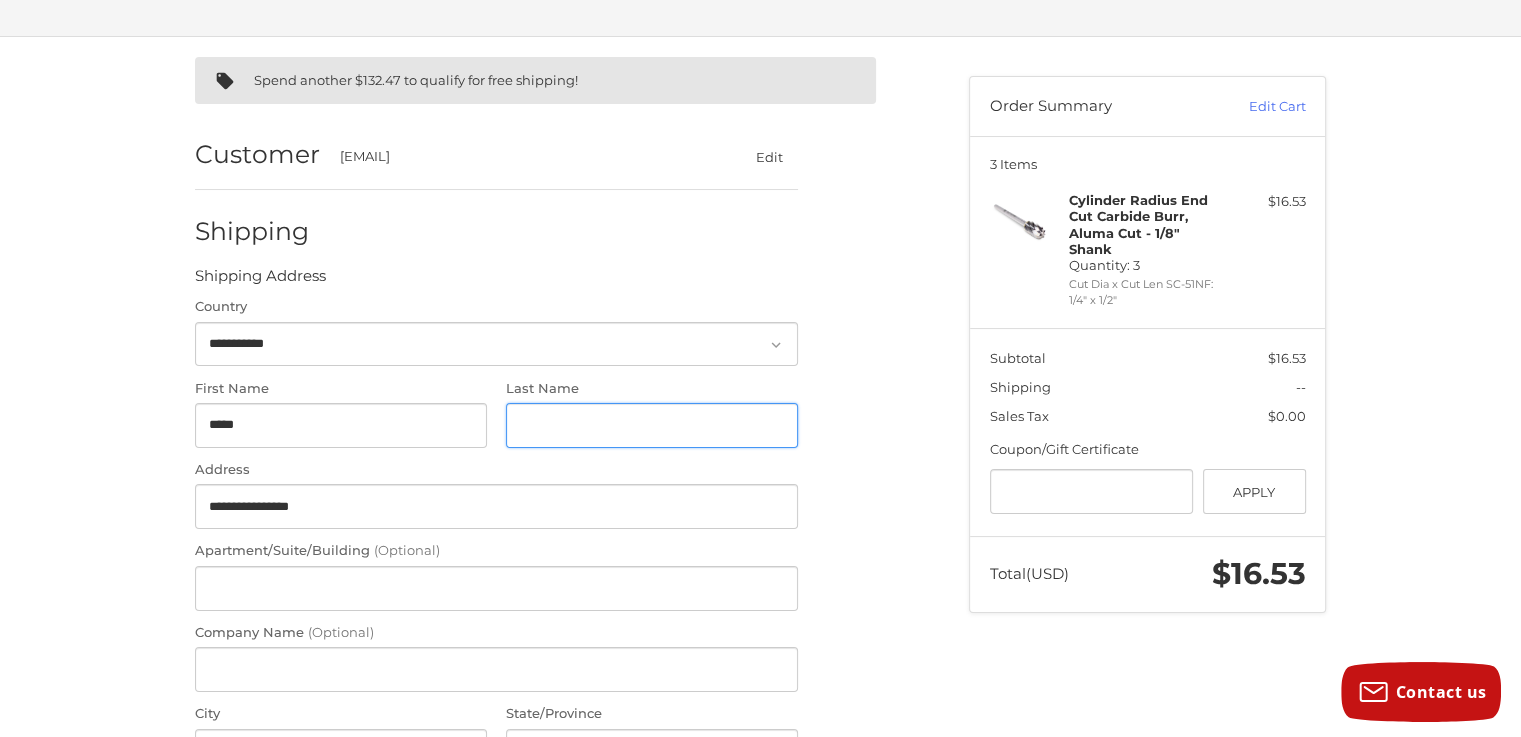 type on "*****" 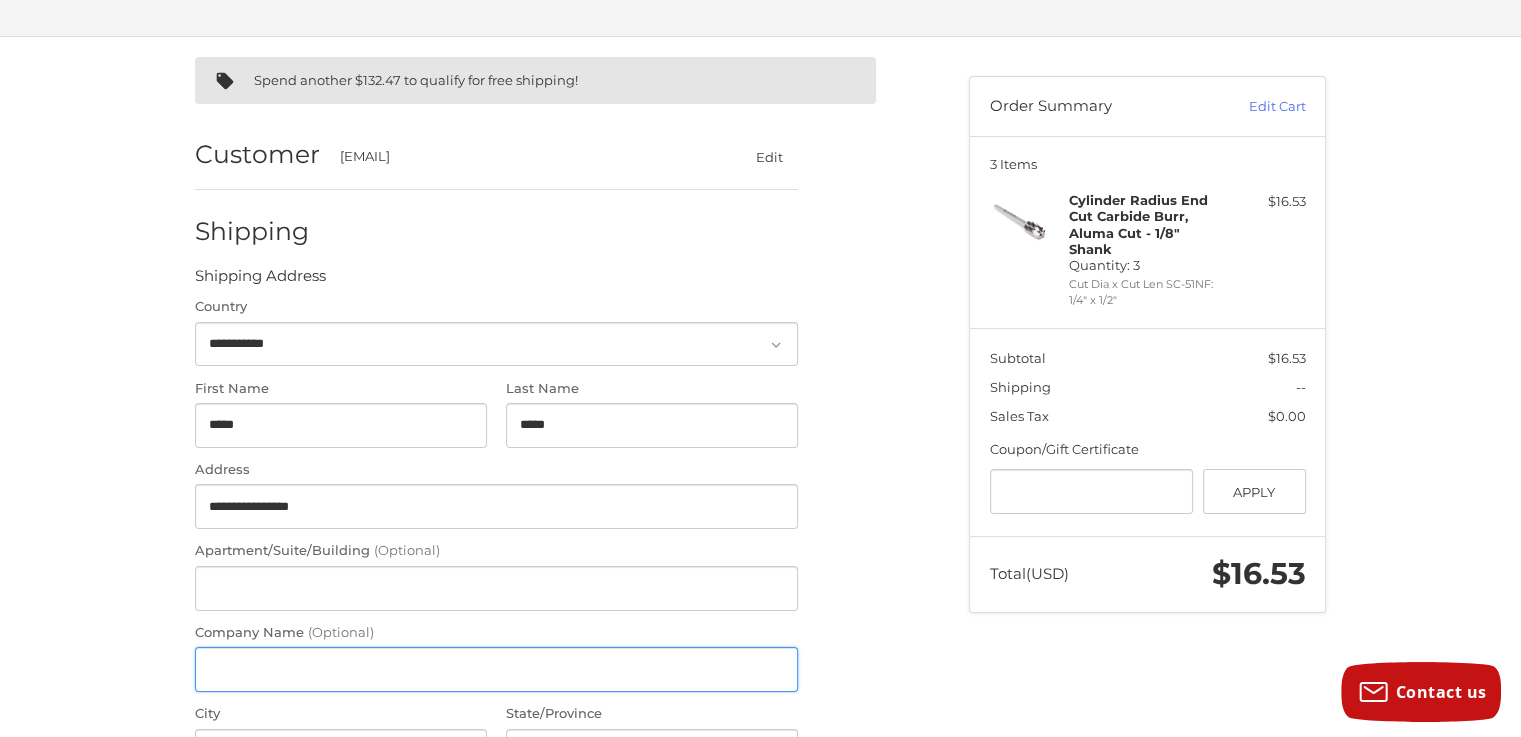type on "**********" 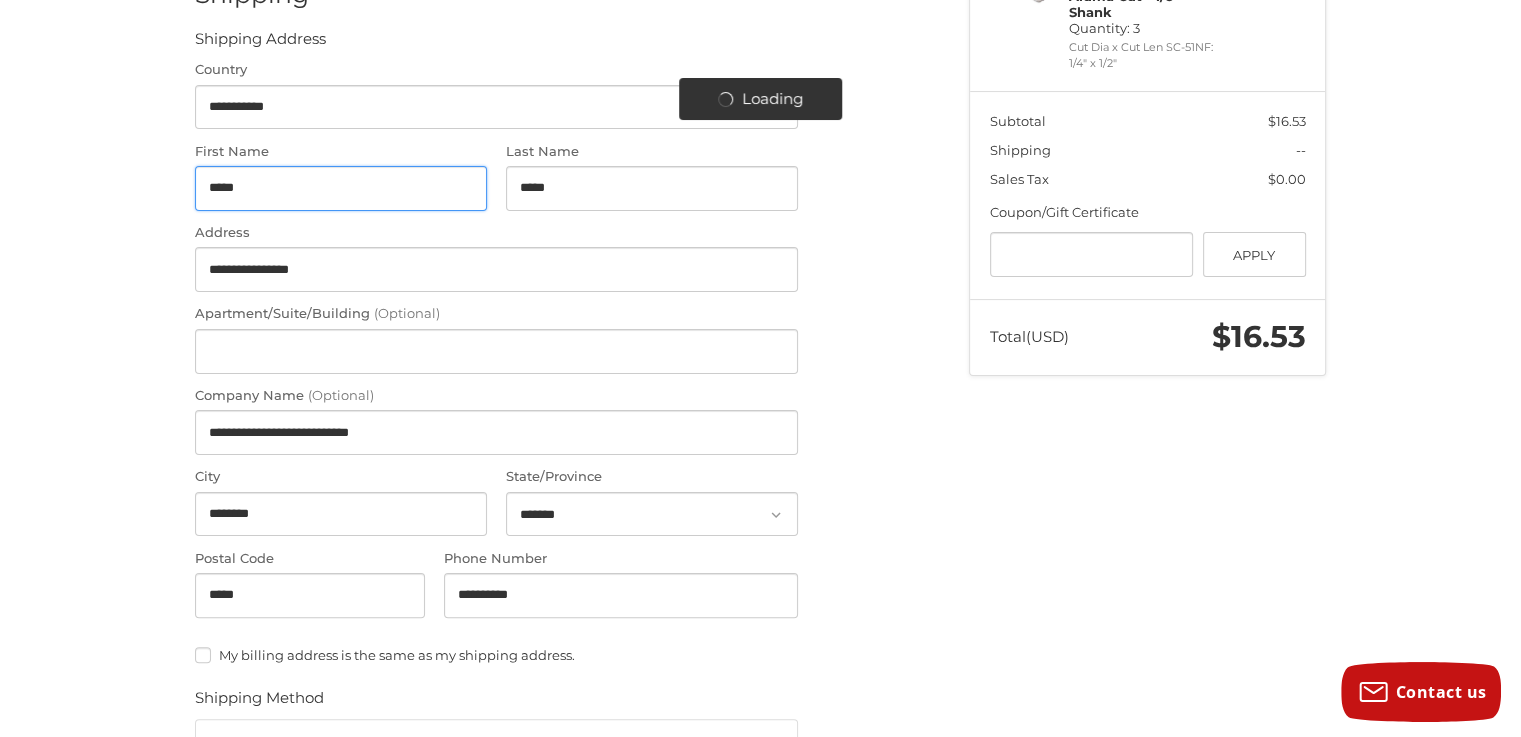 scroll, scrollTop: 387, scrollLeft: 0, axis: vertical 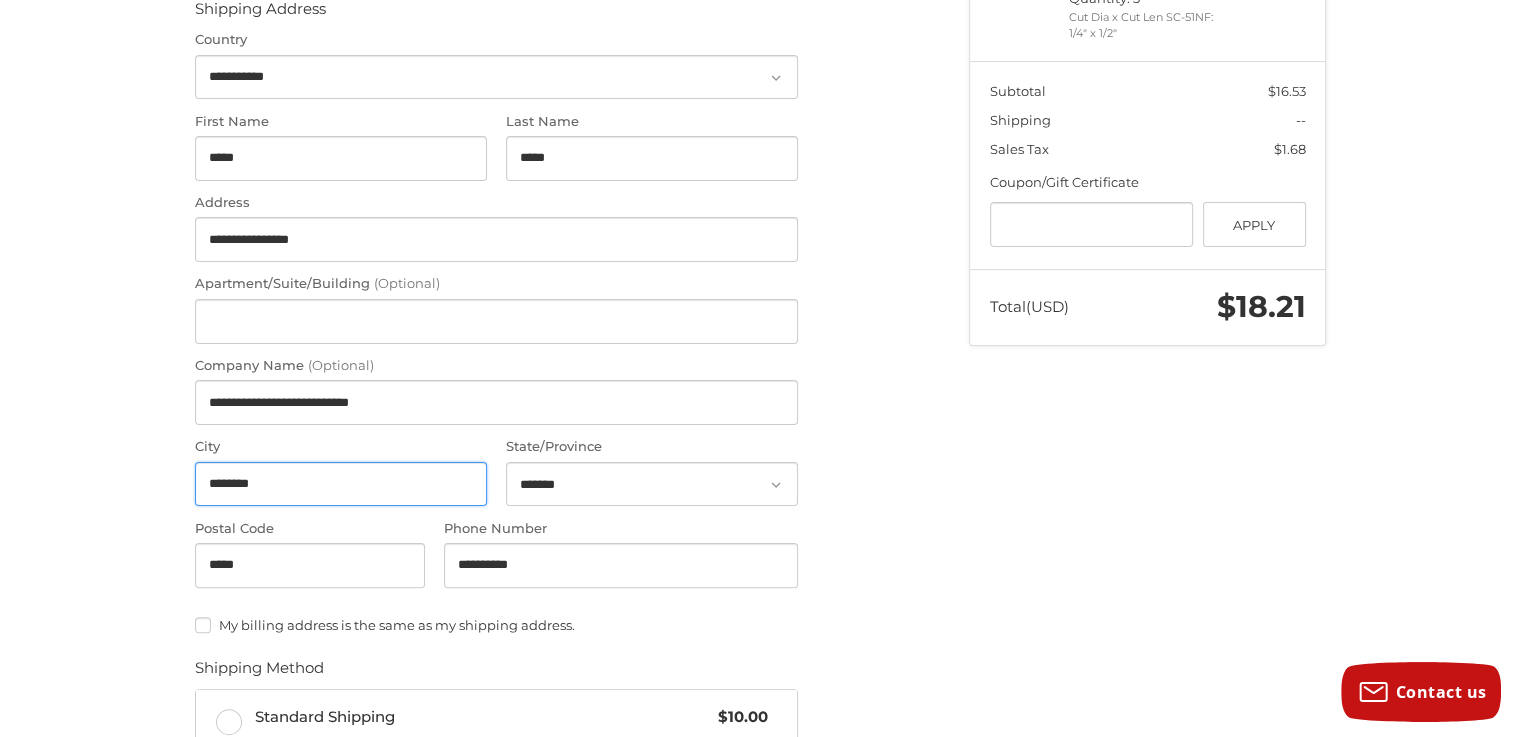drag, startPoint x: 340, startPoint y: 483, endPoint x: 189, endPoint y: 484, distance: 151.00331 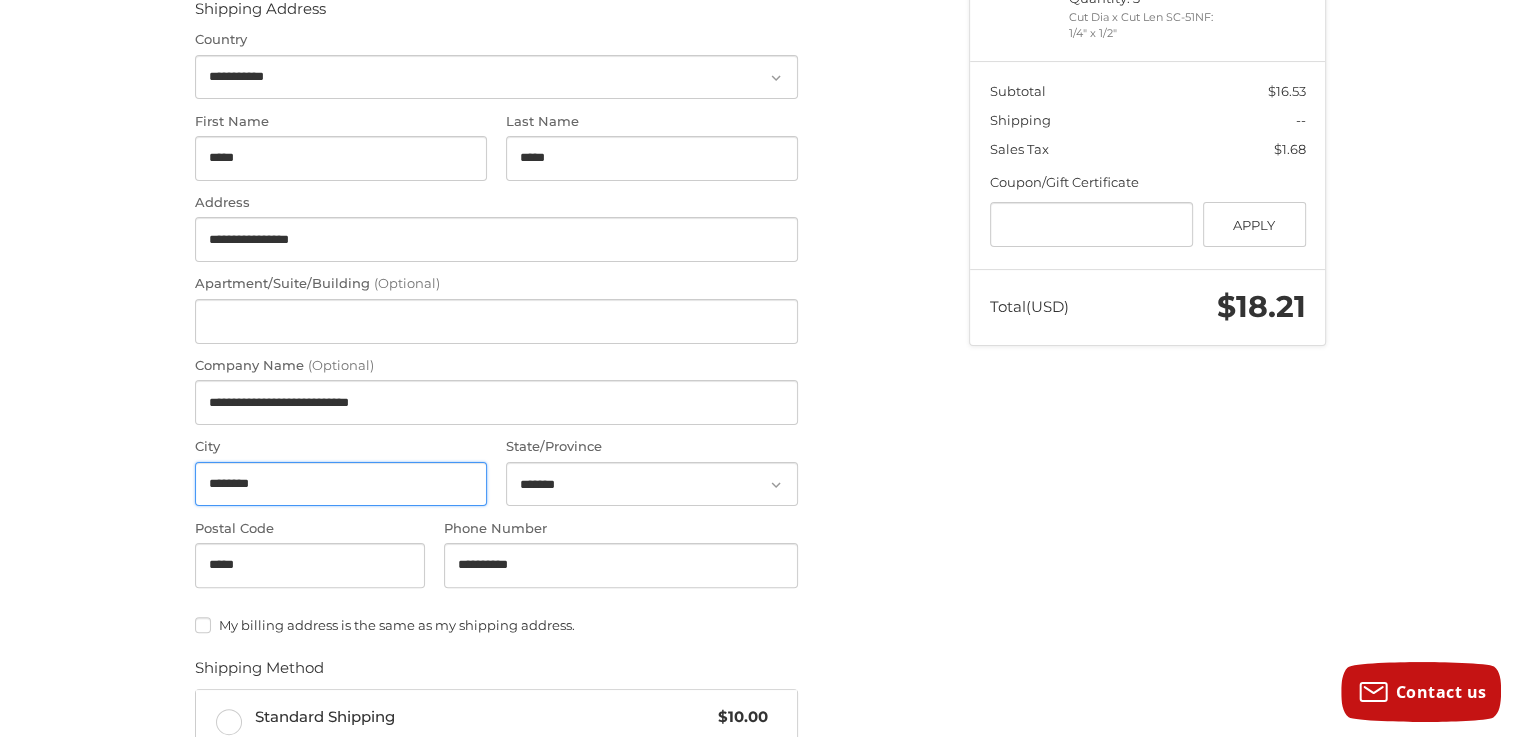 type on "*********" 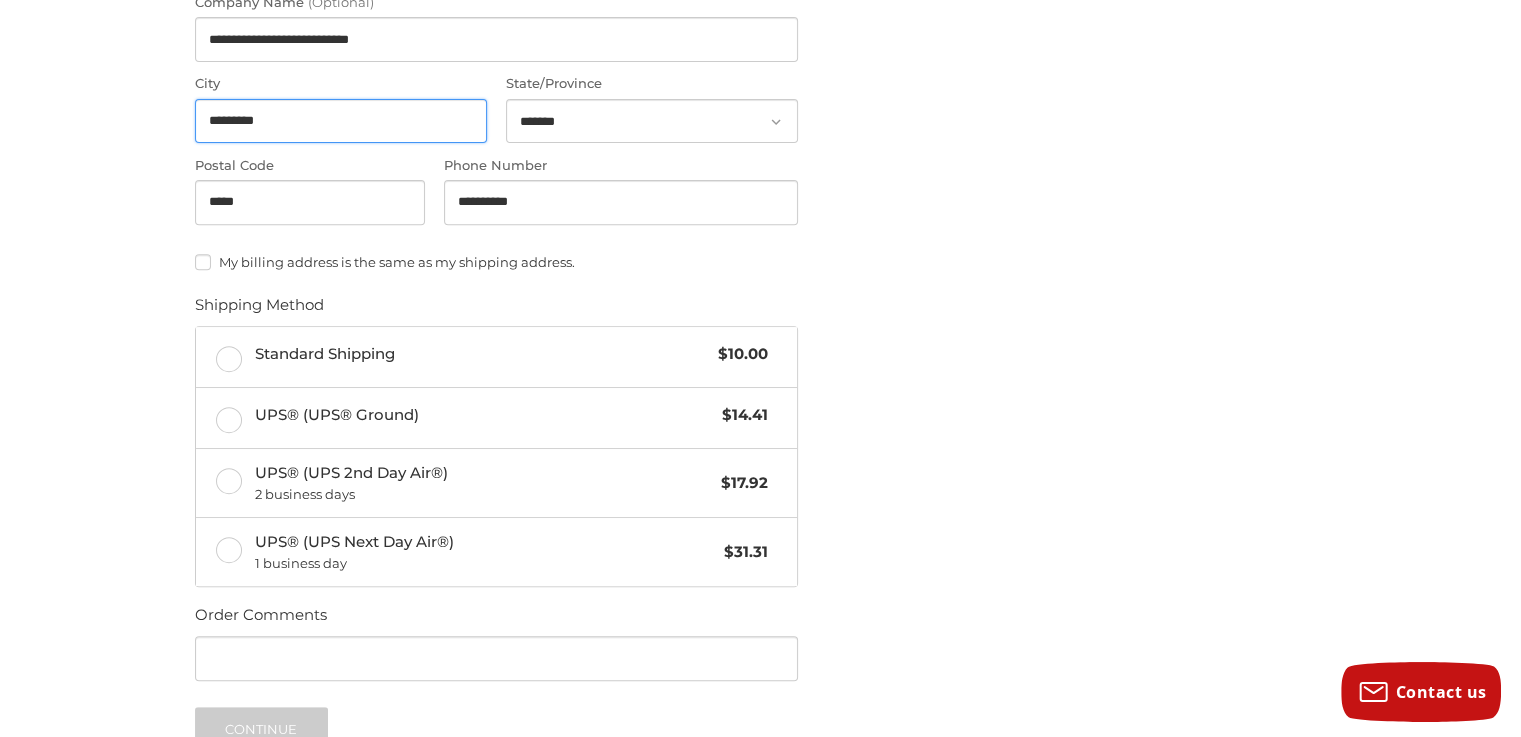 scroll, scrollTop: 754, scrollLeft: 0, axis: vertical 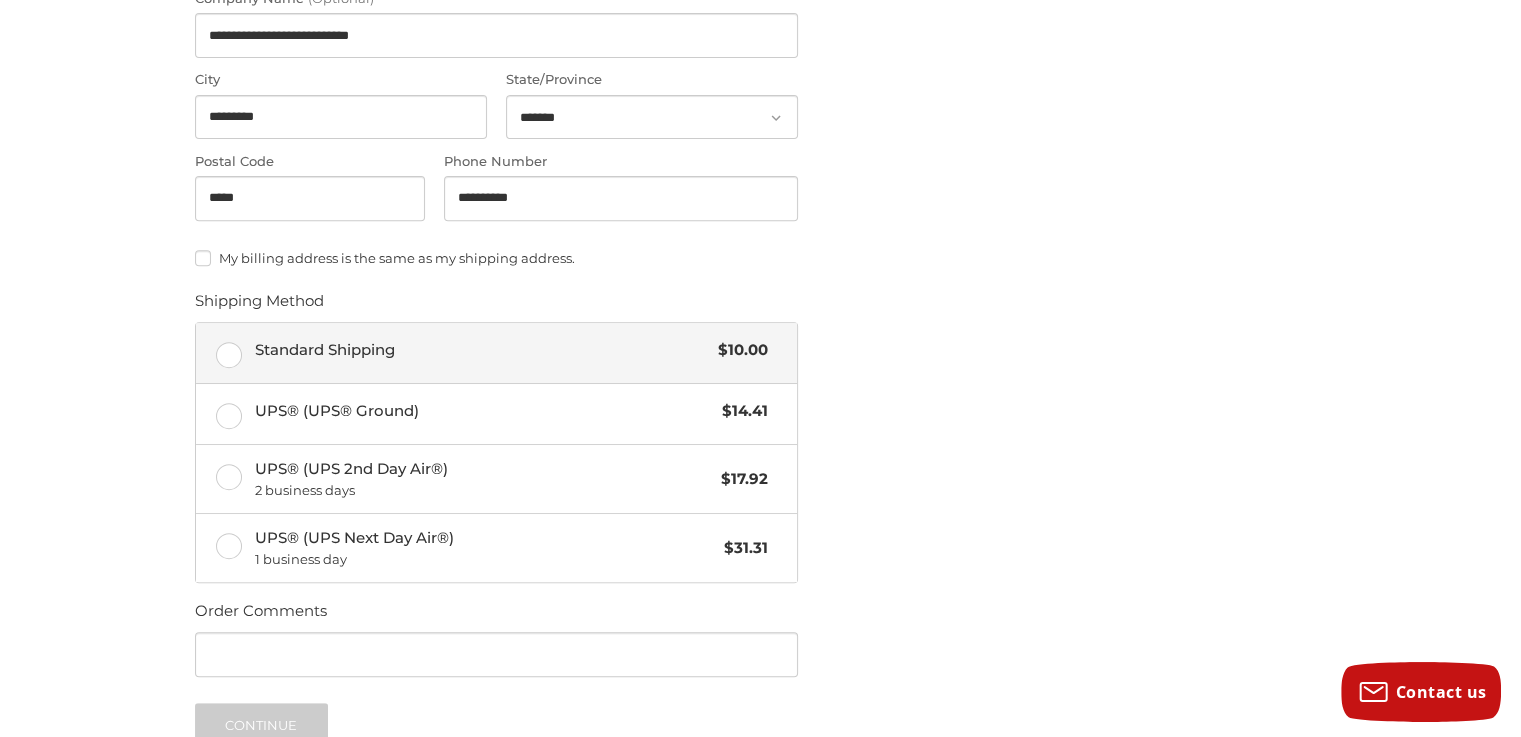 click on "Standard Shipping $10.00" at bounding box center [496, 353] 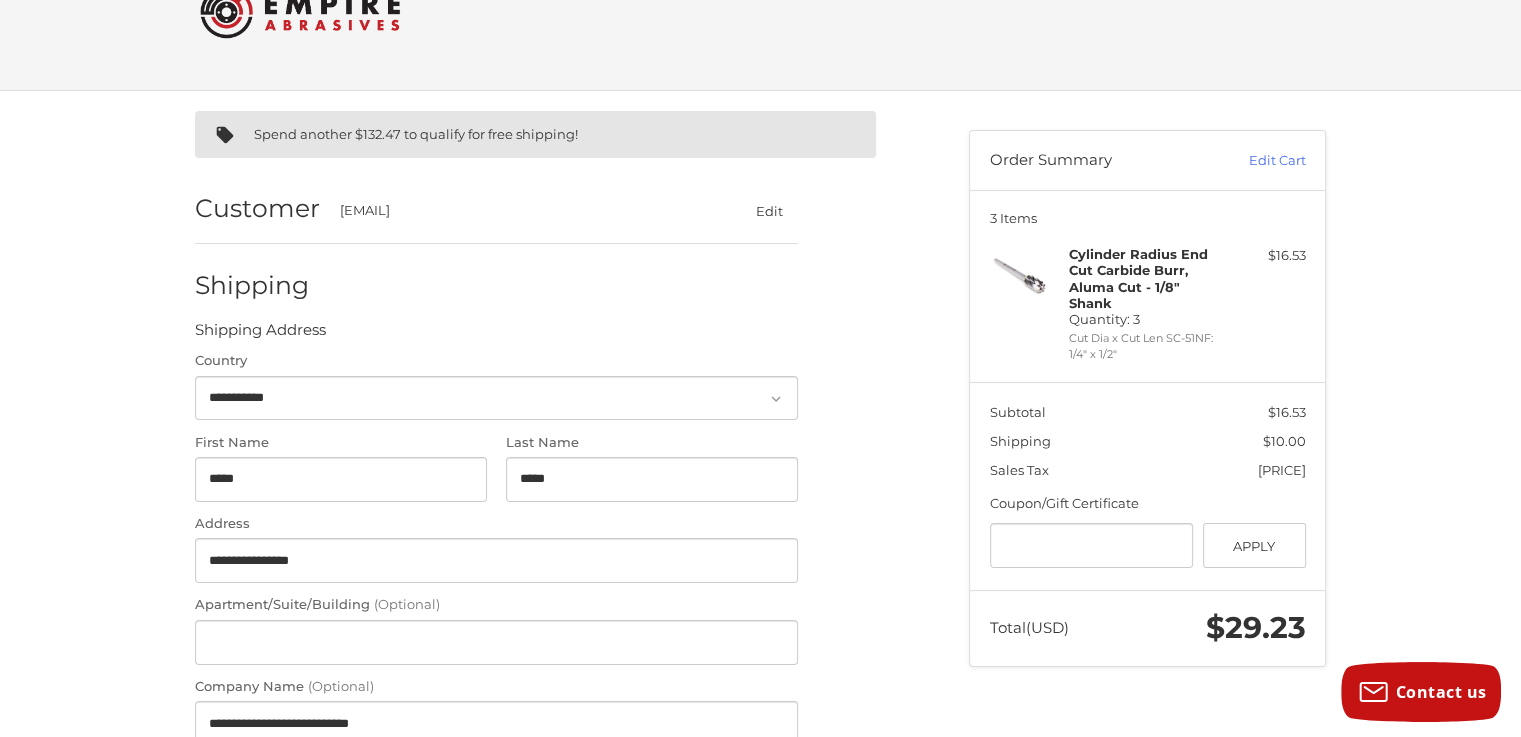 scroll, scrollTop: 66, scrollLeft: 0, axis: vertical 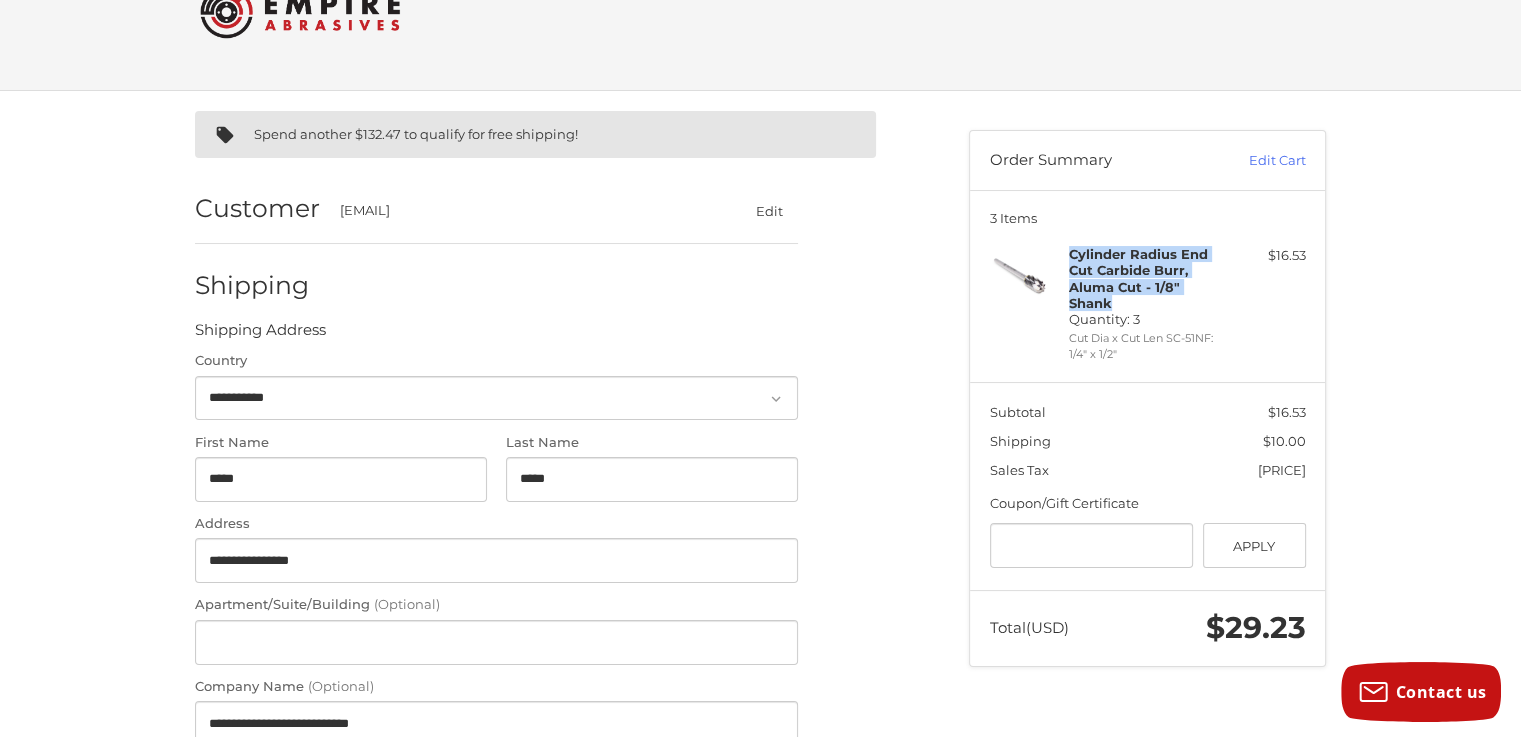 drag, startPoint x: 1069, startPoint y: 243, endPoint x: 1115, endPoint y: 295, distance: 69.426216 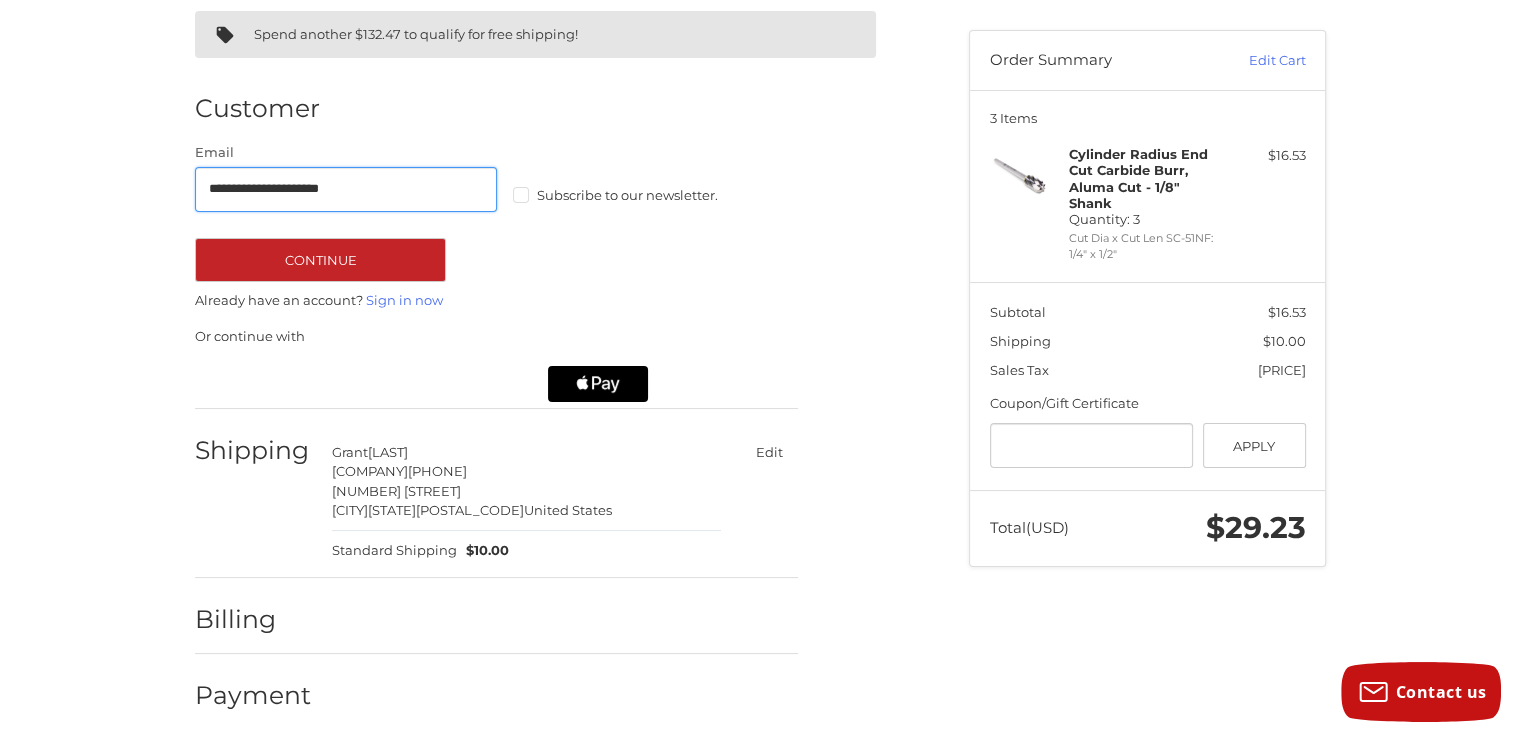 scroll, scrollTop: 176, scrollLeft: 0, axis: vertical 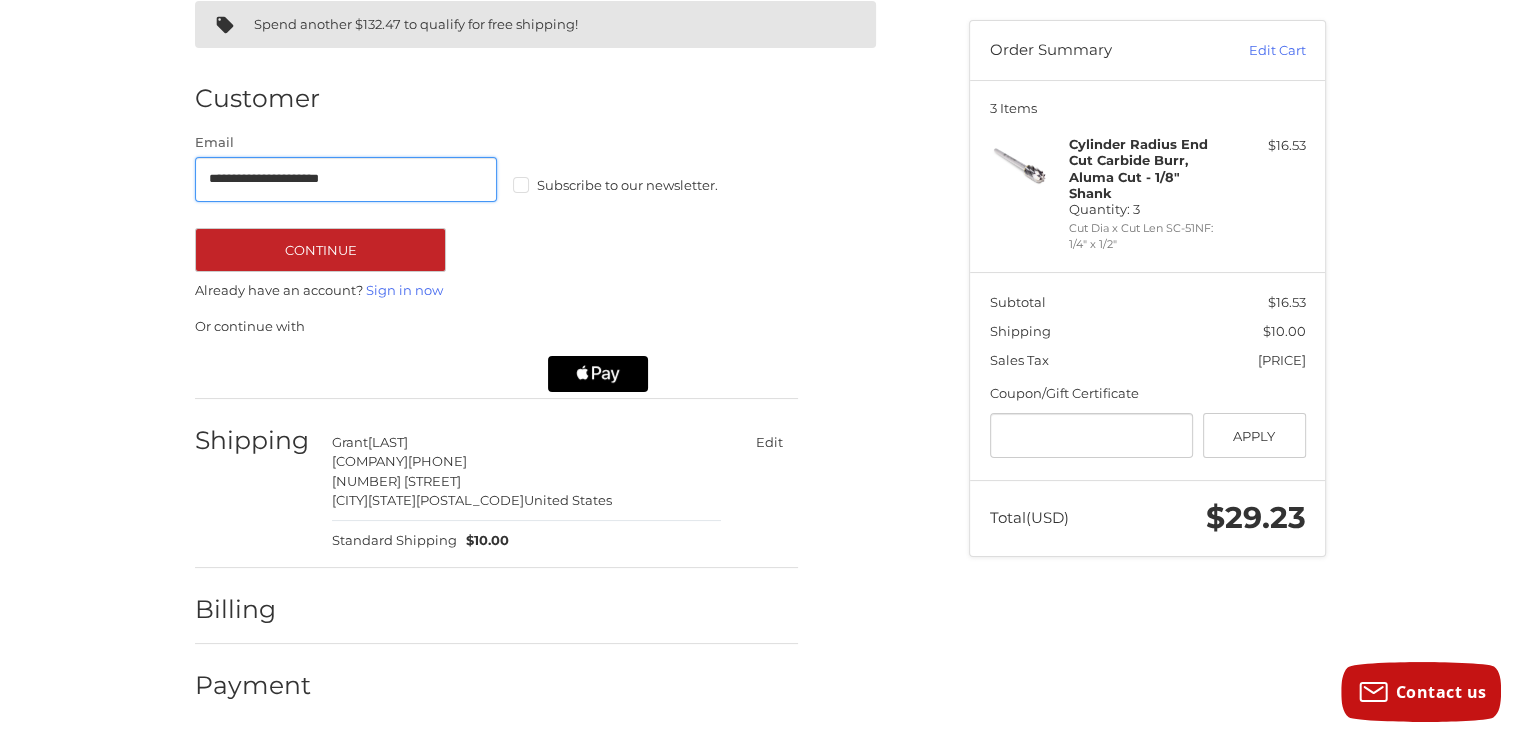 drag, startPoint x: 430, startPoint y: 178, endPoint x: 61, endPoint y: 217, distance: 371.05524 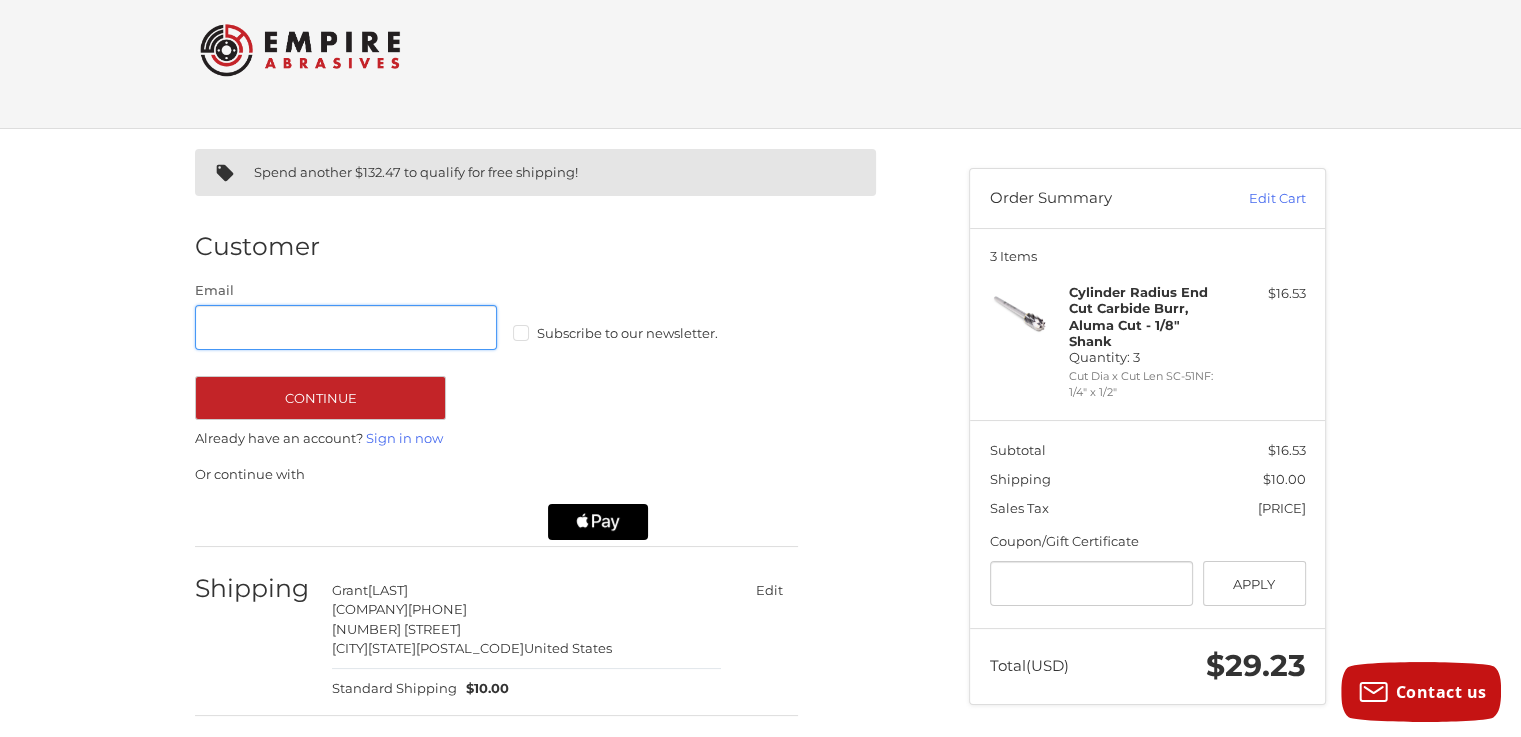 scroll, scrollTop: 0, scrollLeft: 0, axis: both 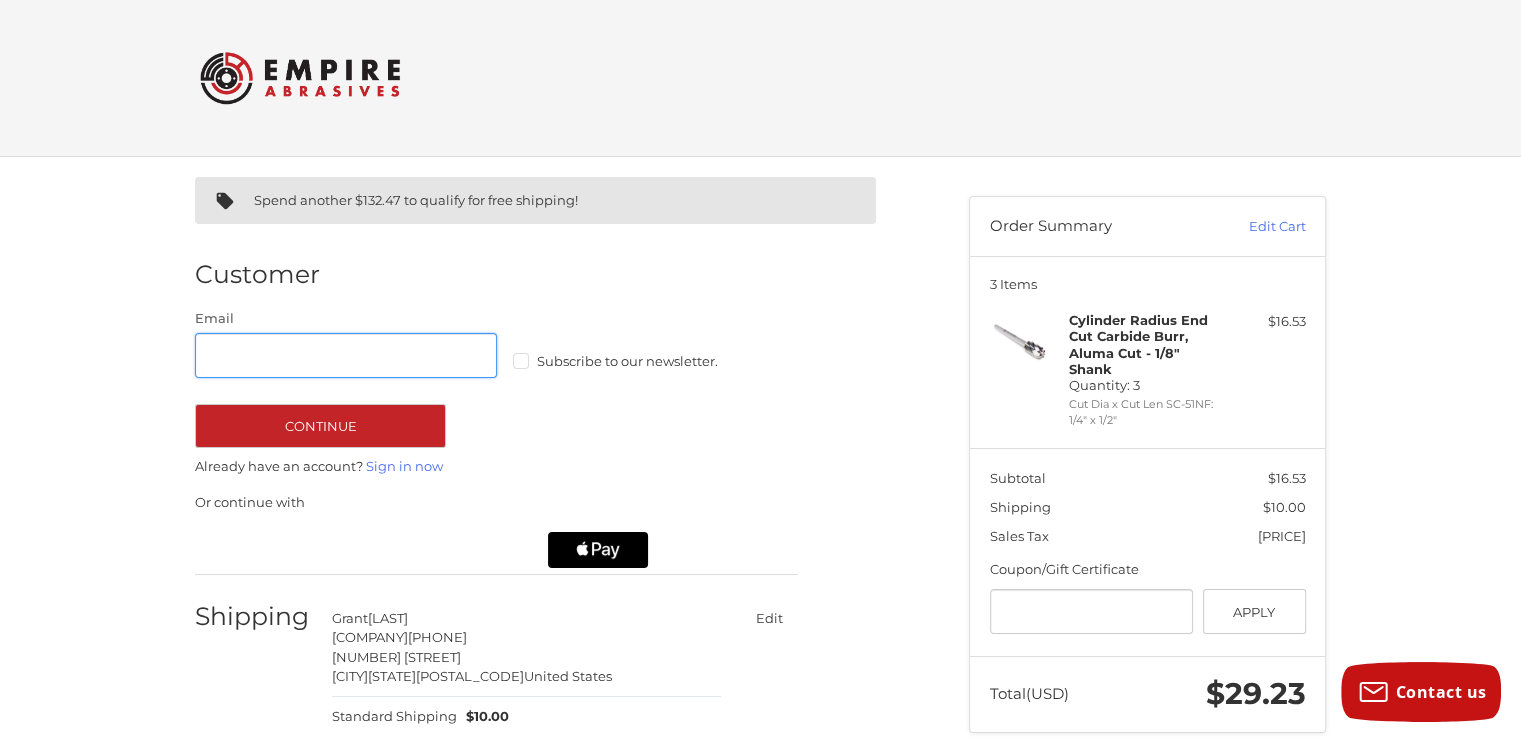 type 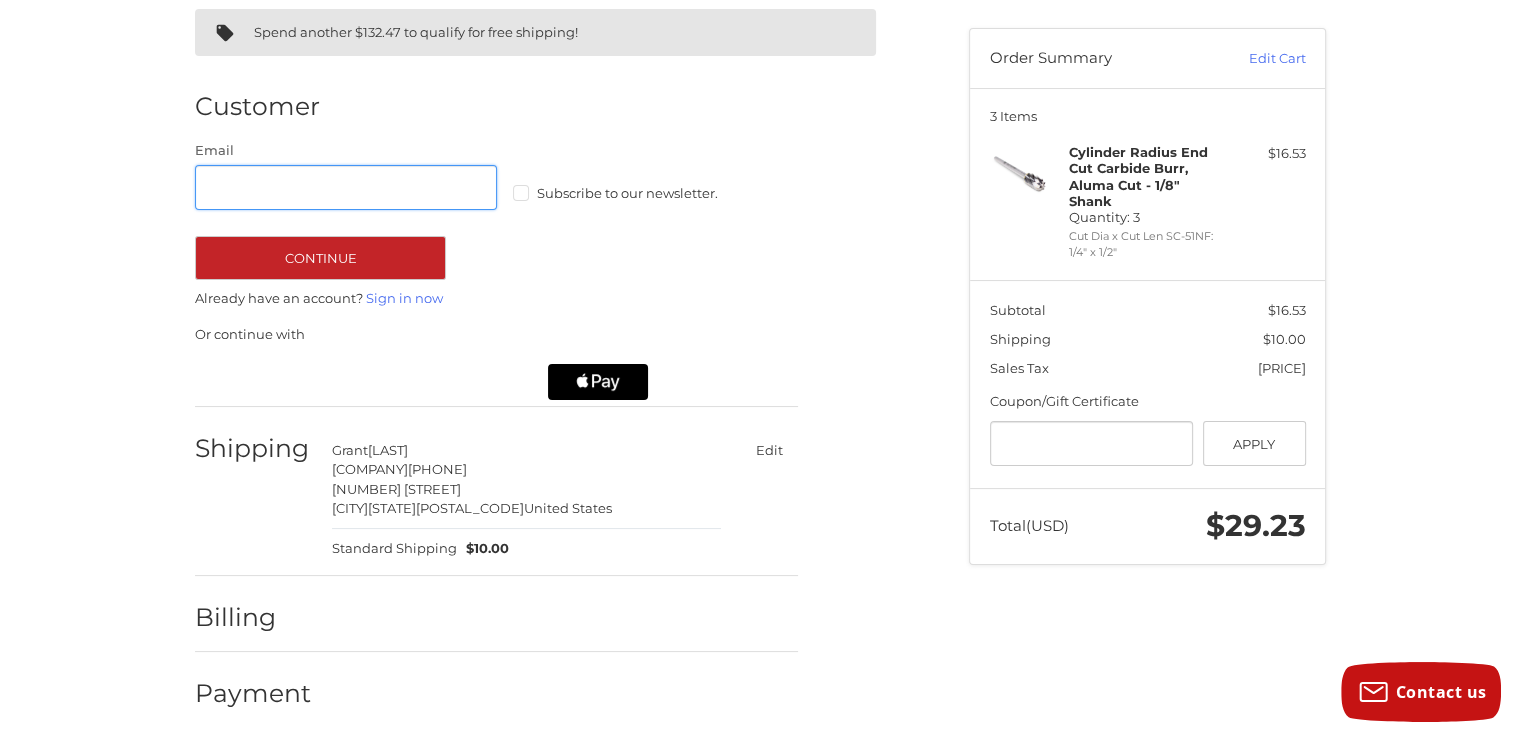 scroll, scrollTop: 176, scrollLeft: 0, axis: vertical 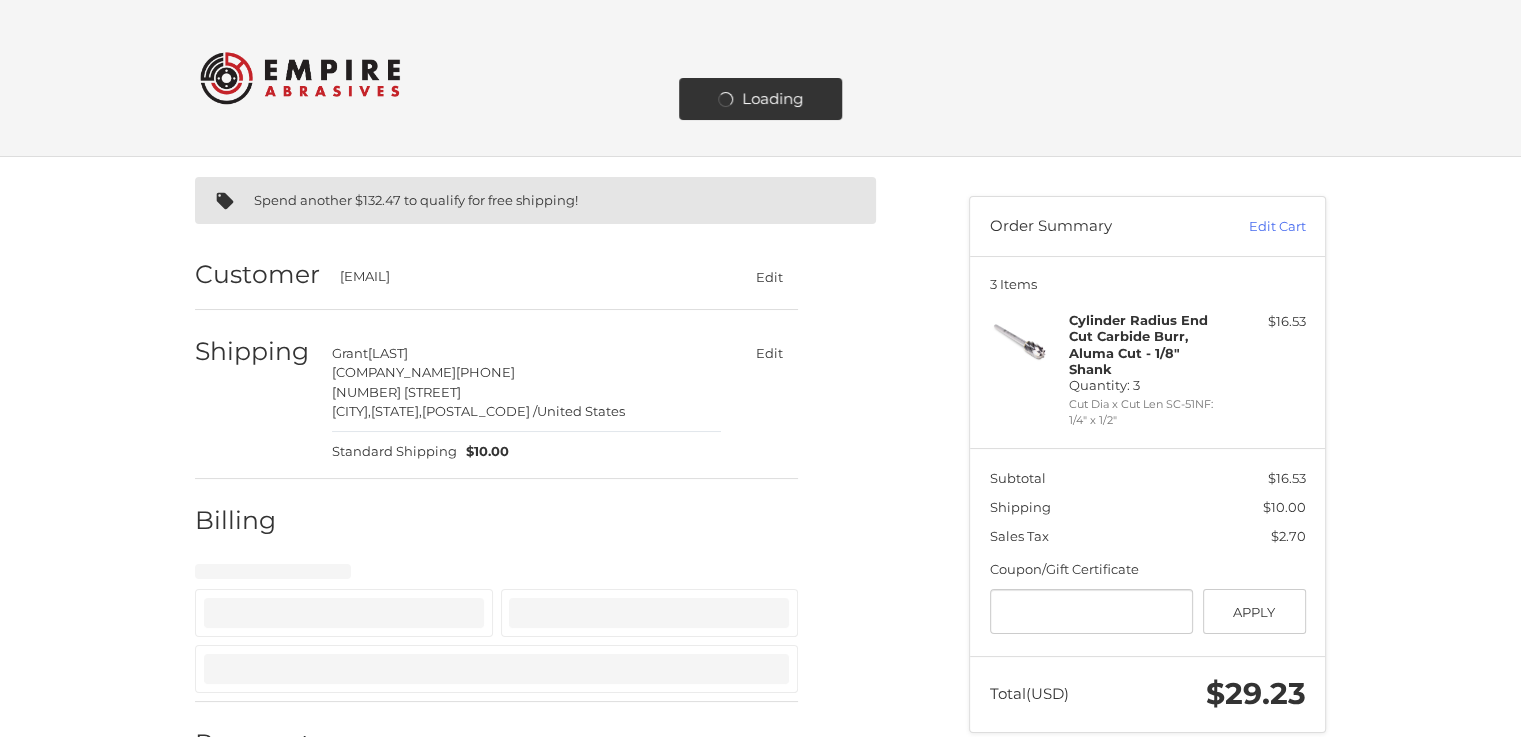 select on "**" 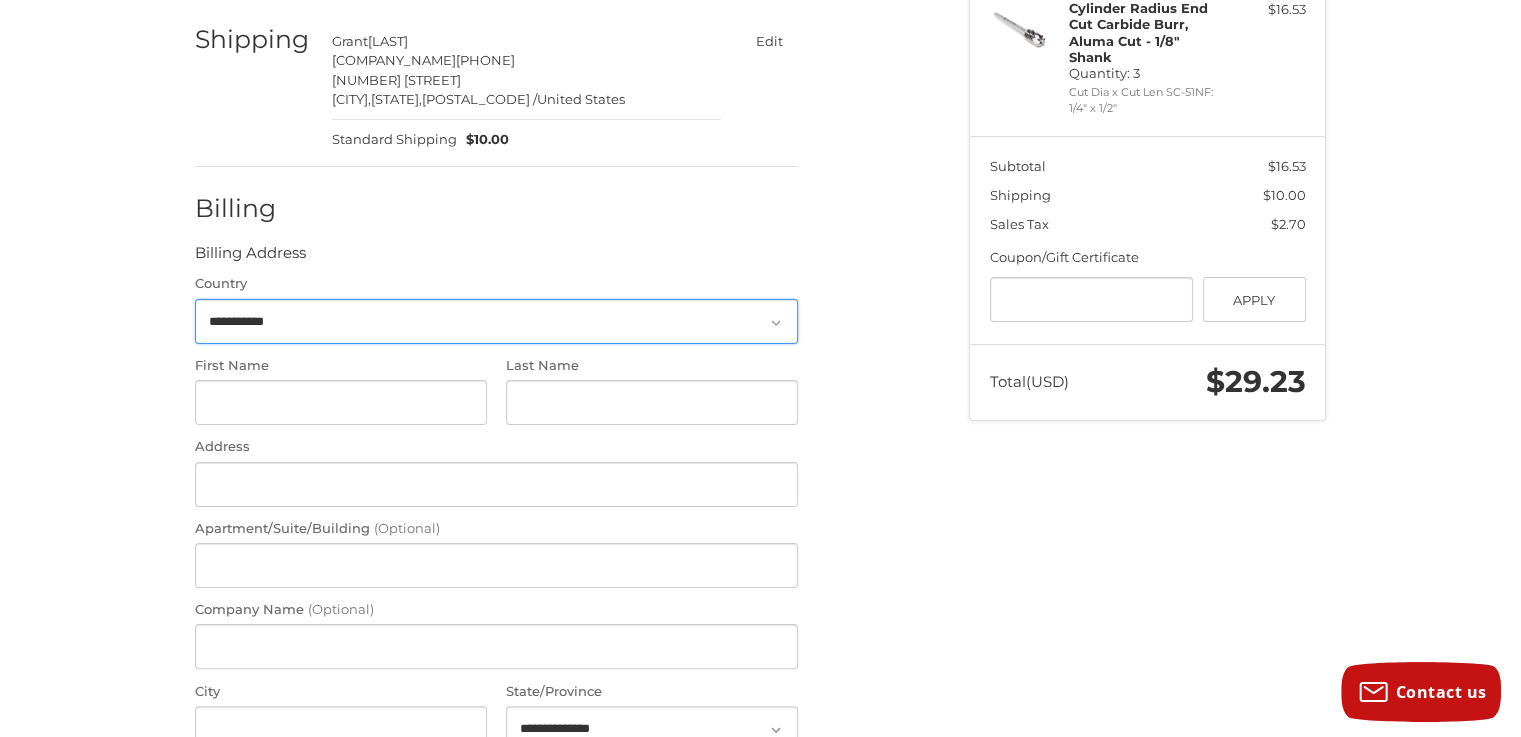 scroll, scrollTop: 330, scrollLeft: 0, axis: vertical 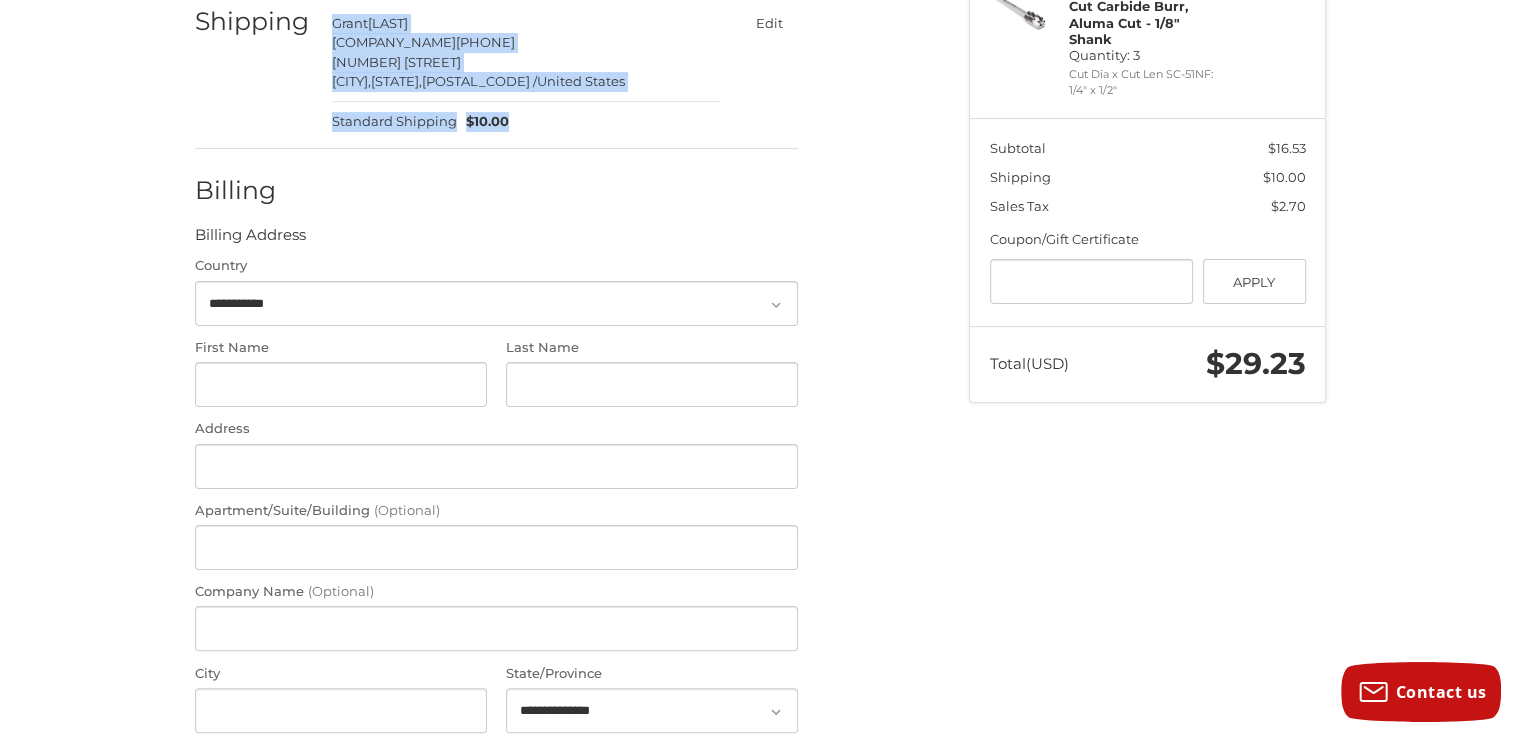 drag, startPoint x: 323, startPoint y: 13, endPoint x: 672, endPoint y: 126, distance: 366.83783 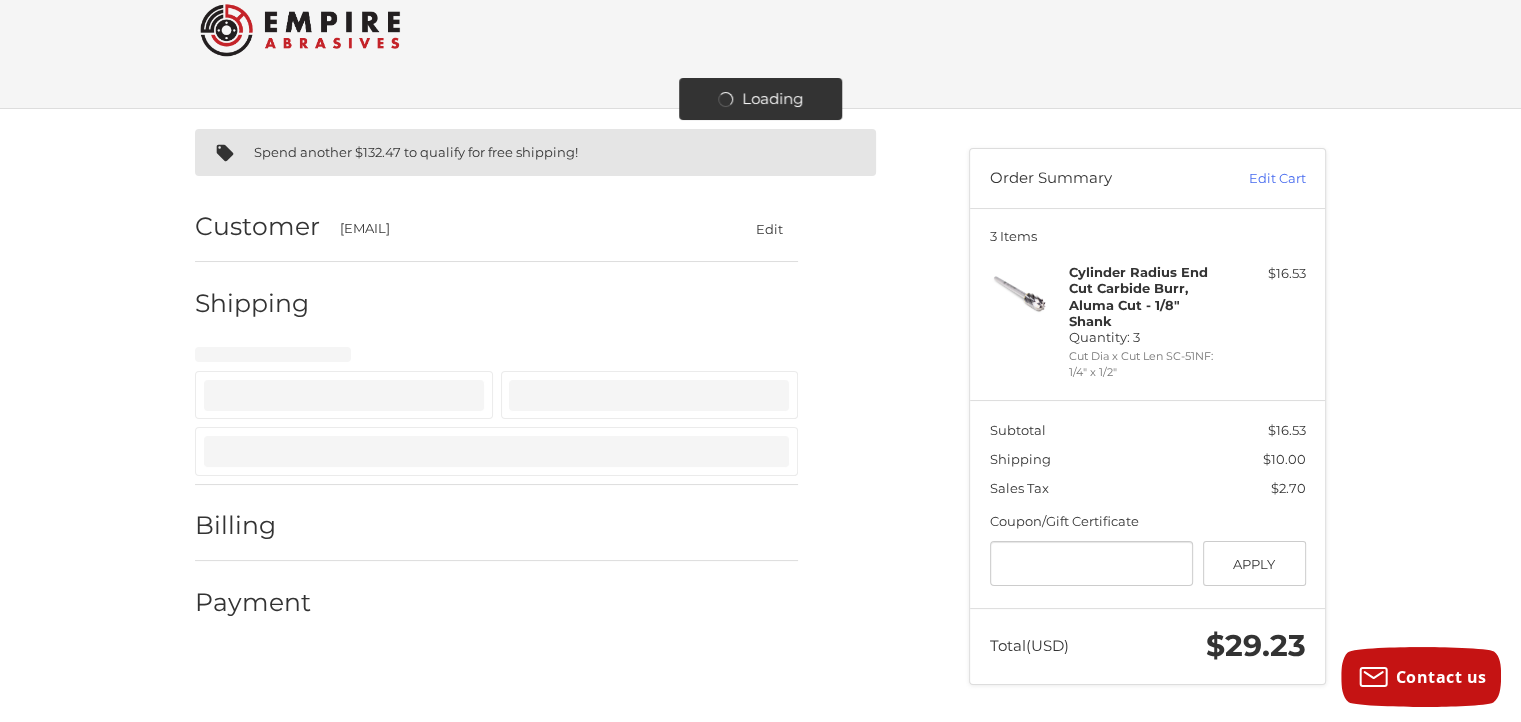 select on "**" 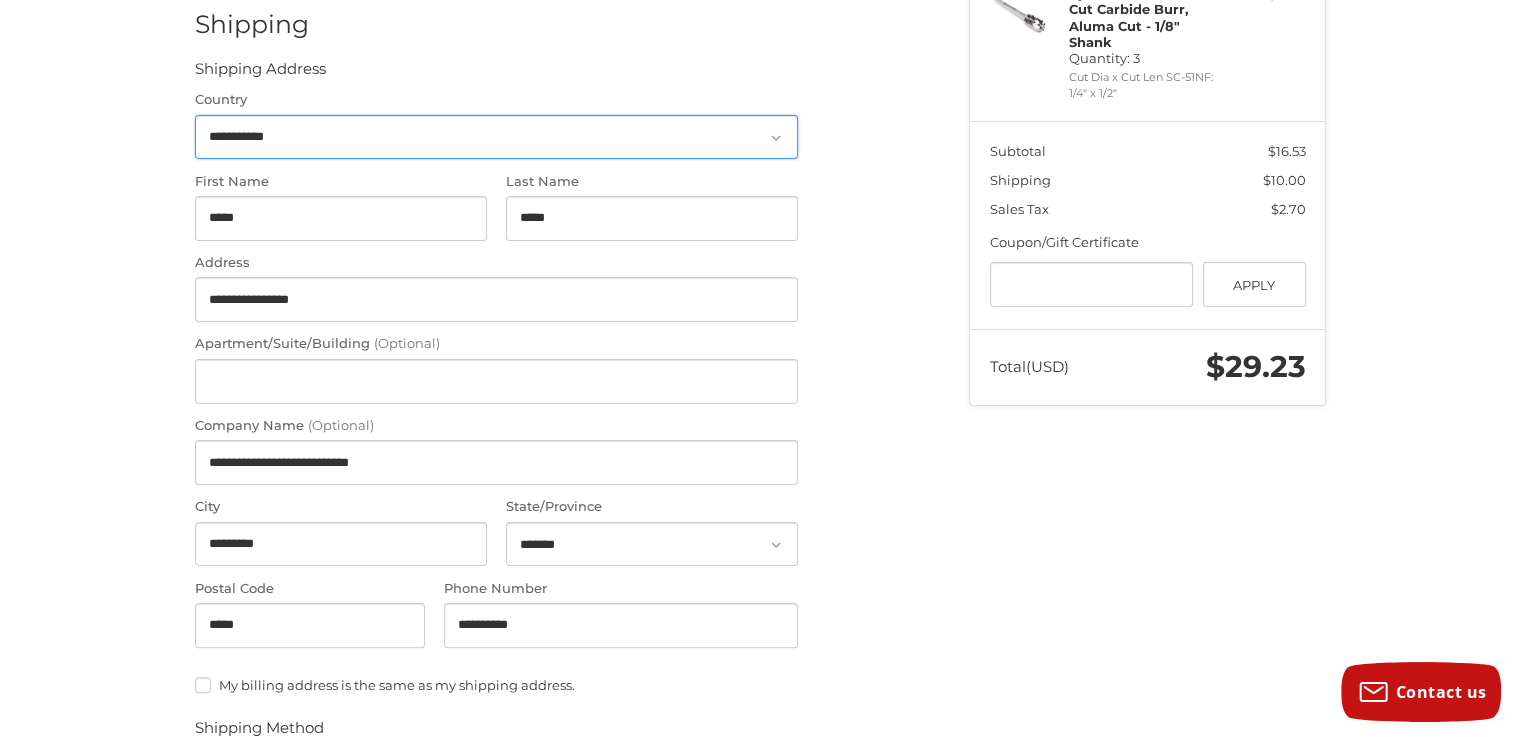 scroll, scrollTop: 309, scrollLeft: 0, axis: vertical 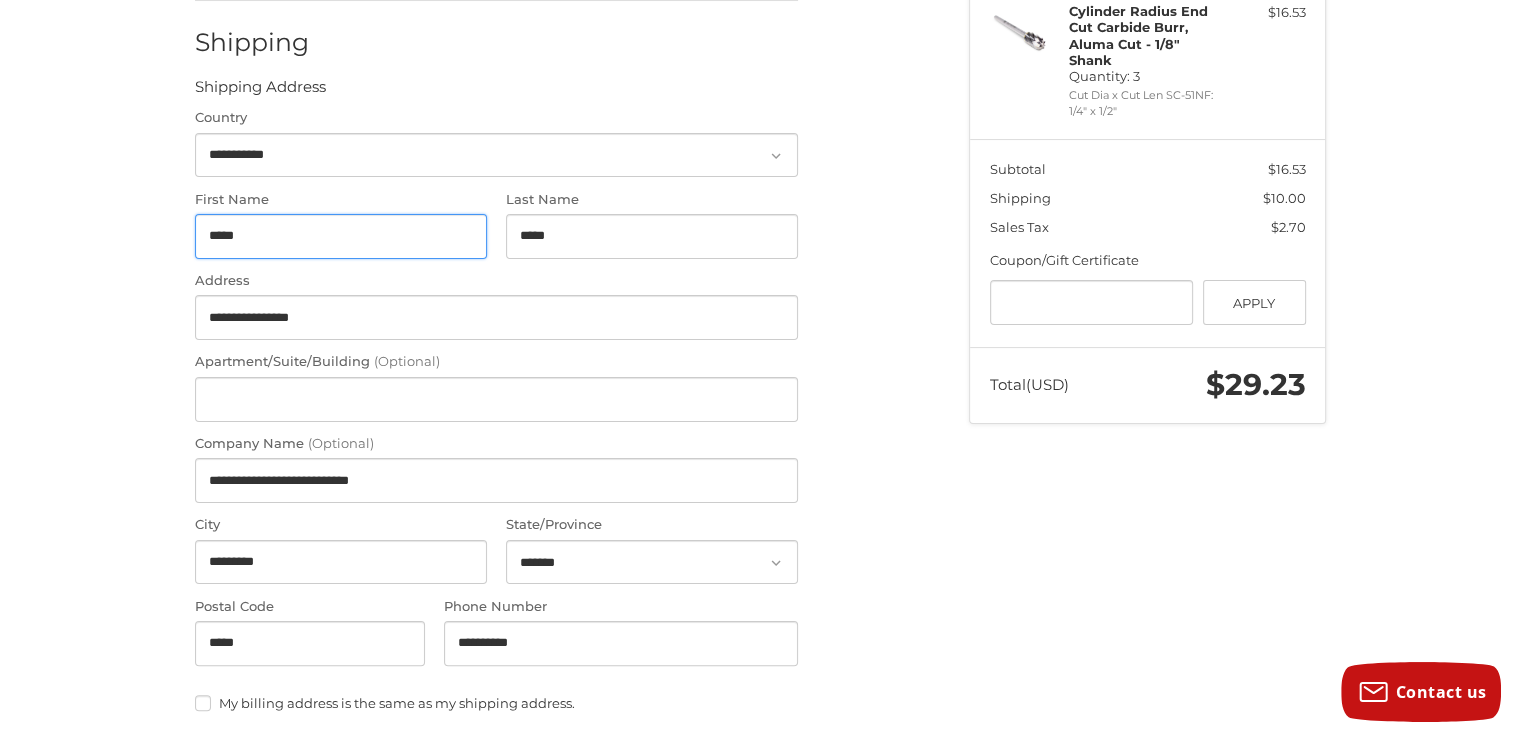 drag, startPoint x: 311, startPoint y: 233, endPoint x: 124, endPoint y: 240, distance: 187.13097 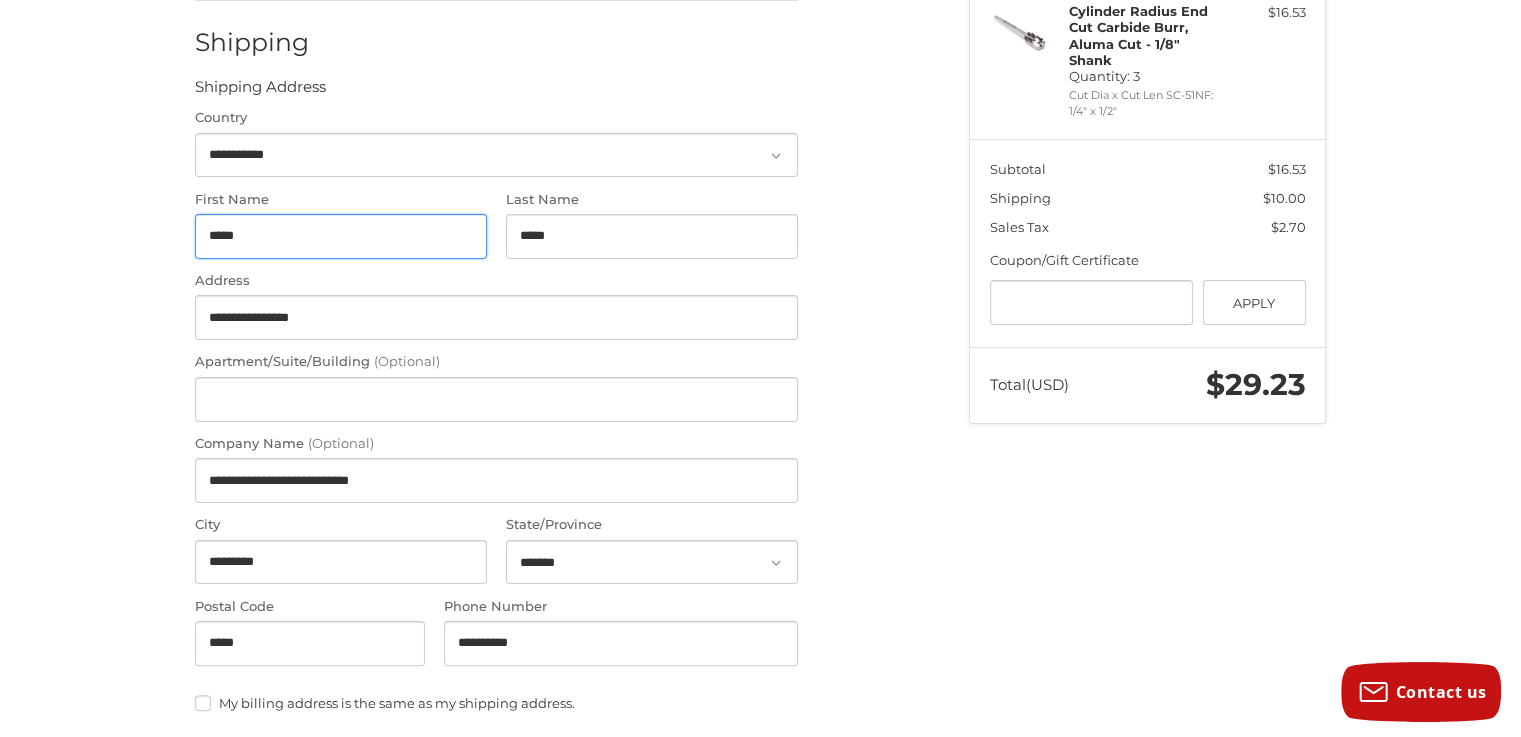 click on "**********" at bounding box center [760, 618] 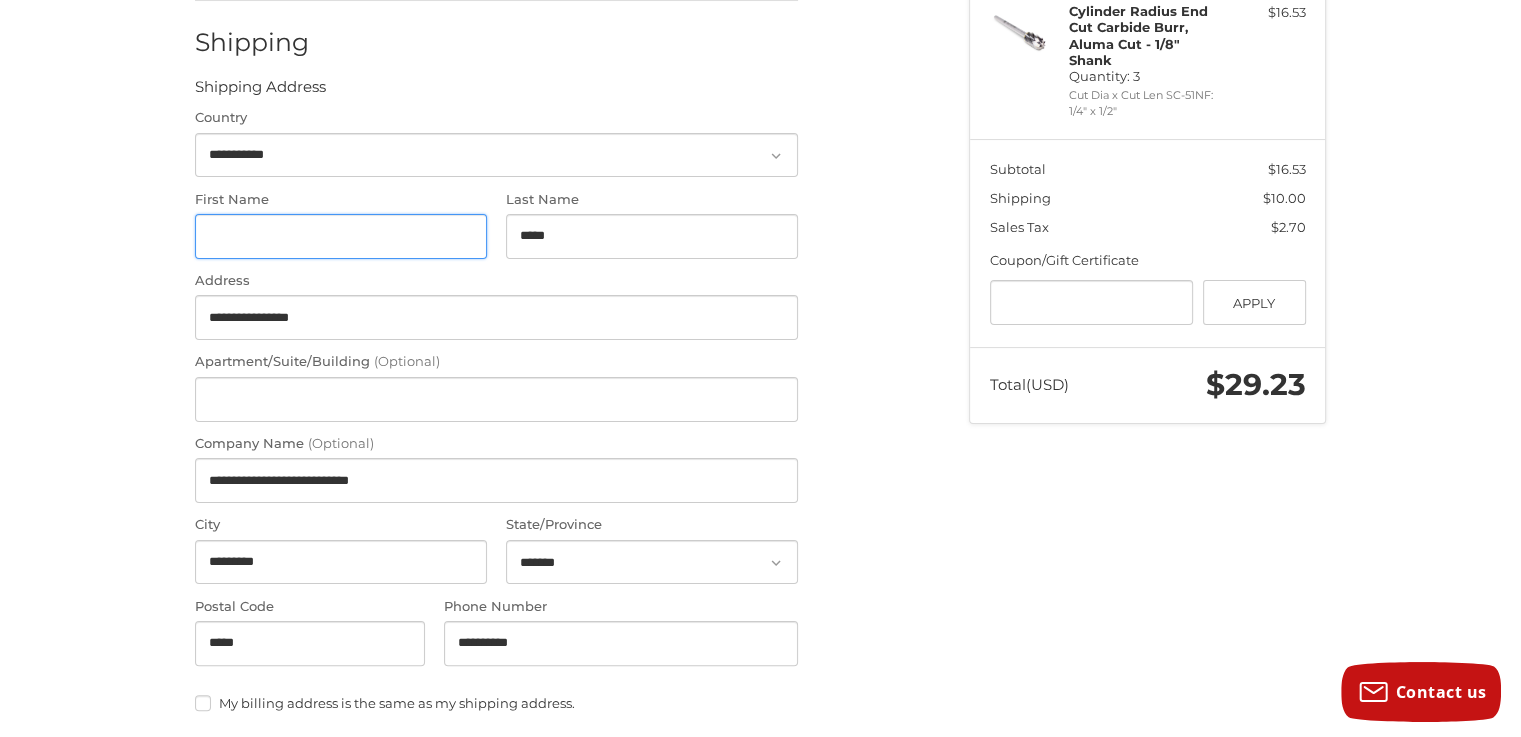 drag, startPoint x: 346, startPoint y: 231, endPoint x: 741, endPoint y: 421, distance: 438.32065 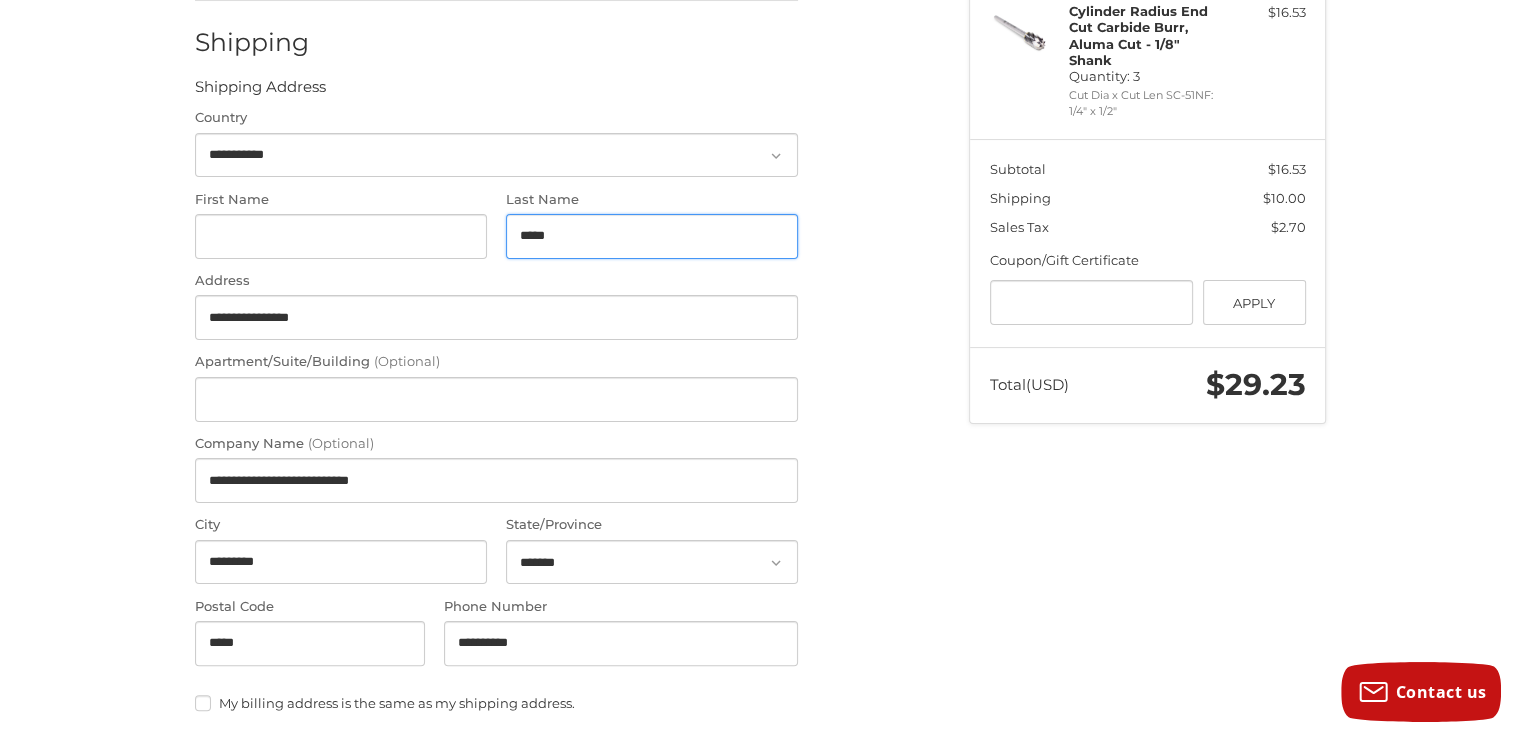 drag, startPoint x: 598, startPoint y: 226, endPoint x: 498, endPoint y: 241, distance: 101.118744 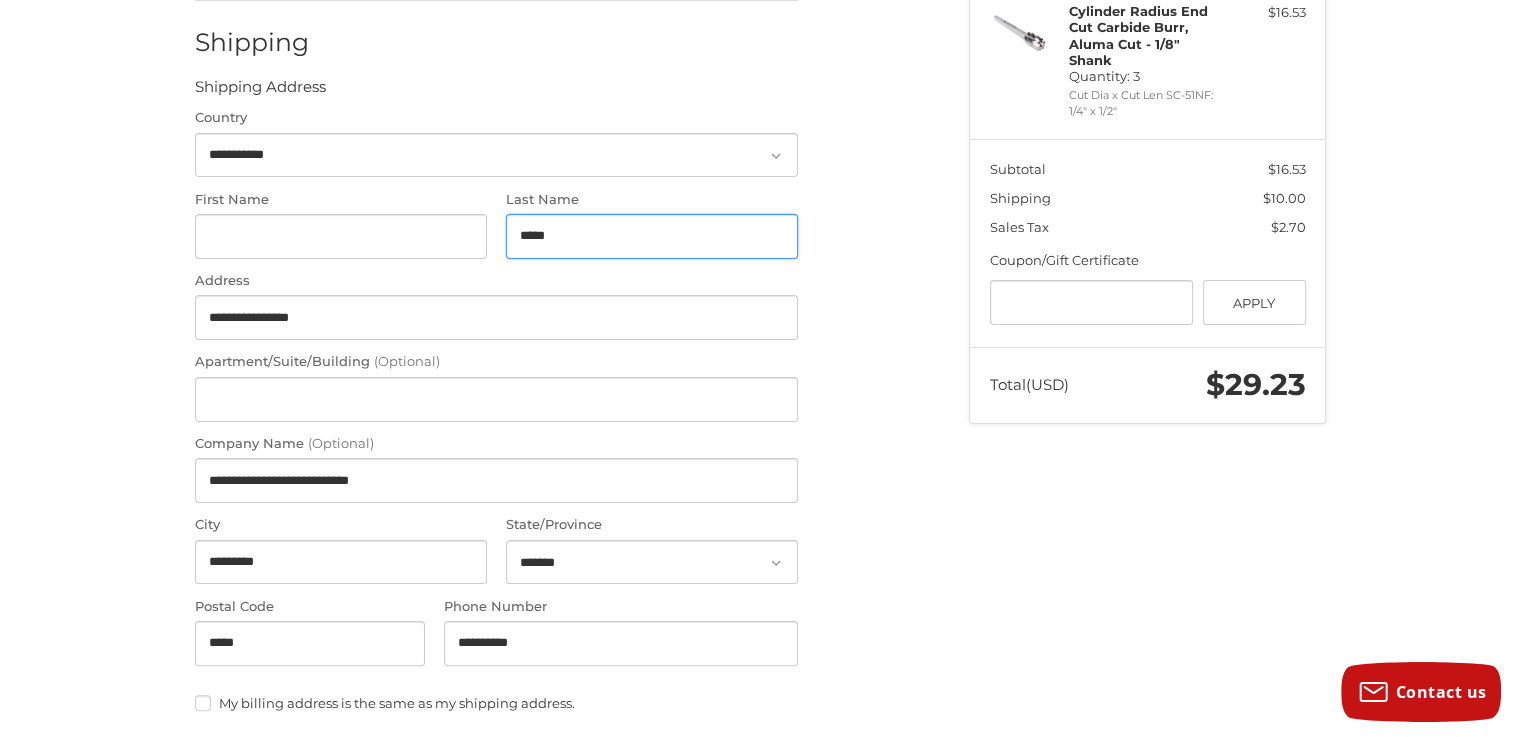 click on "Last Name *****" at bounding box center (652, 226) 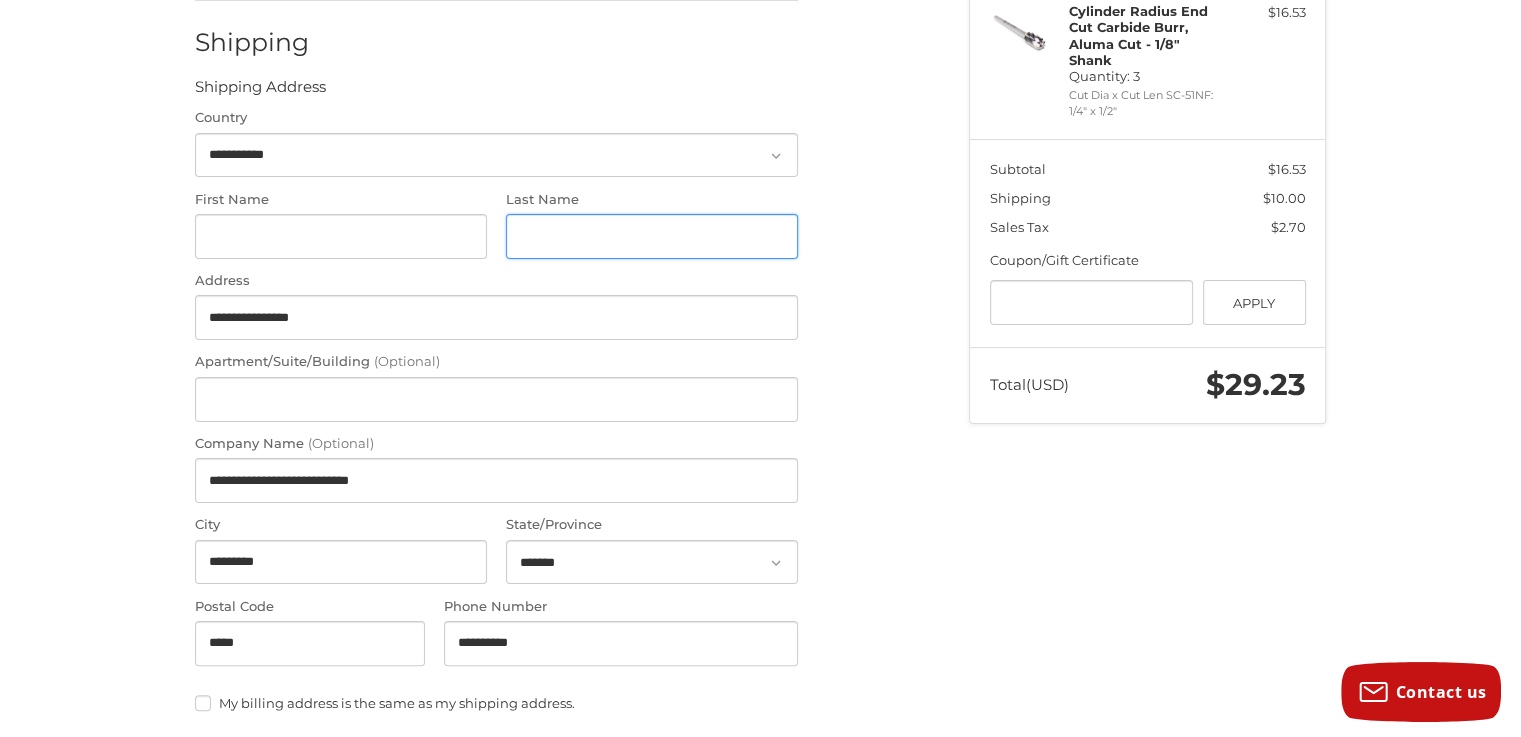 type 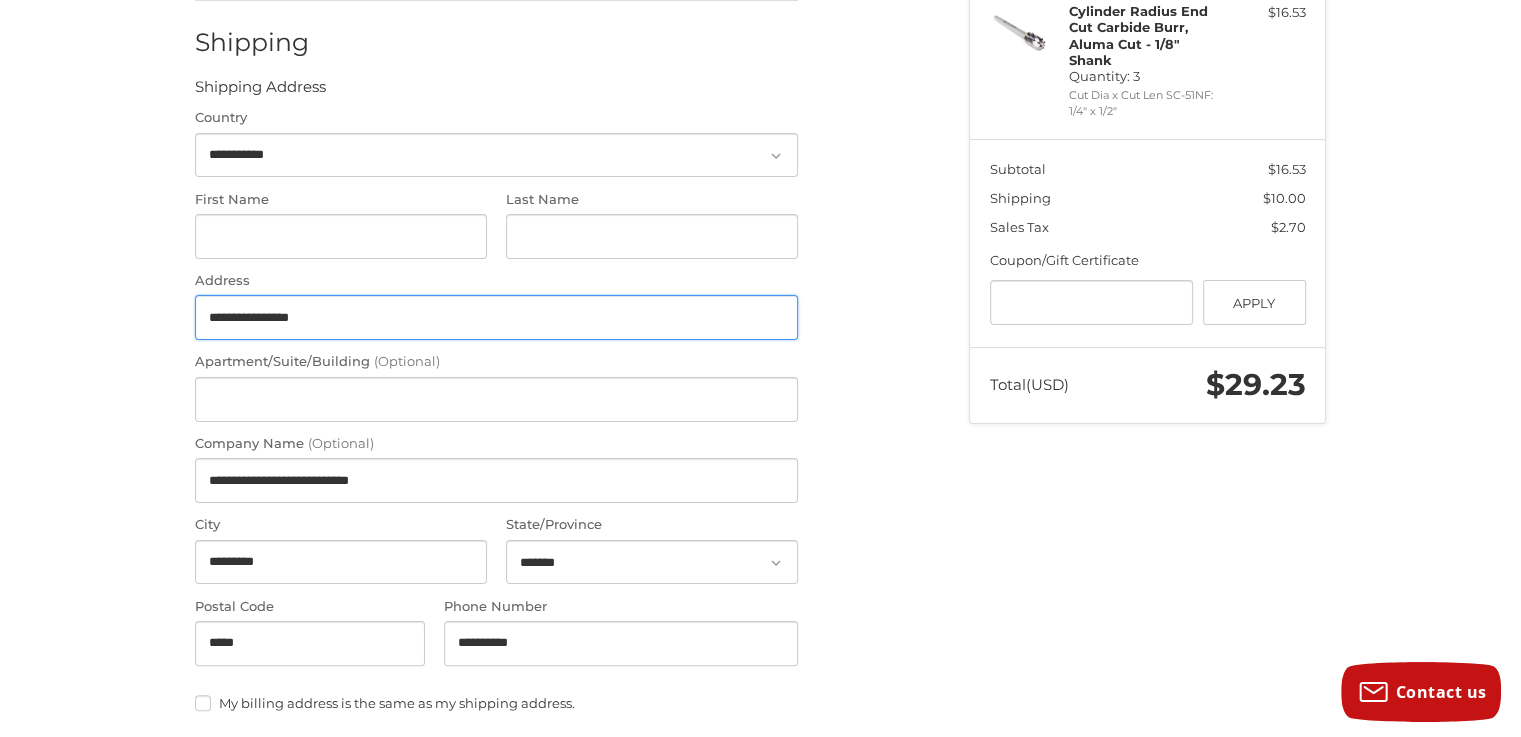 drag, startPoint x: 484, startPoint y: 325, endPoint x: 130, endPoint y: 327, distance: 354.00565 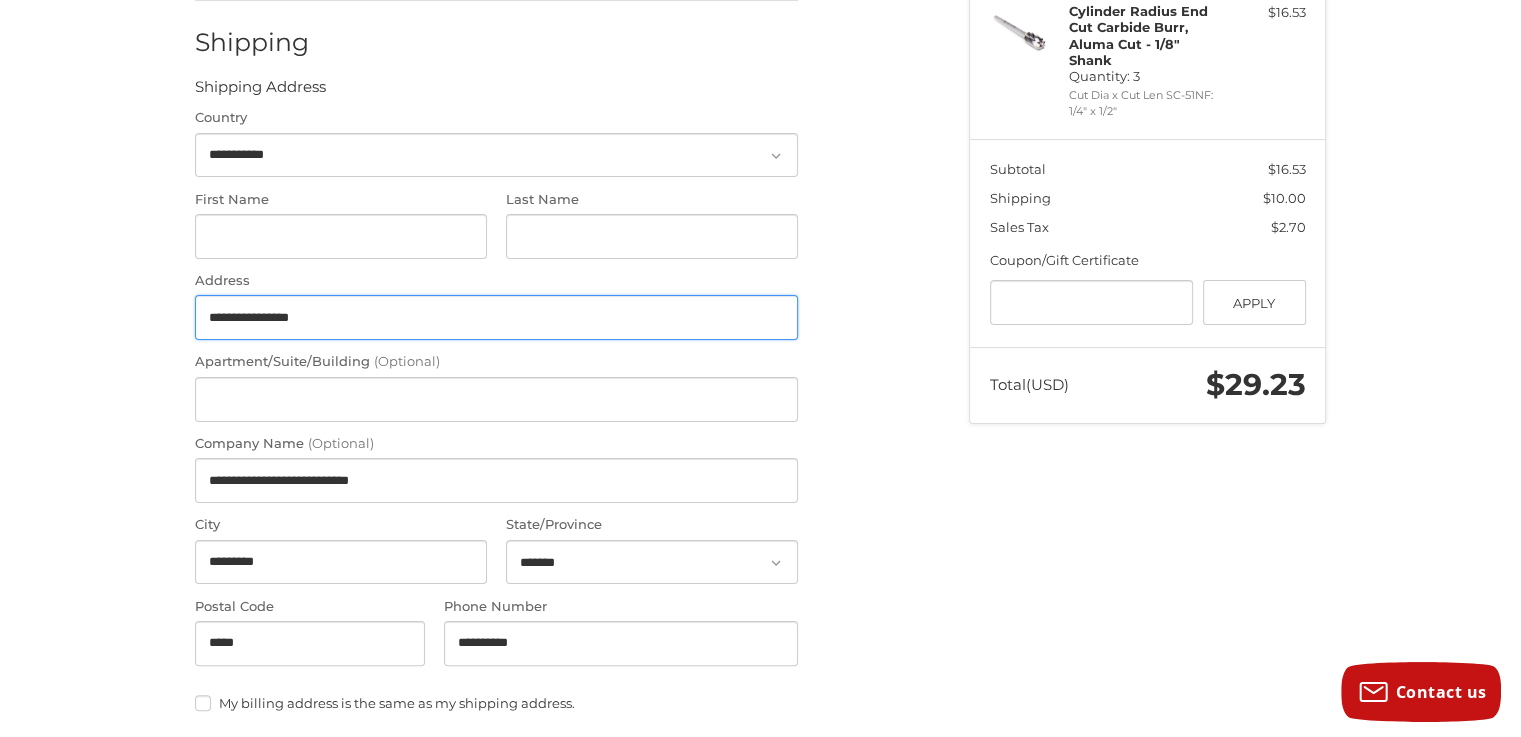 click on "**********" at bounding box center (760, 548) 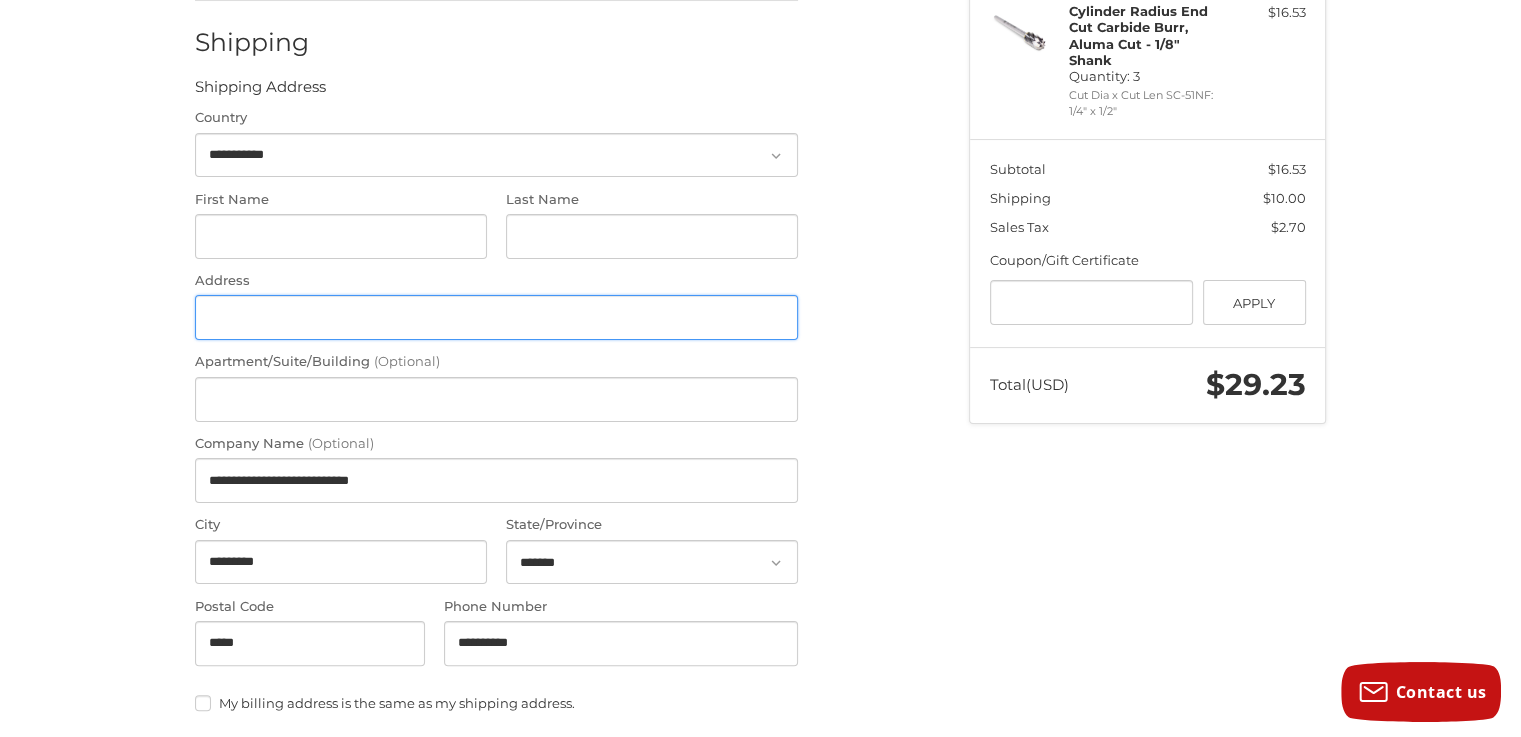 type 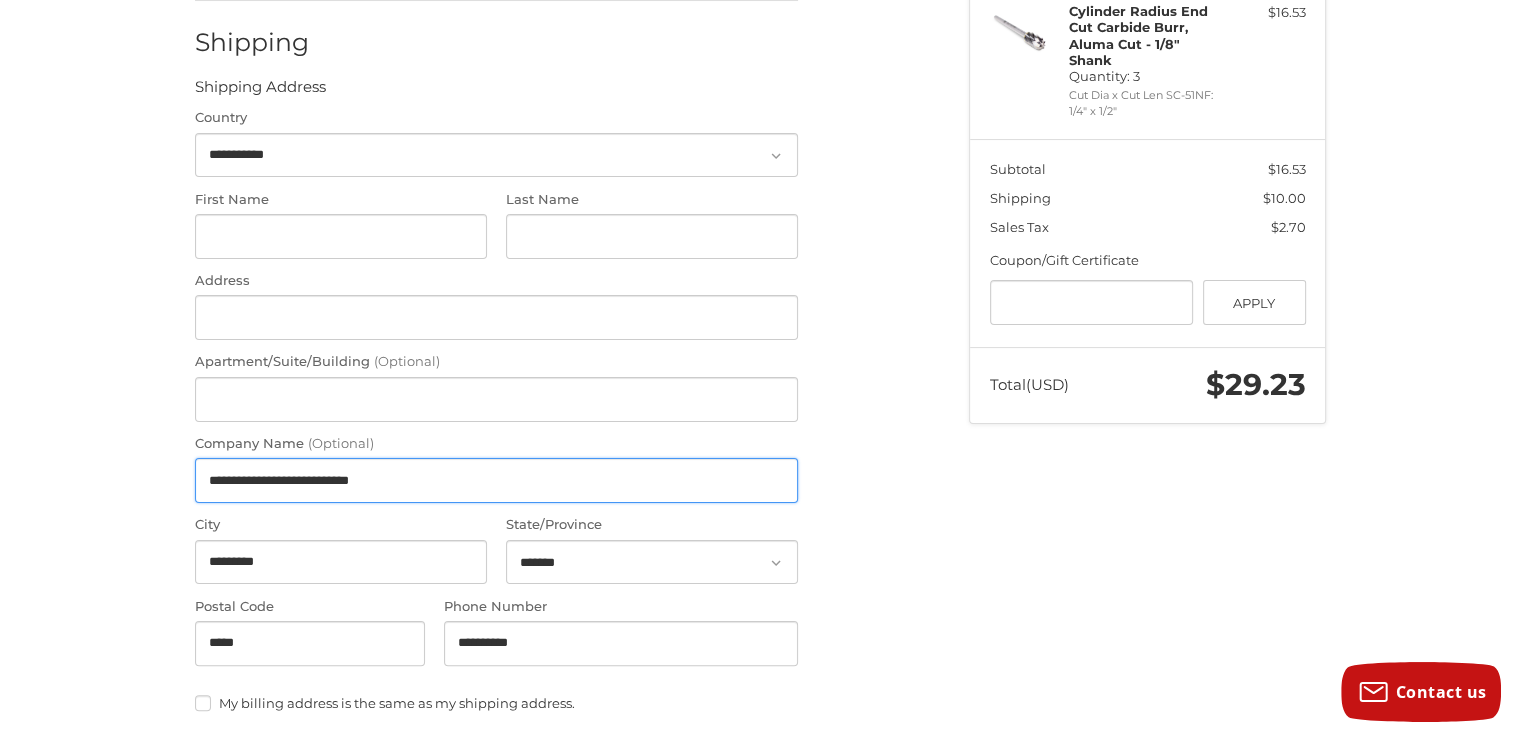 drag, startPoint x: 460, startPoint y: 484, endPoint x: 120, endPoint y: 480, distance: 340.02353 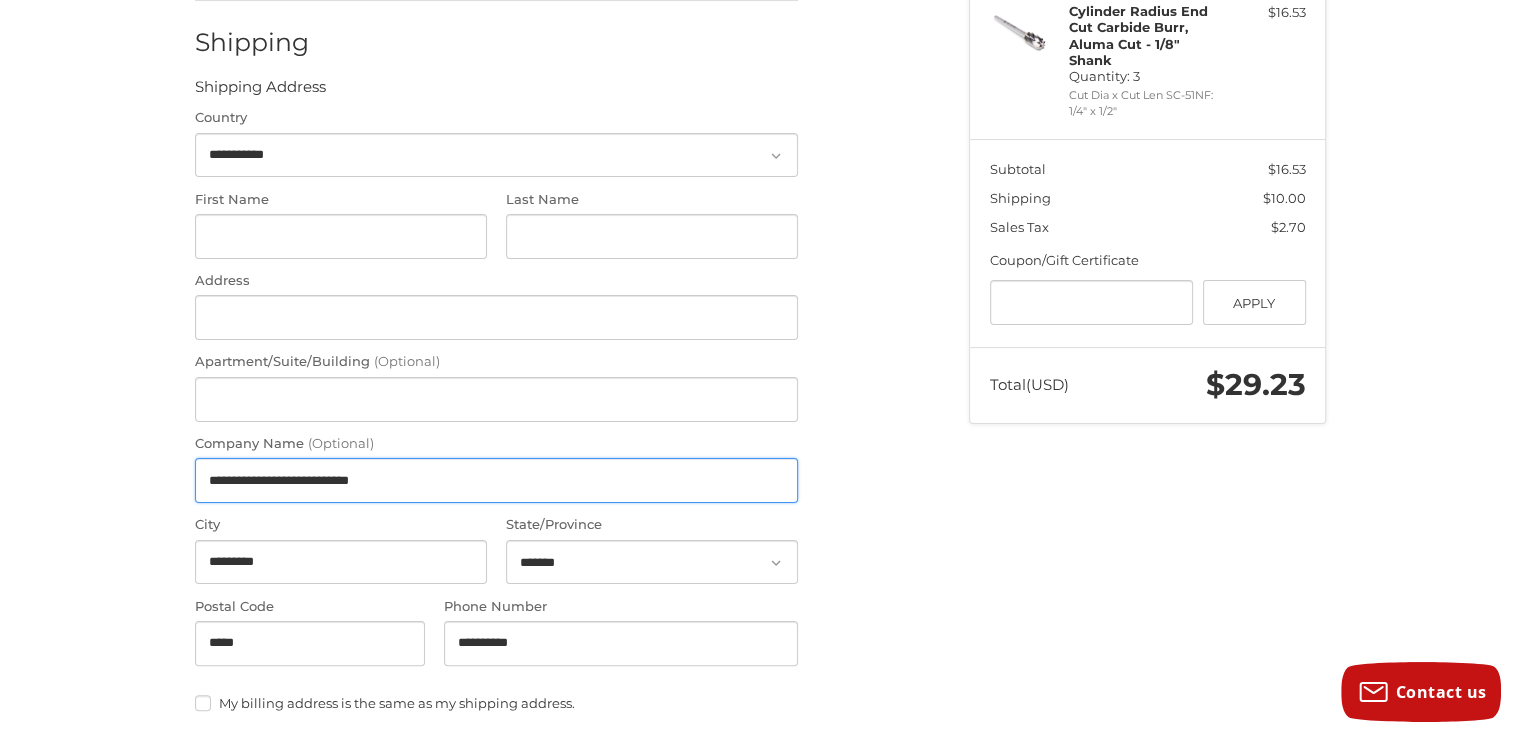 click on "**********" at bounding box center (760, 548) 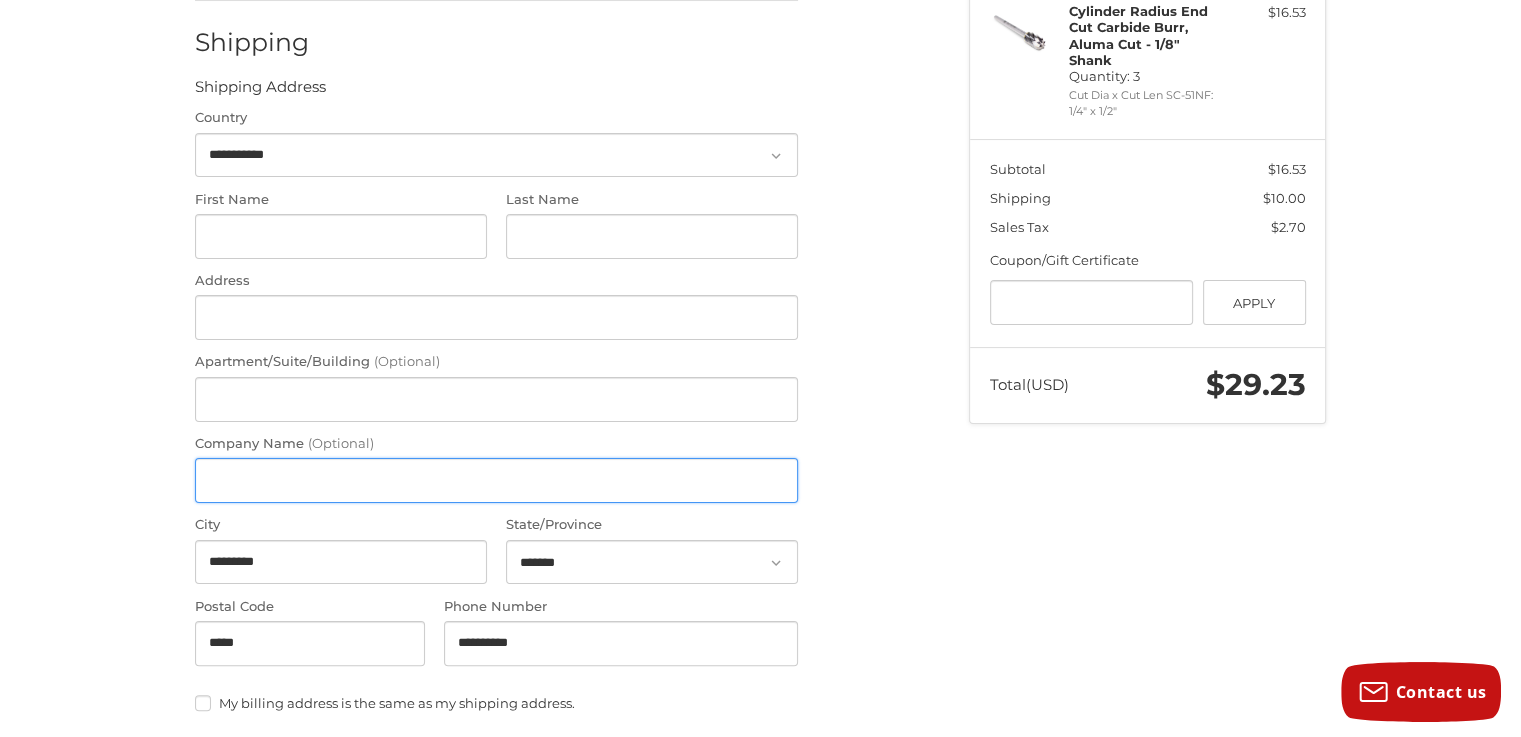 type 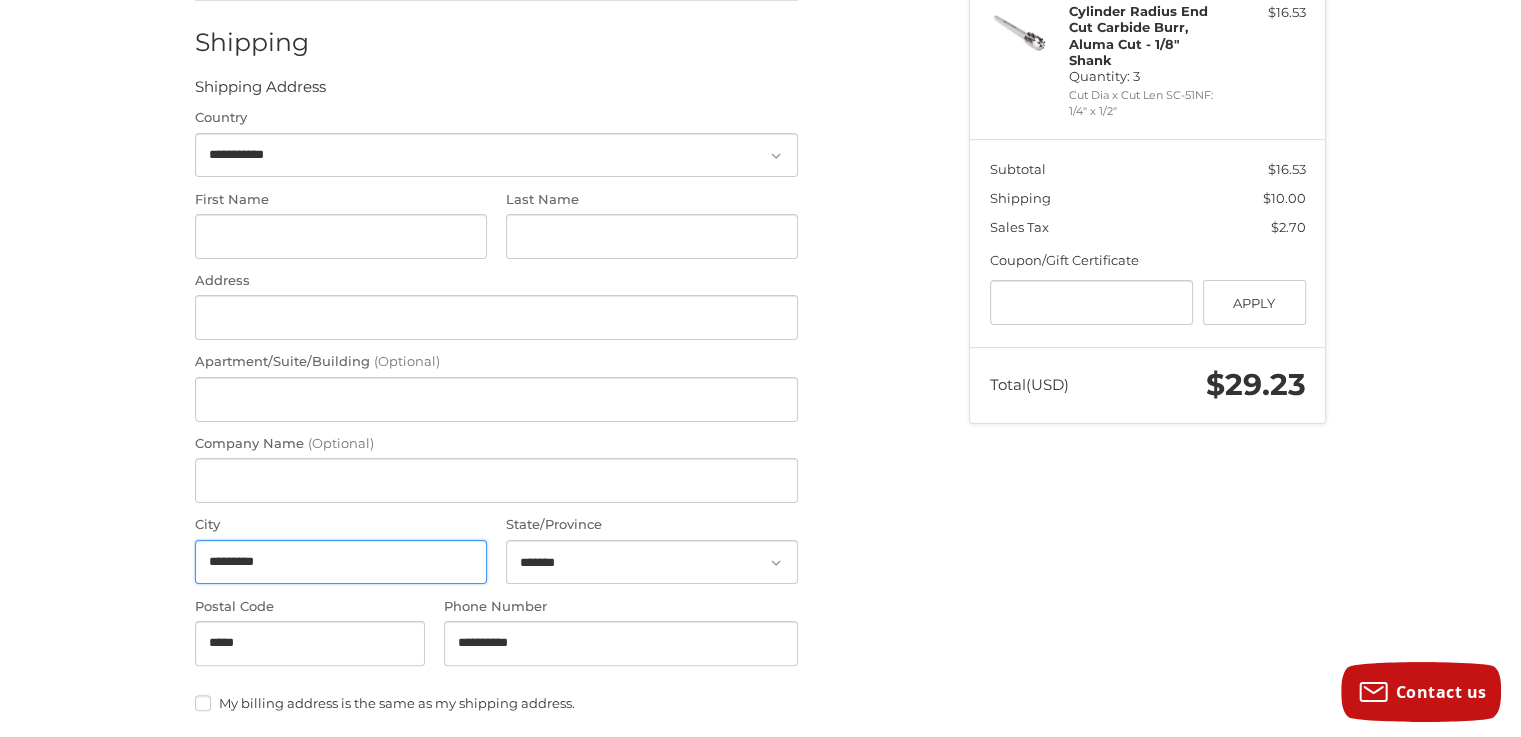 drag, startPoint x: 424, startPoint y: 559, endPoint x: 75, endPoint y: 552, distance: 349.0702 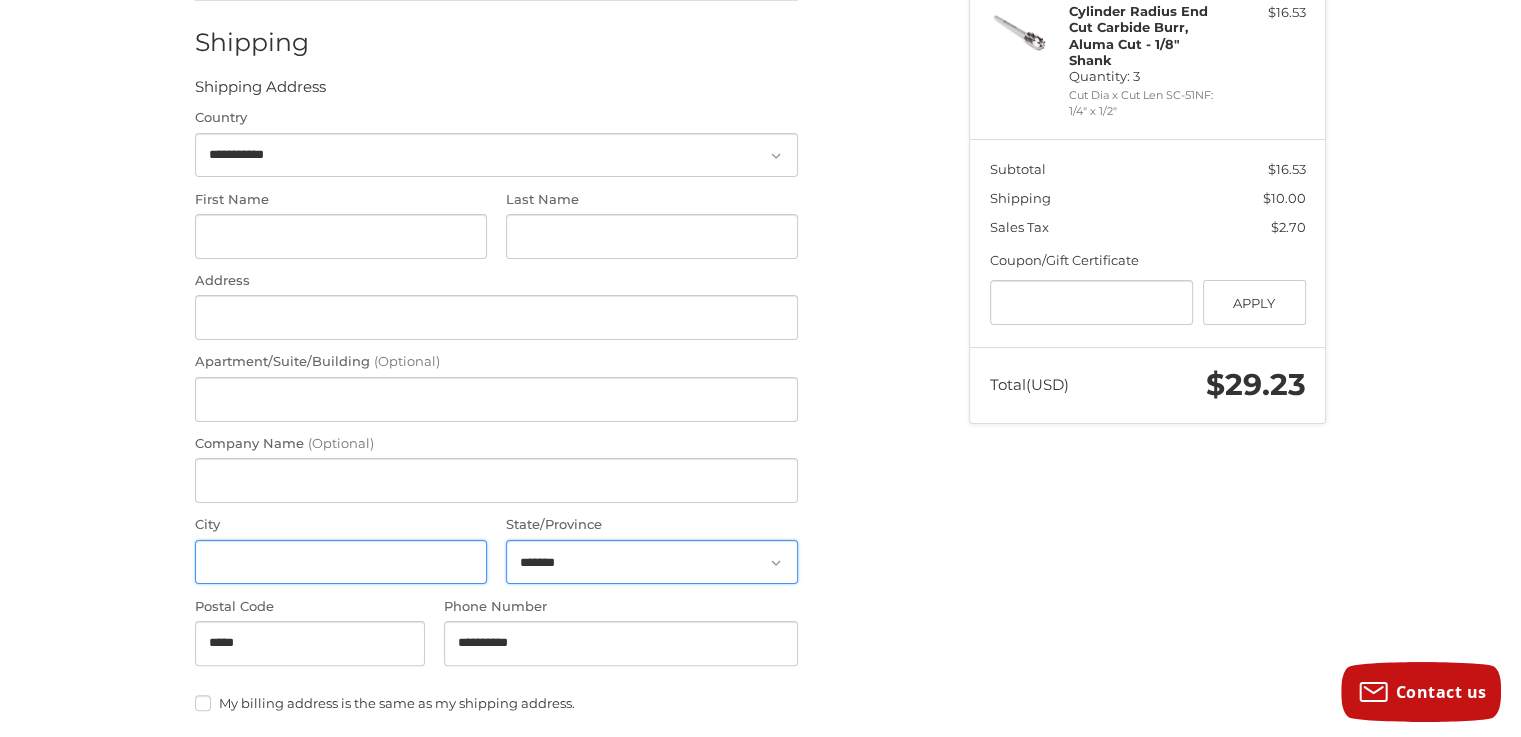 type 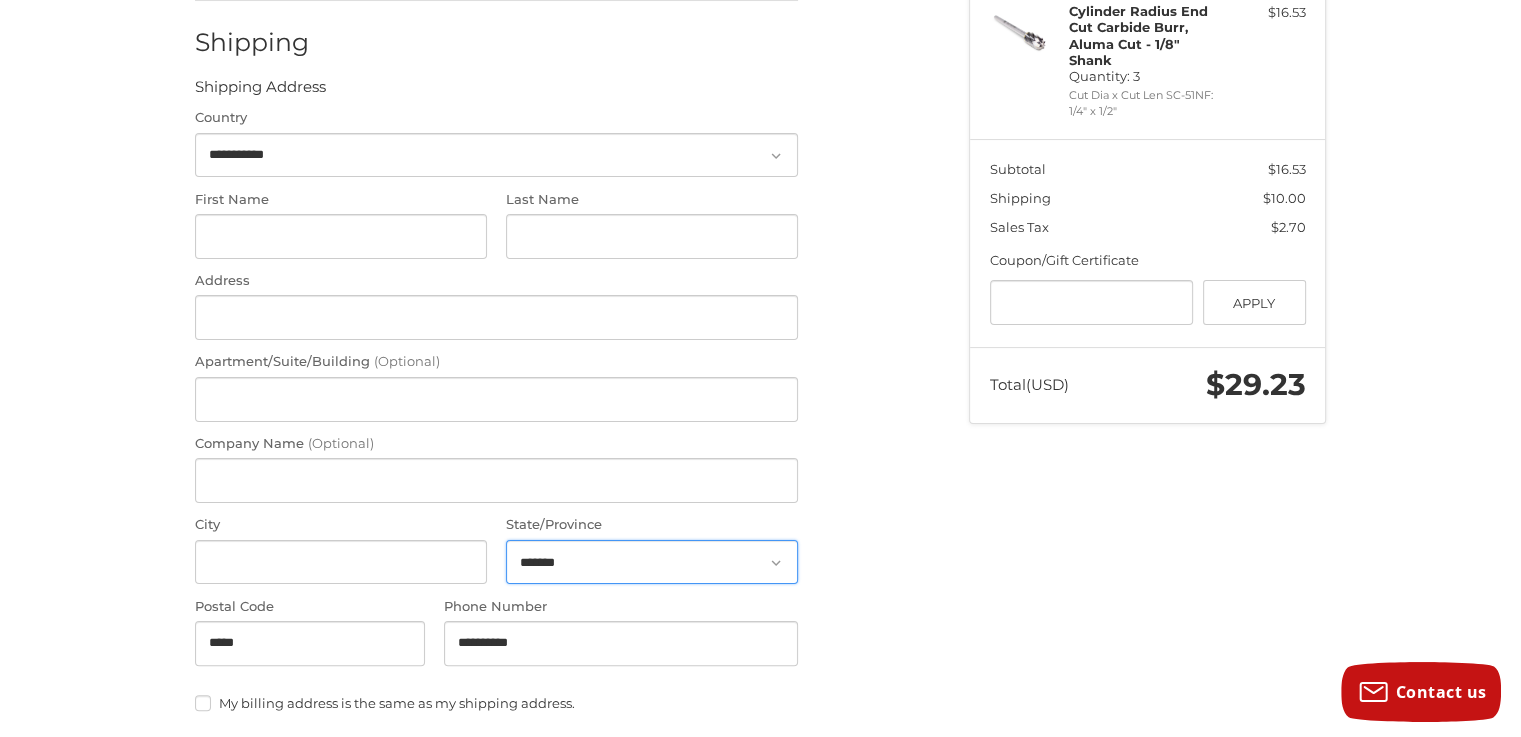 drag, startPoint x: 612, startPoint y: 550, endPoint x: 517, endPoint y: 566, distance: 96.337944 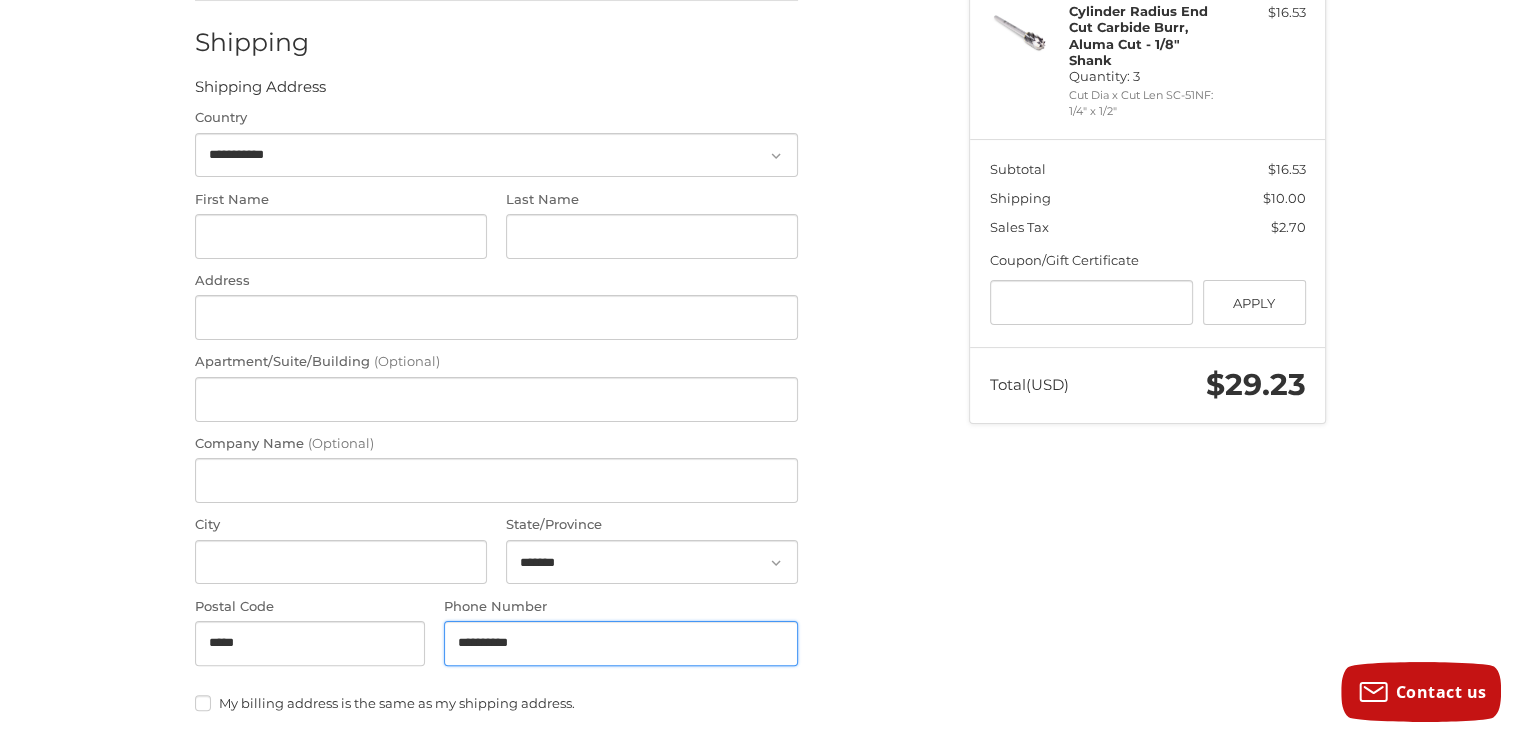 drag, startPoint x: 605, startPoint y: 632, endPoint x: 430, endPoint y: 637, distance: 175.07141 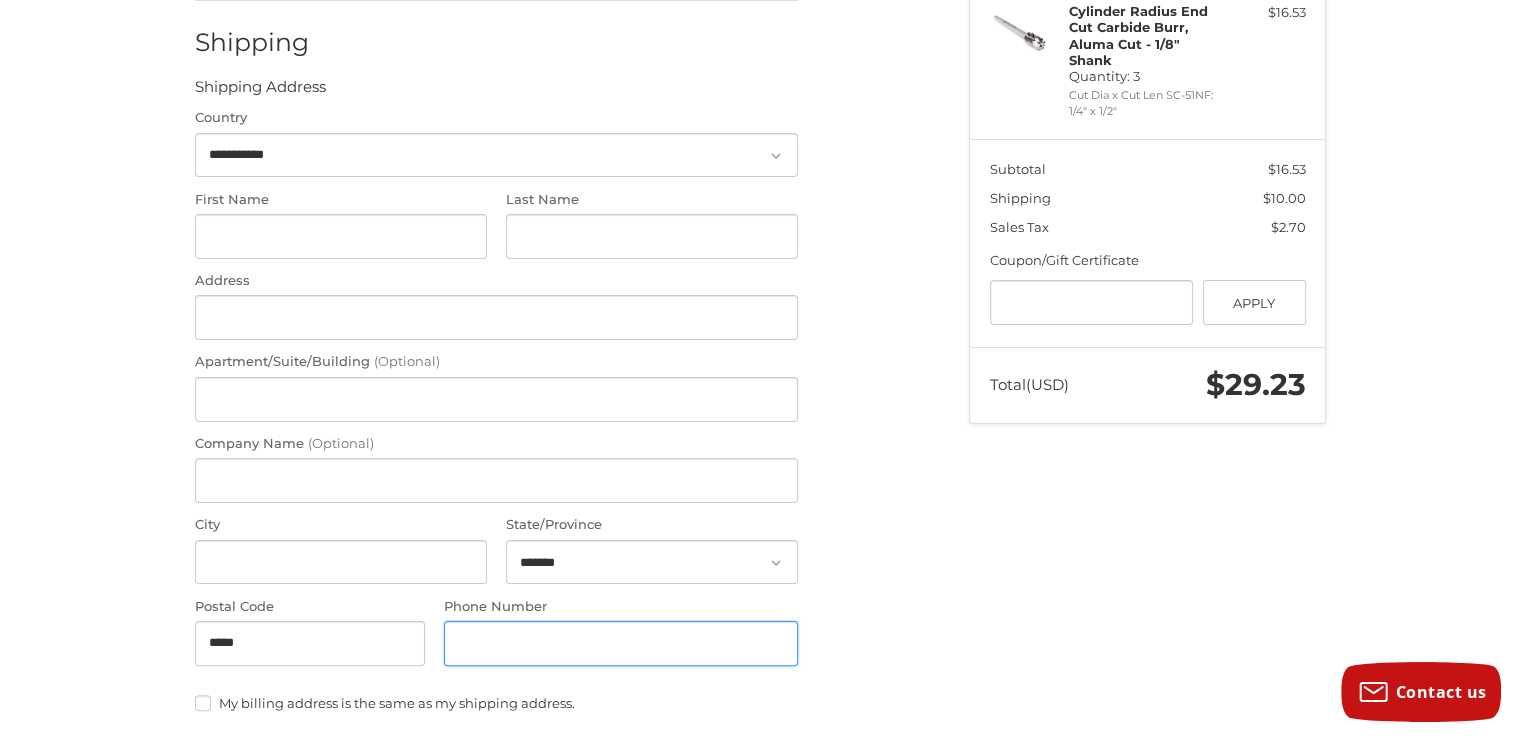 type 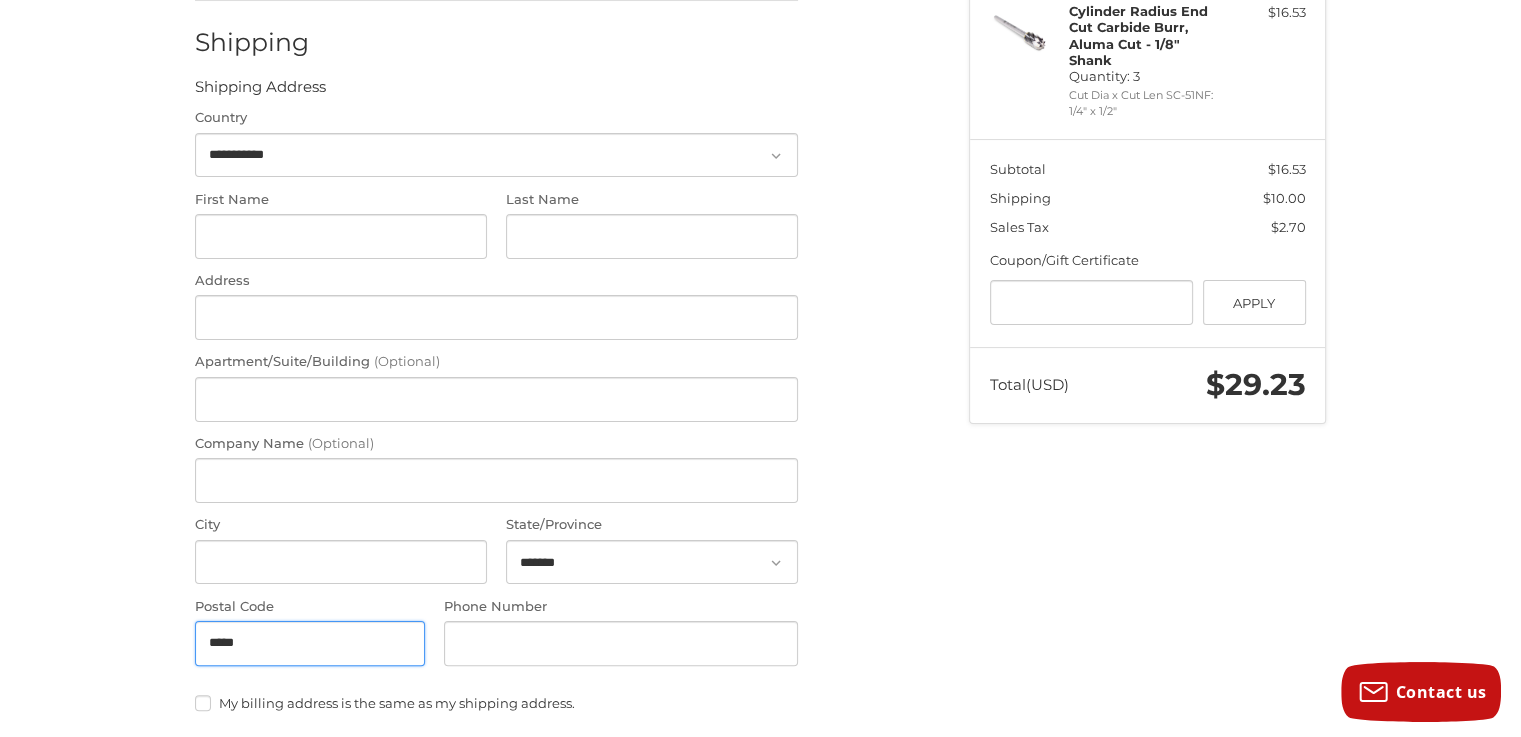 drag, startPoint x: 384, startPoint y: 633, endPoint x: 135, endPoint y: 641, distance: 249.12848 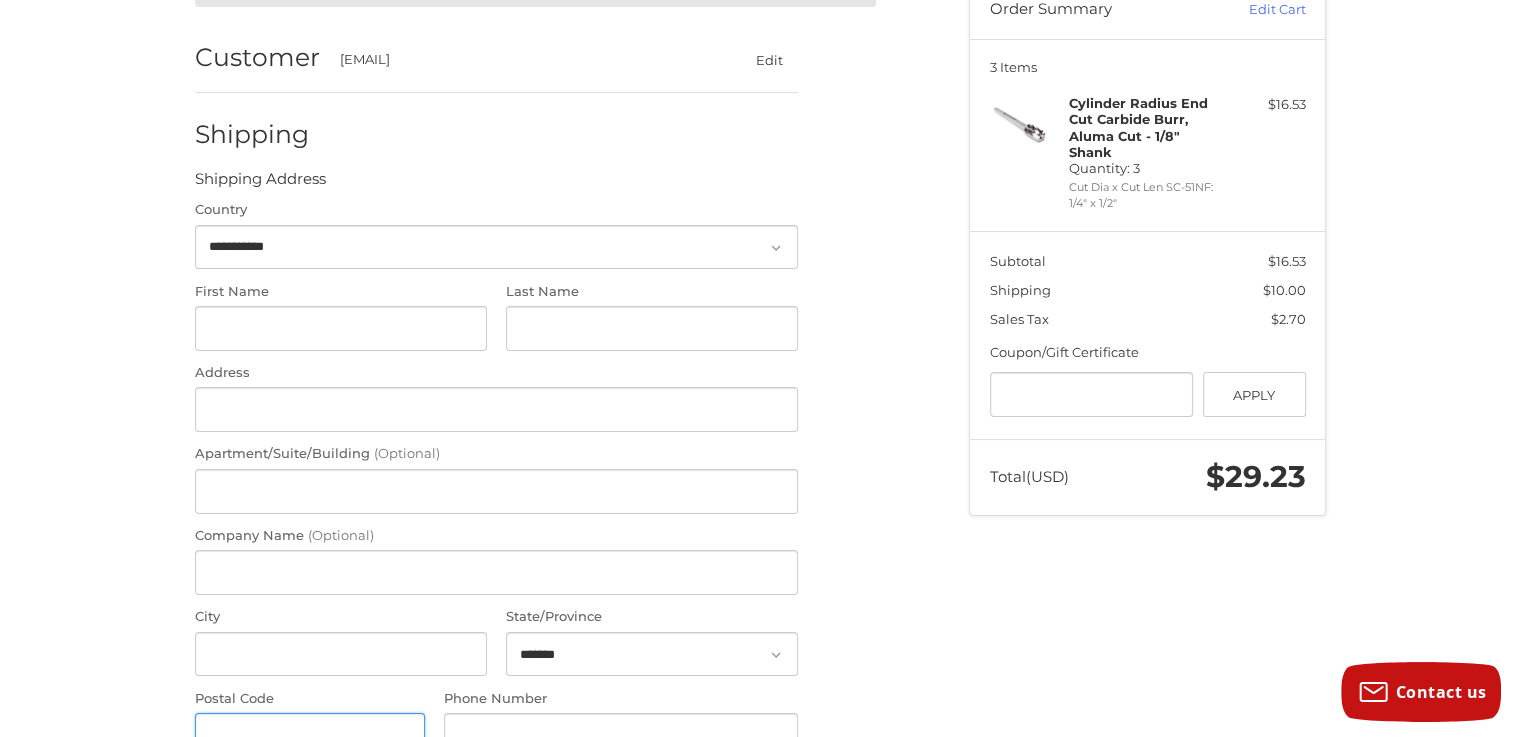 scroll, scrollTop: 42, scrollLeft: 0, axis: vertical 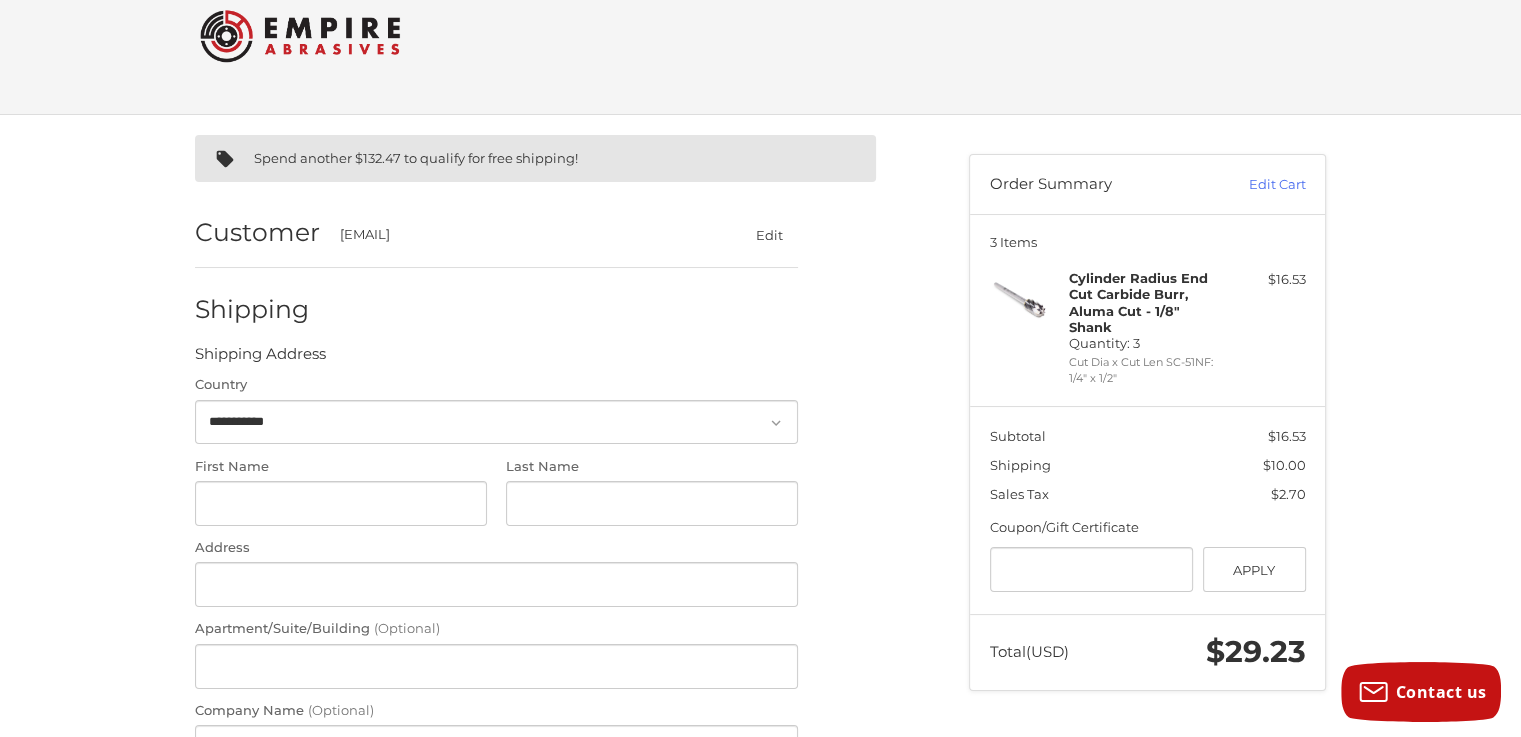 type 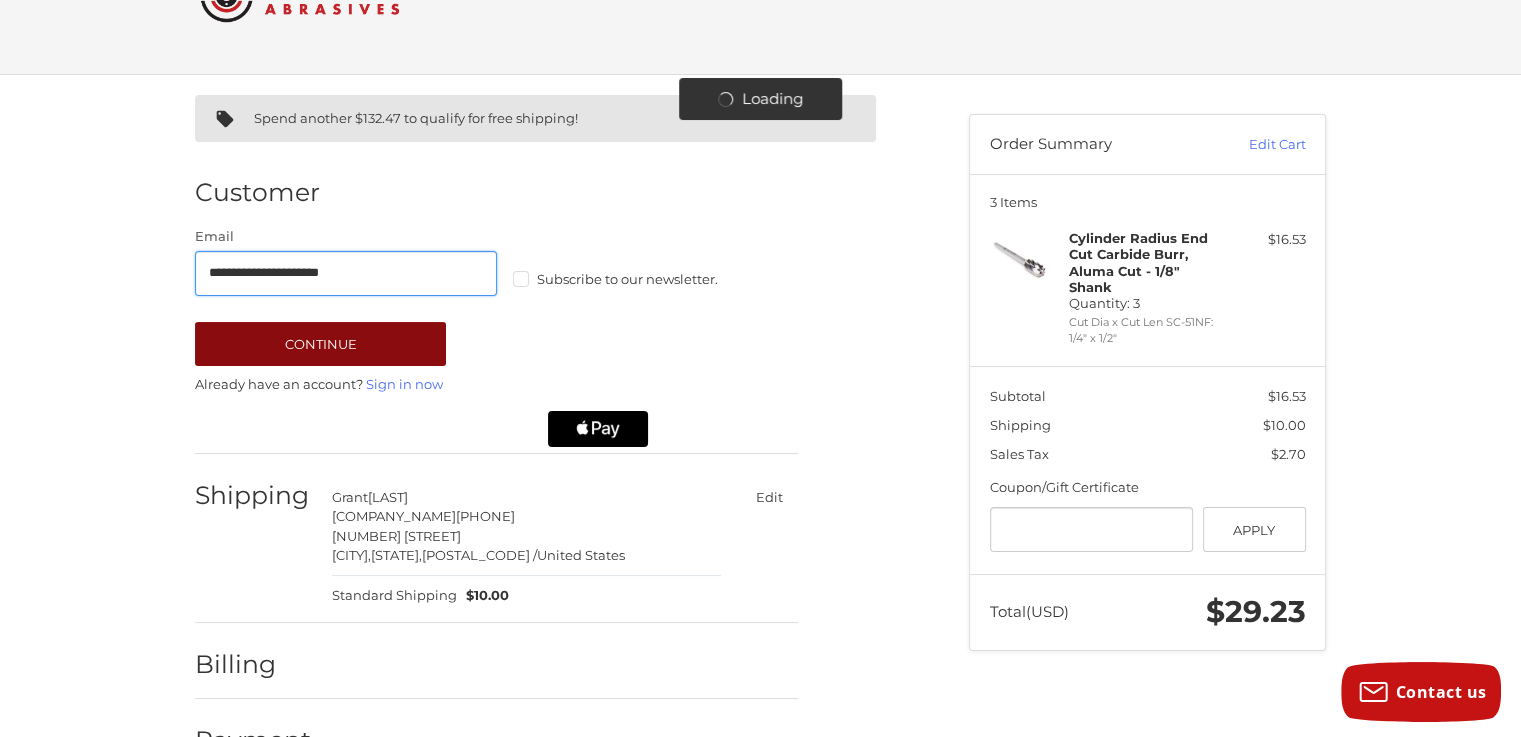 scroll, scrollTop: 137, scrollLeft: 0, axis: vertical 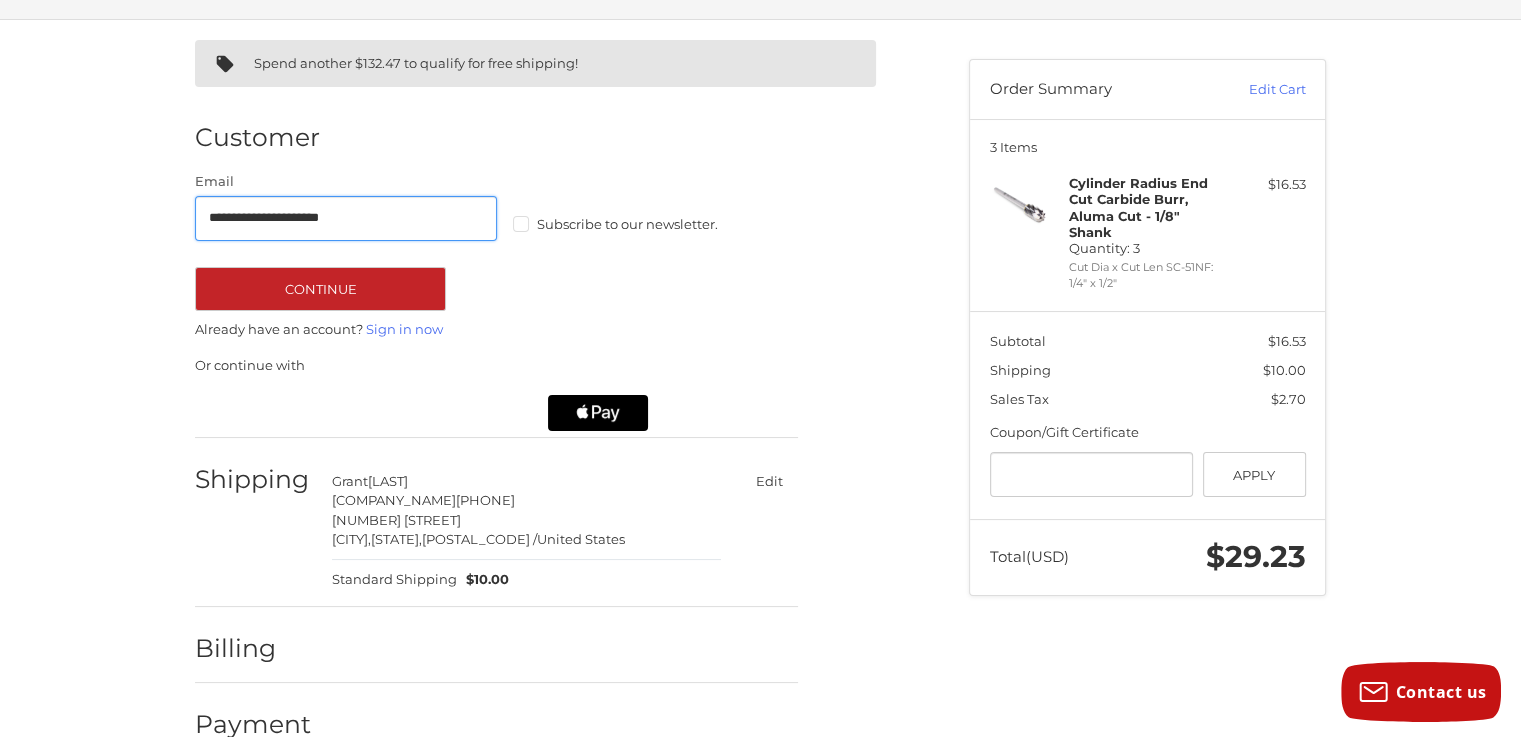 drag, startPoint x: 415, startPoint y: 218, endPoint x: 86, endPoint y: 226, distance: 329.09726 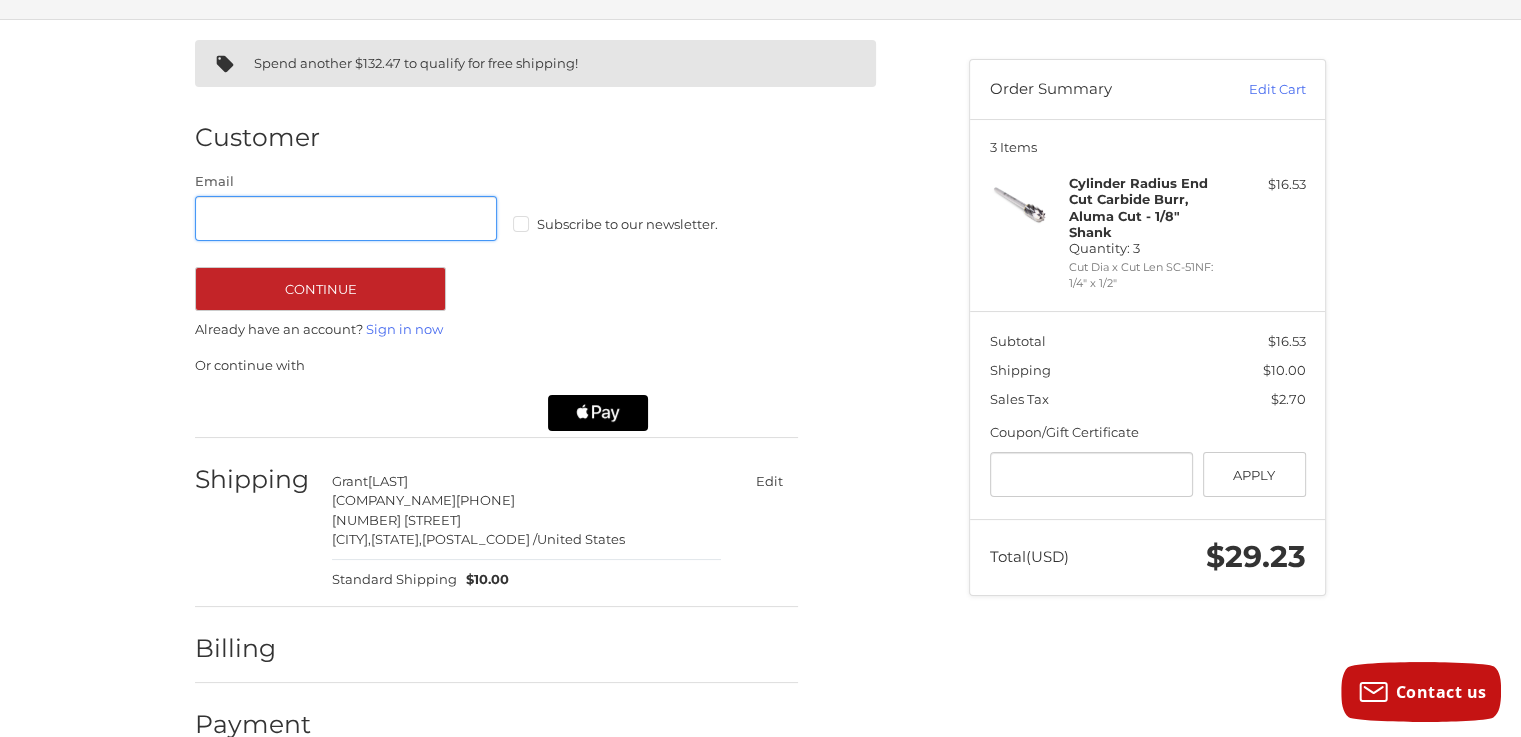 type 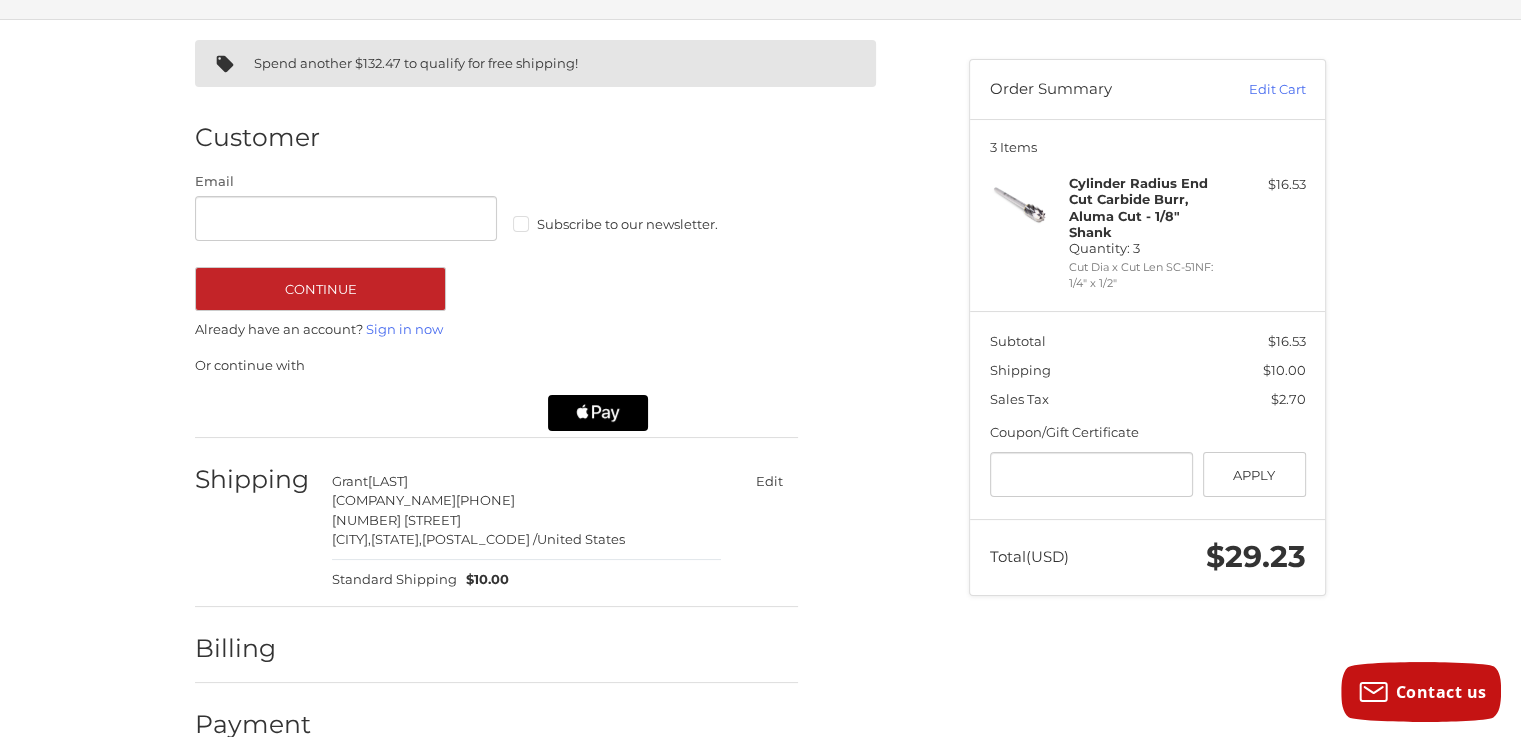 drag, startPoint x: 684, startPoint y: 504, endPoint x: 292, endPoint y: 497, distance: 392.0625 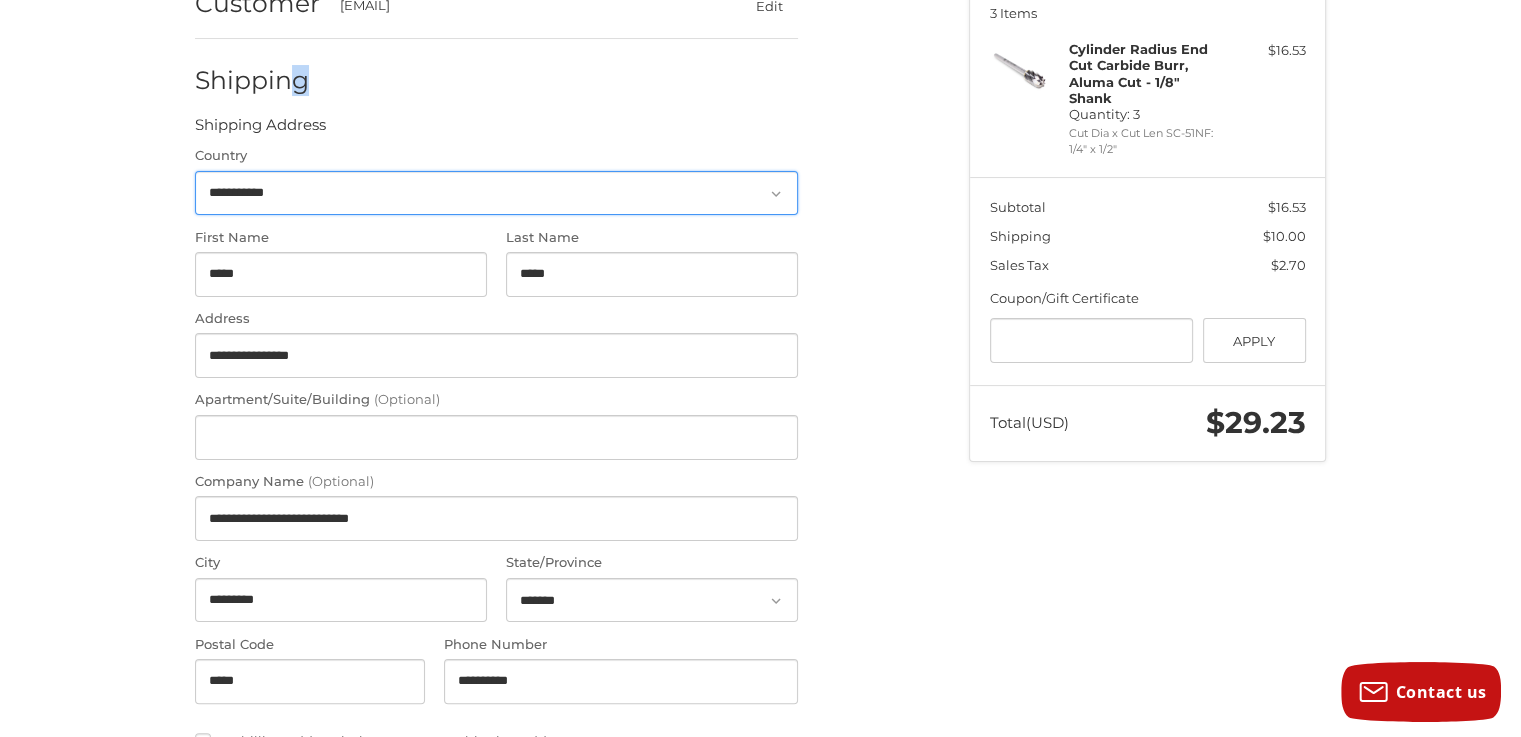 scroll, scrollTop: 309, scrollLeft: 0, axis: vertical 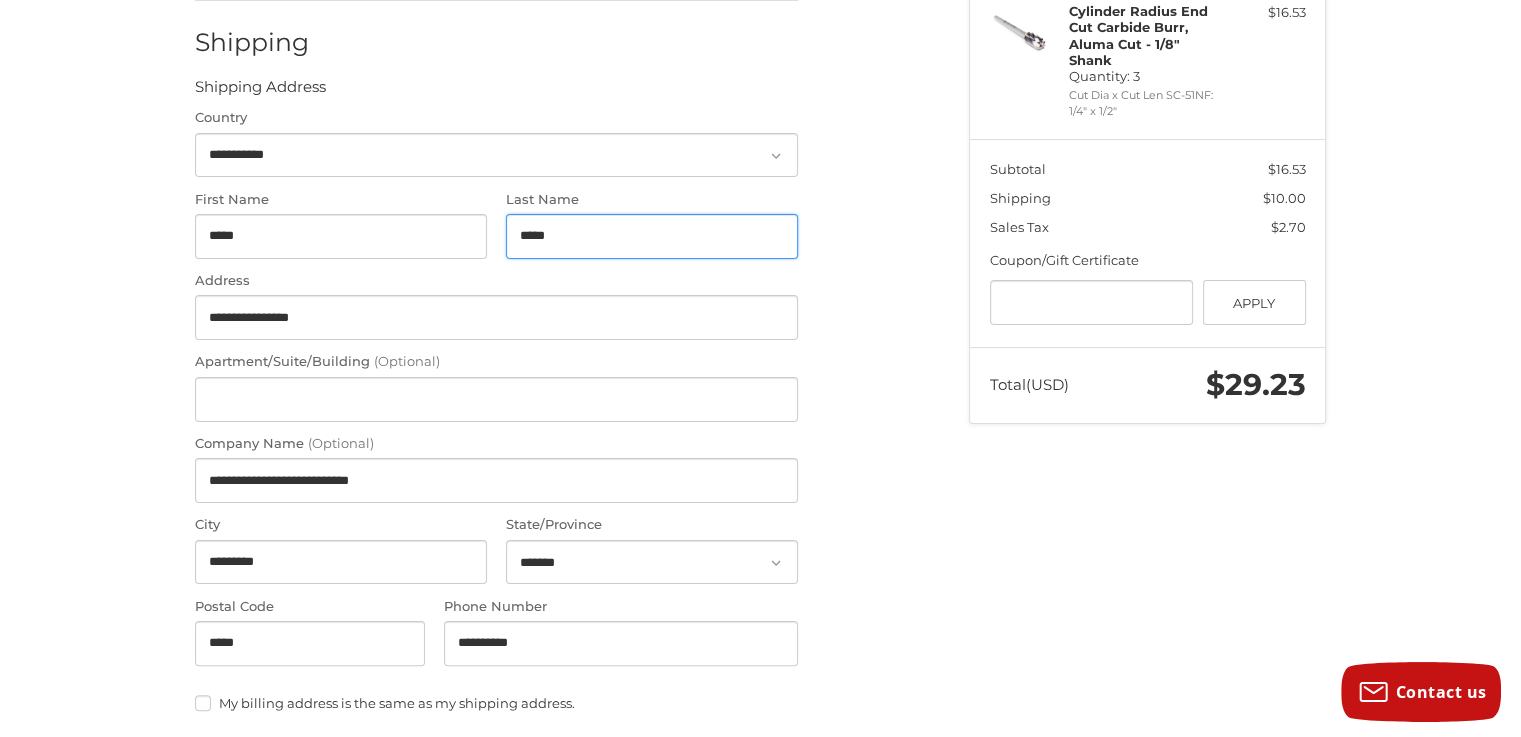 drag, startPoint x: 591, startPoint y: 237, endPoint x: 105, endPoint y: 210, distance: 486.74942 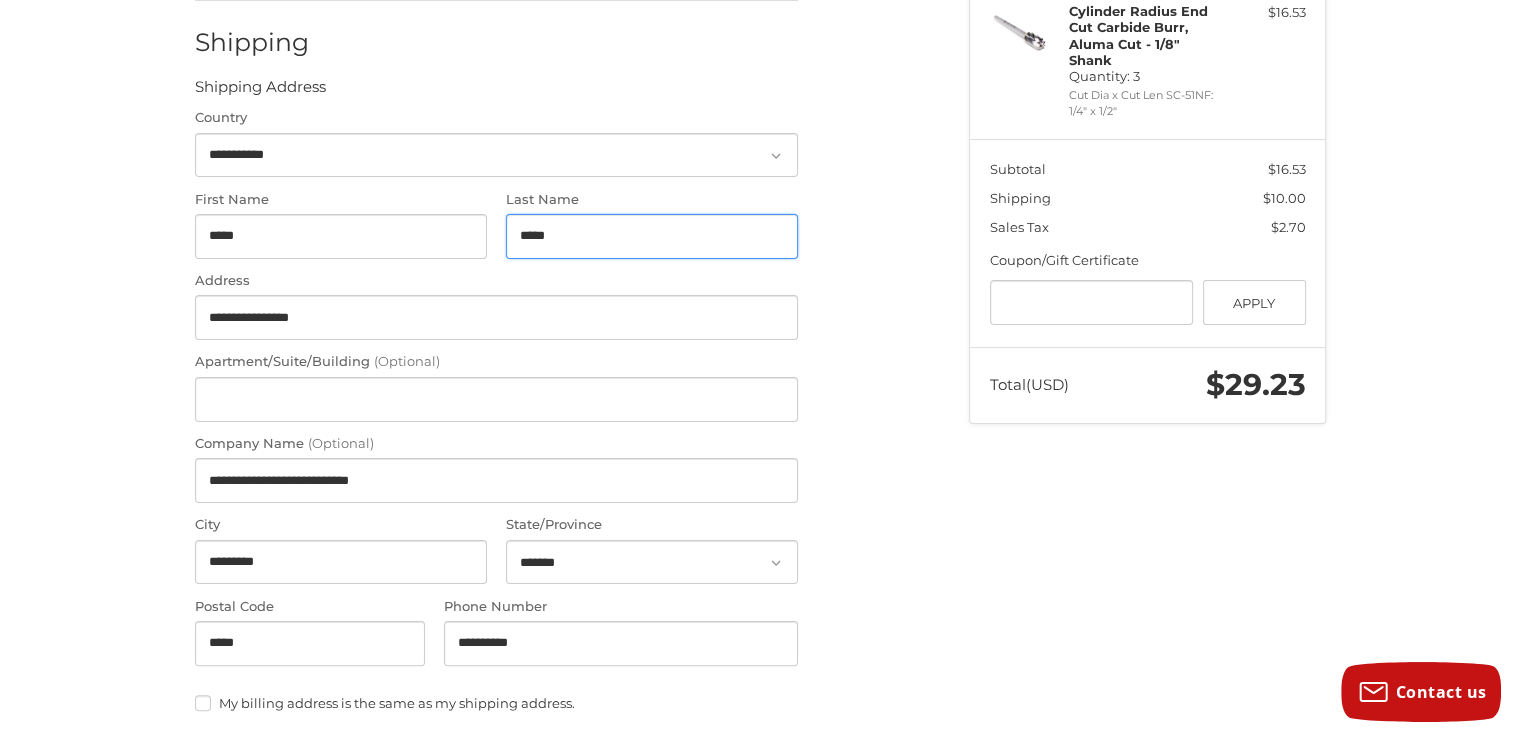 click on "**********" at bounding box center (760, 618) 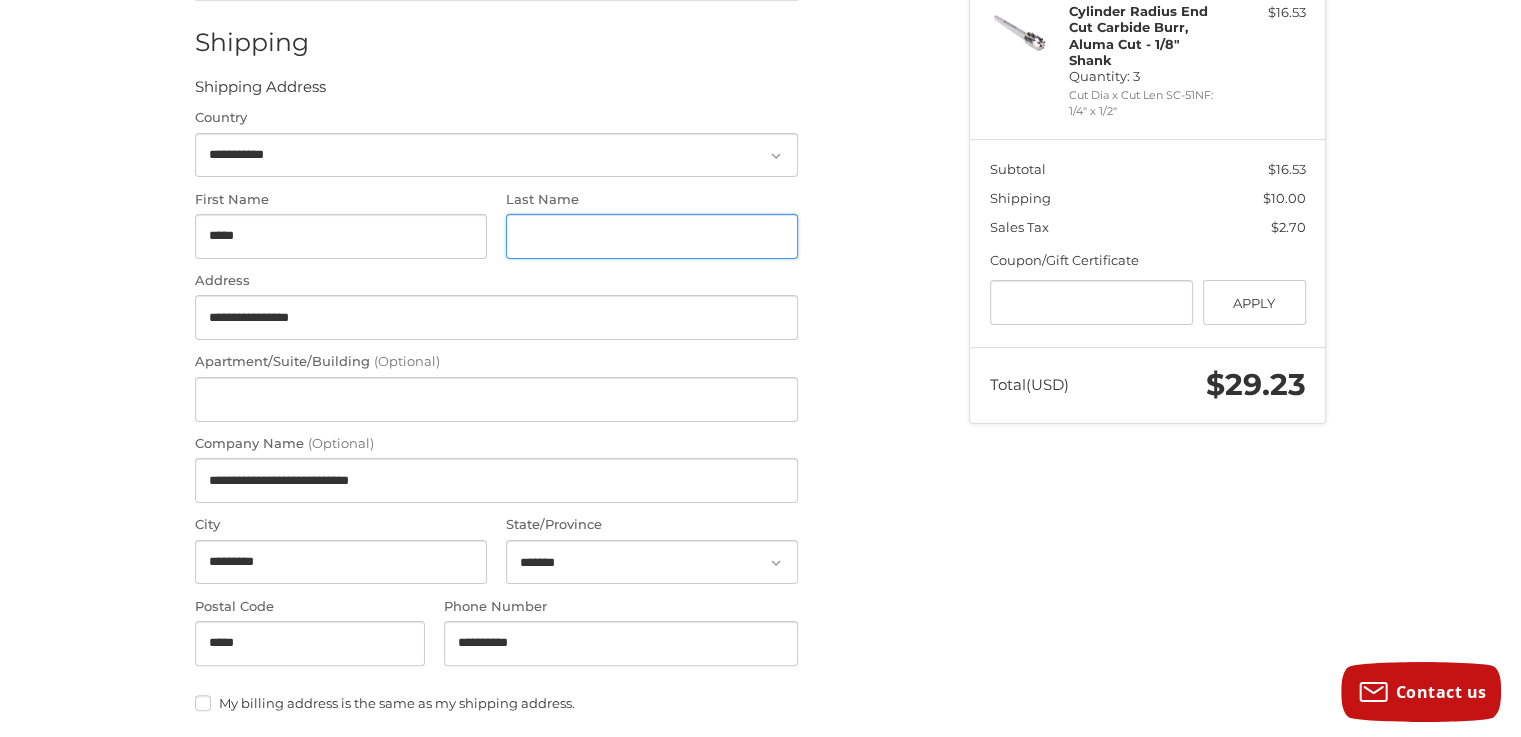 type 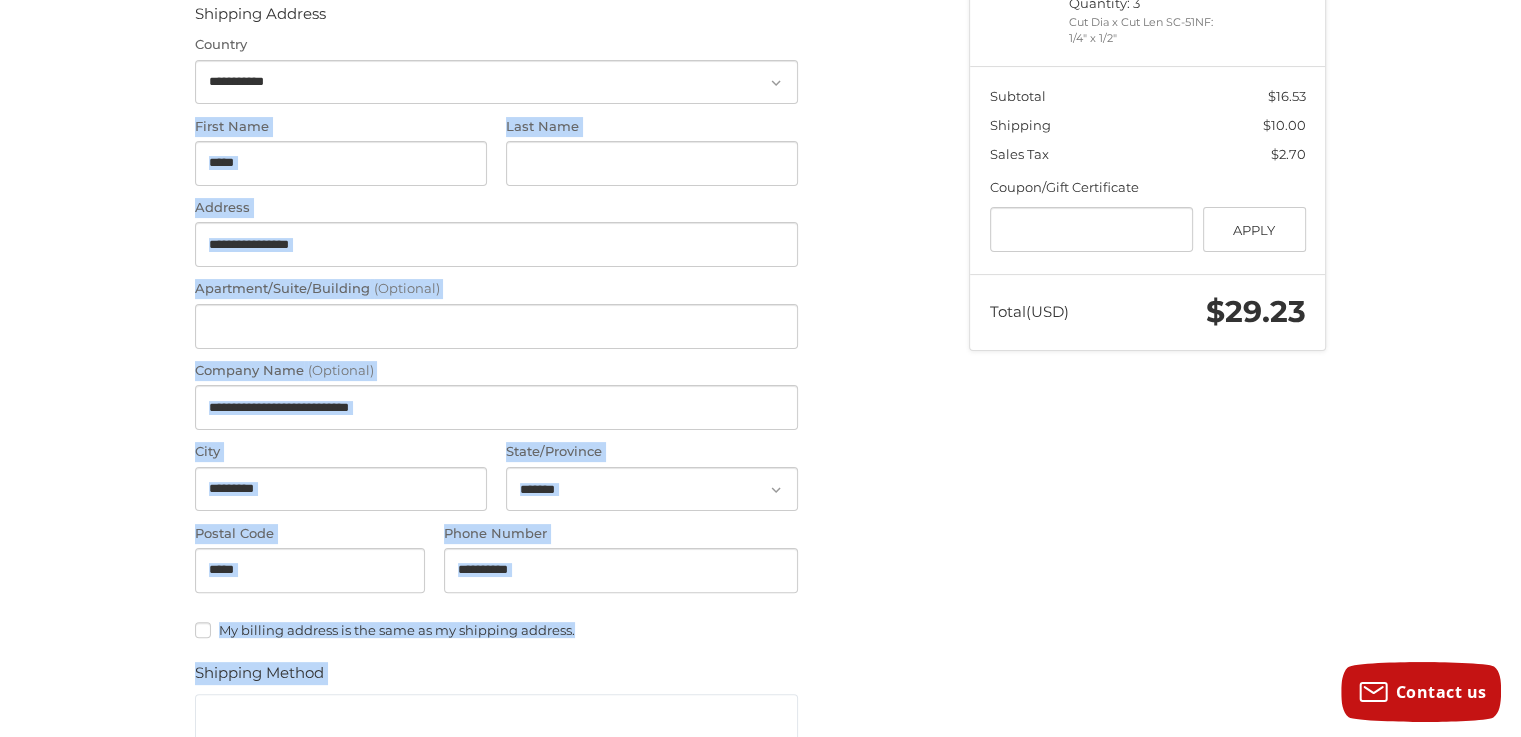 drag, startPoint x: 191, startPoint y: 229, endPoint x: 856, endPoint y: 732, distance: 833.80695 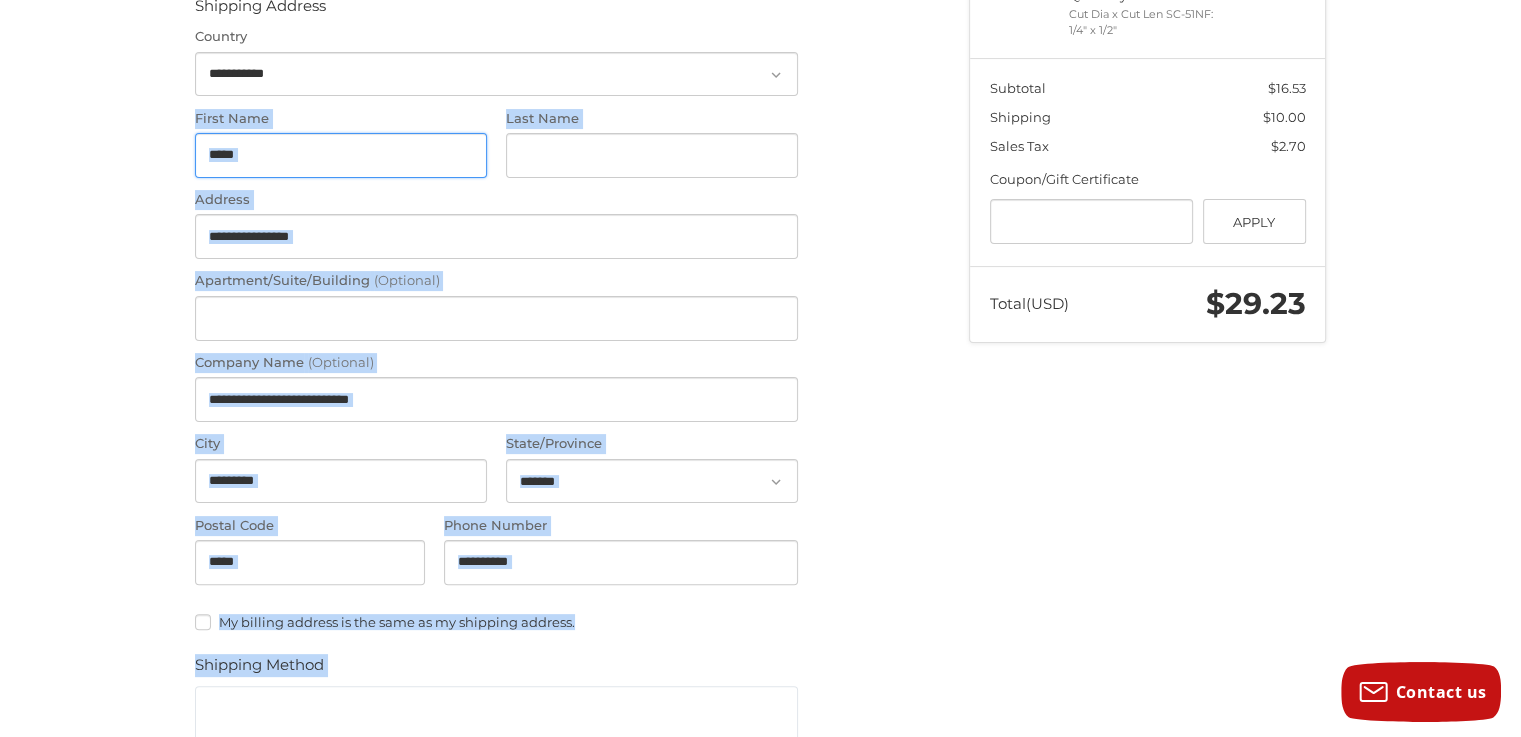click on "*****" at bounding box center (341, 155) 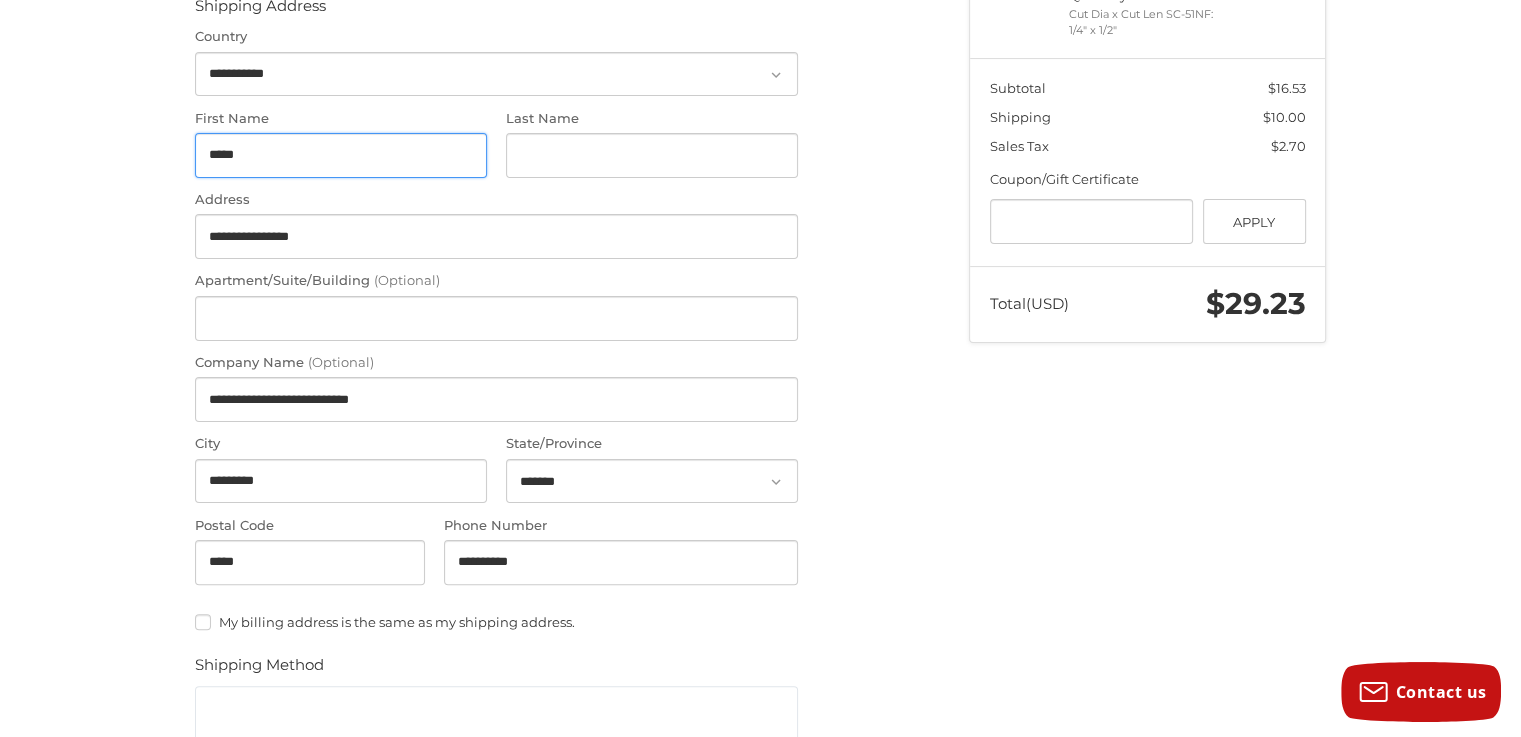 drag, startPoint x: 260, startPoint y: 159, endPoint x: 193, endPoint y: 180, distance: 70.21396 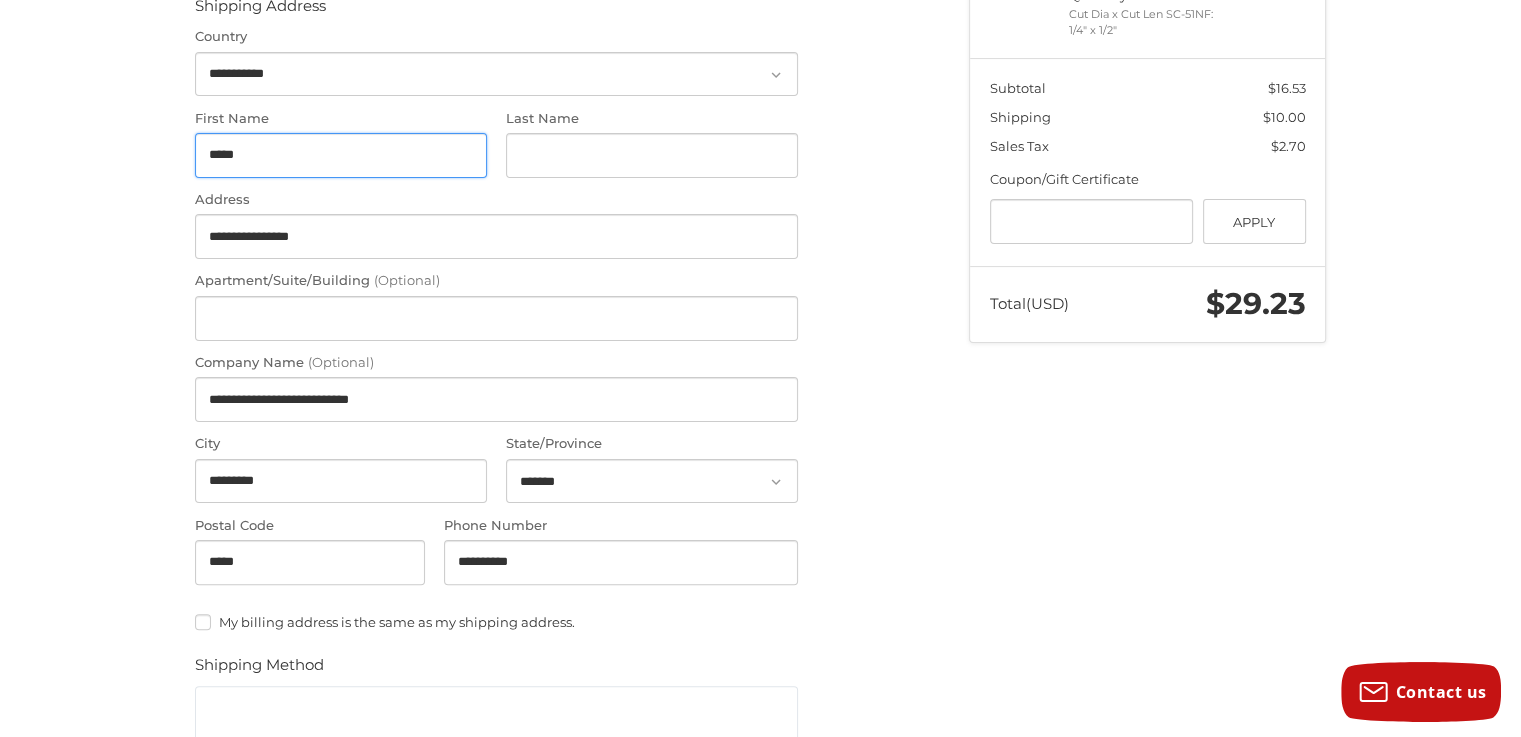 click on "**********" at bounding box center (761, 467) 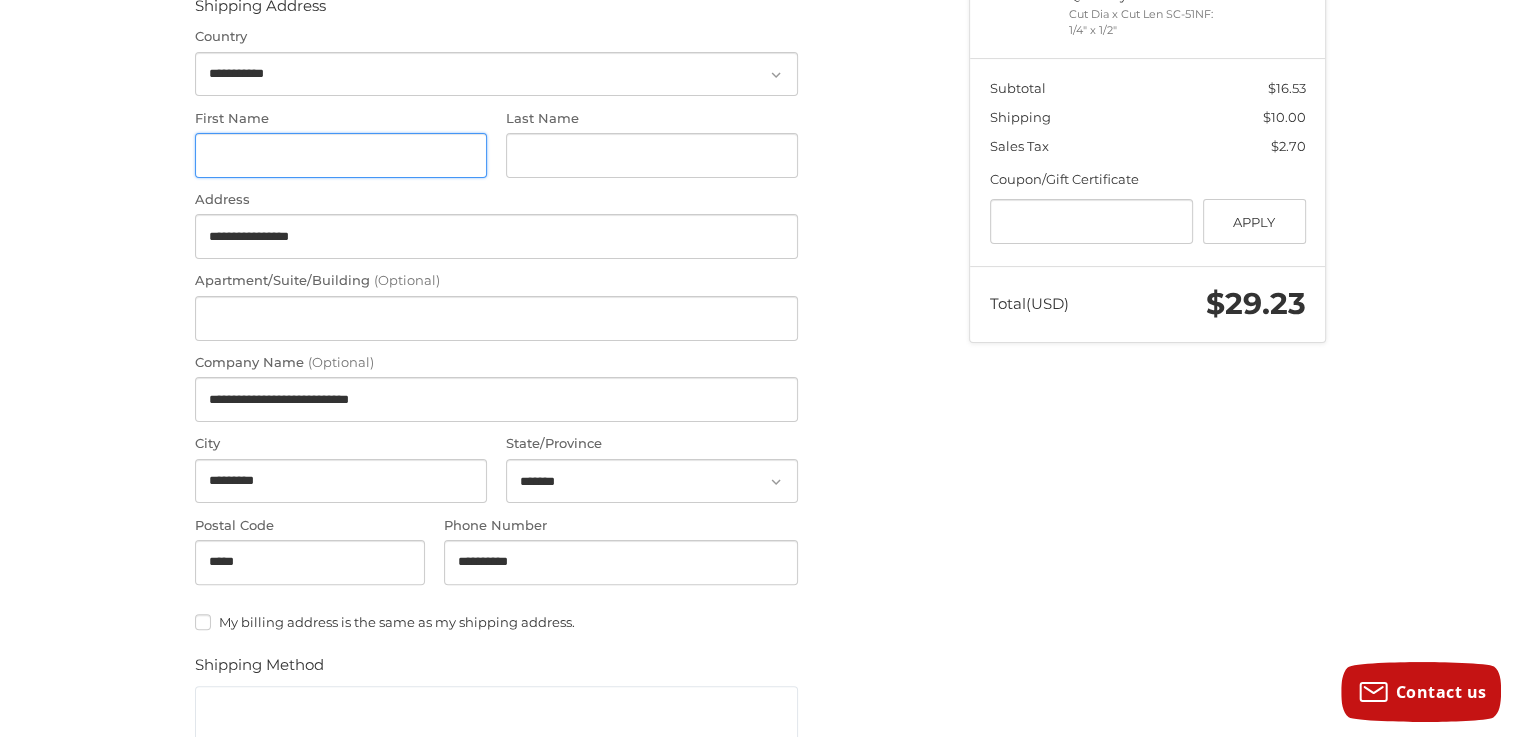 type 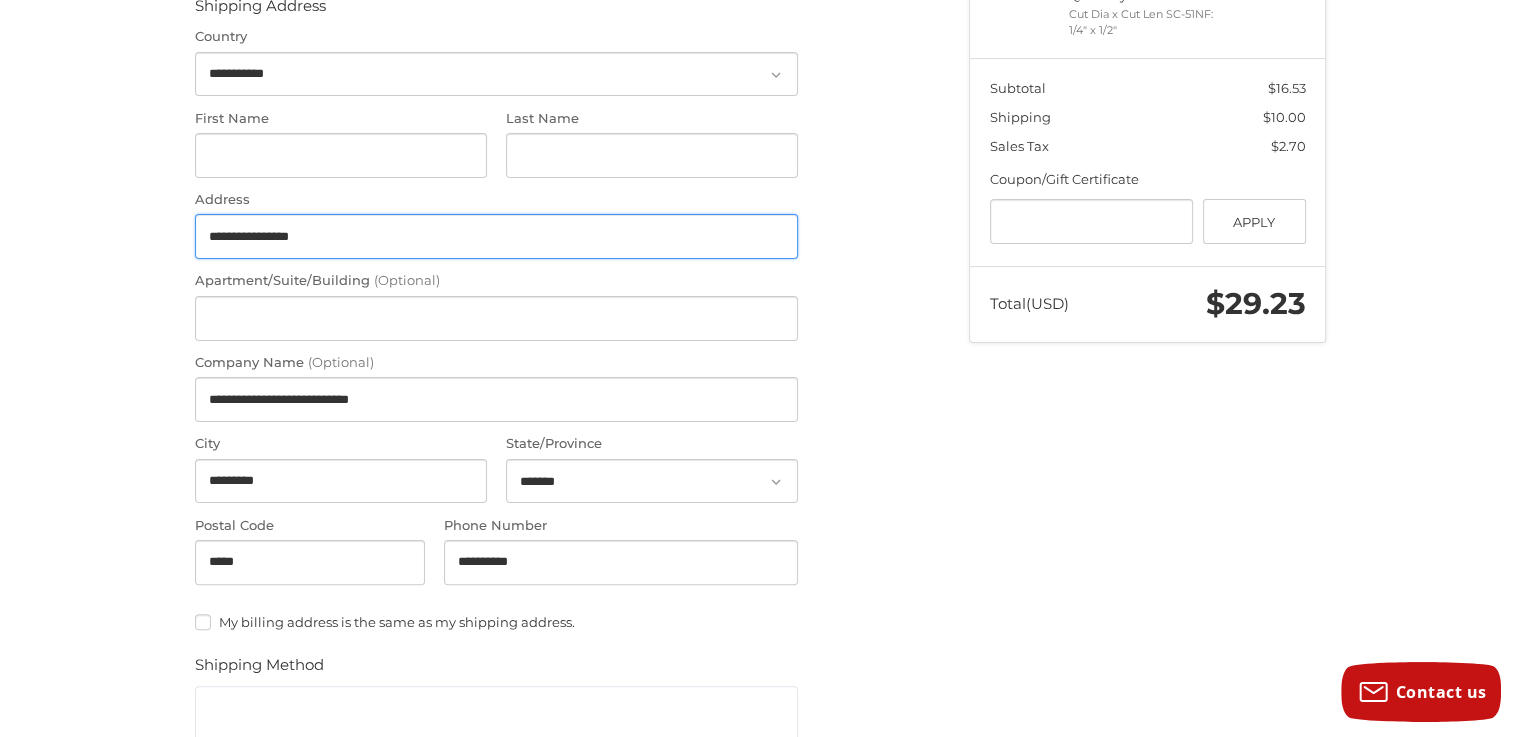 drag, startPoint x: 326, startPoint y: 233, endPoint x: 152, endPoint y: 245, distance: 174.4133 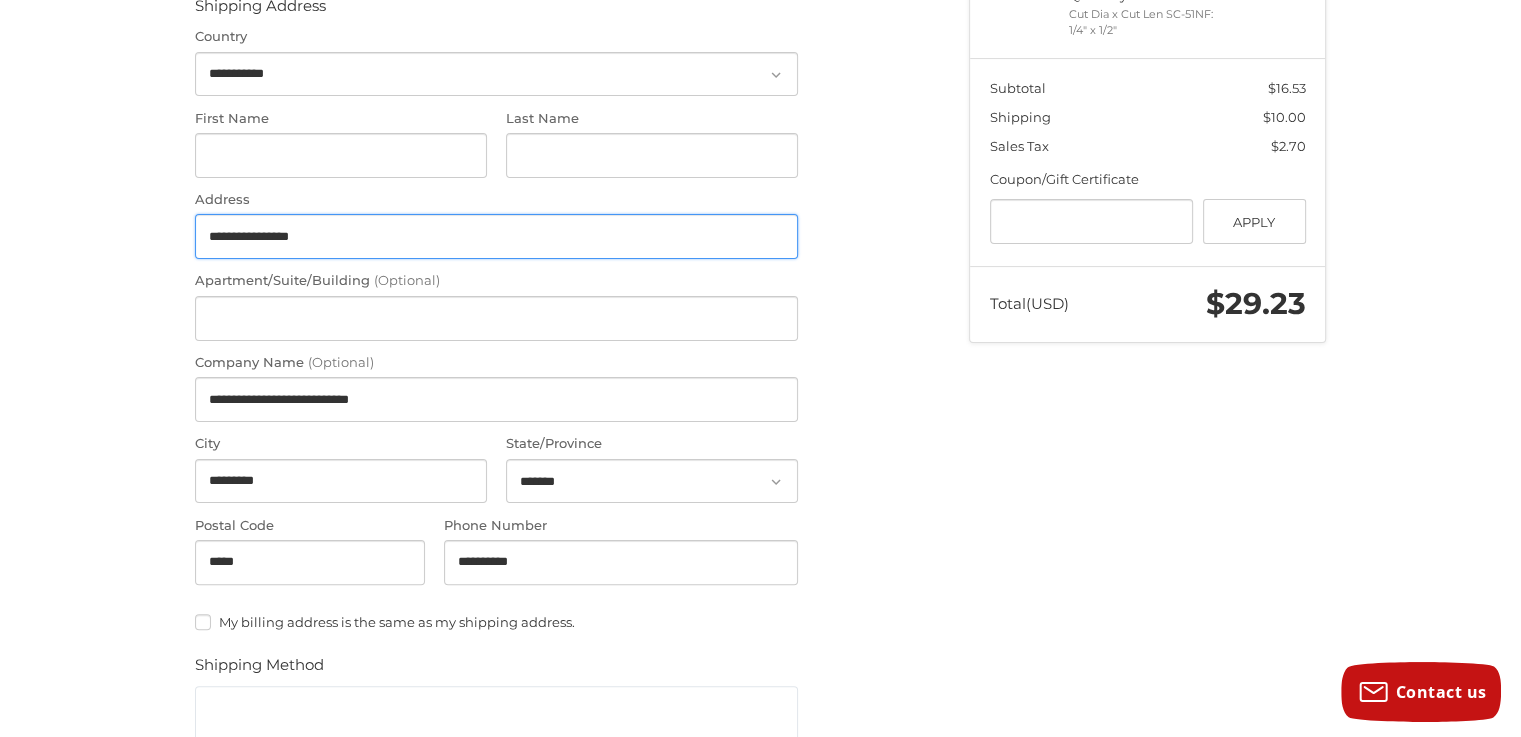 click on "**********" at bounding box center (760, 467) 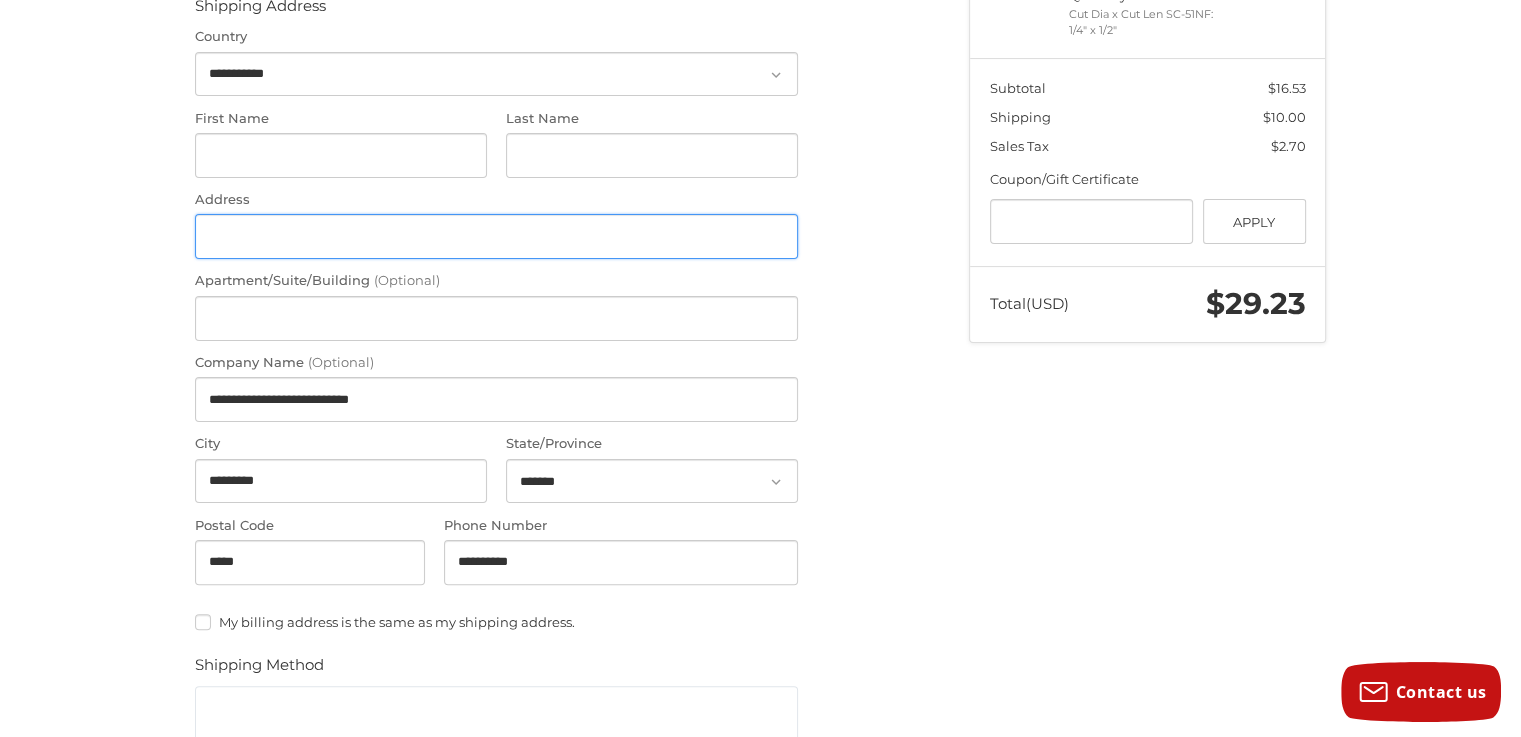 type 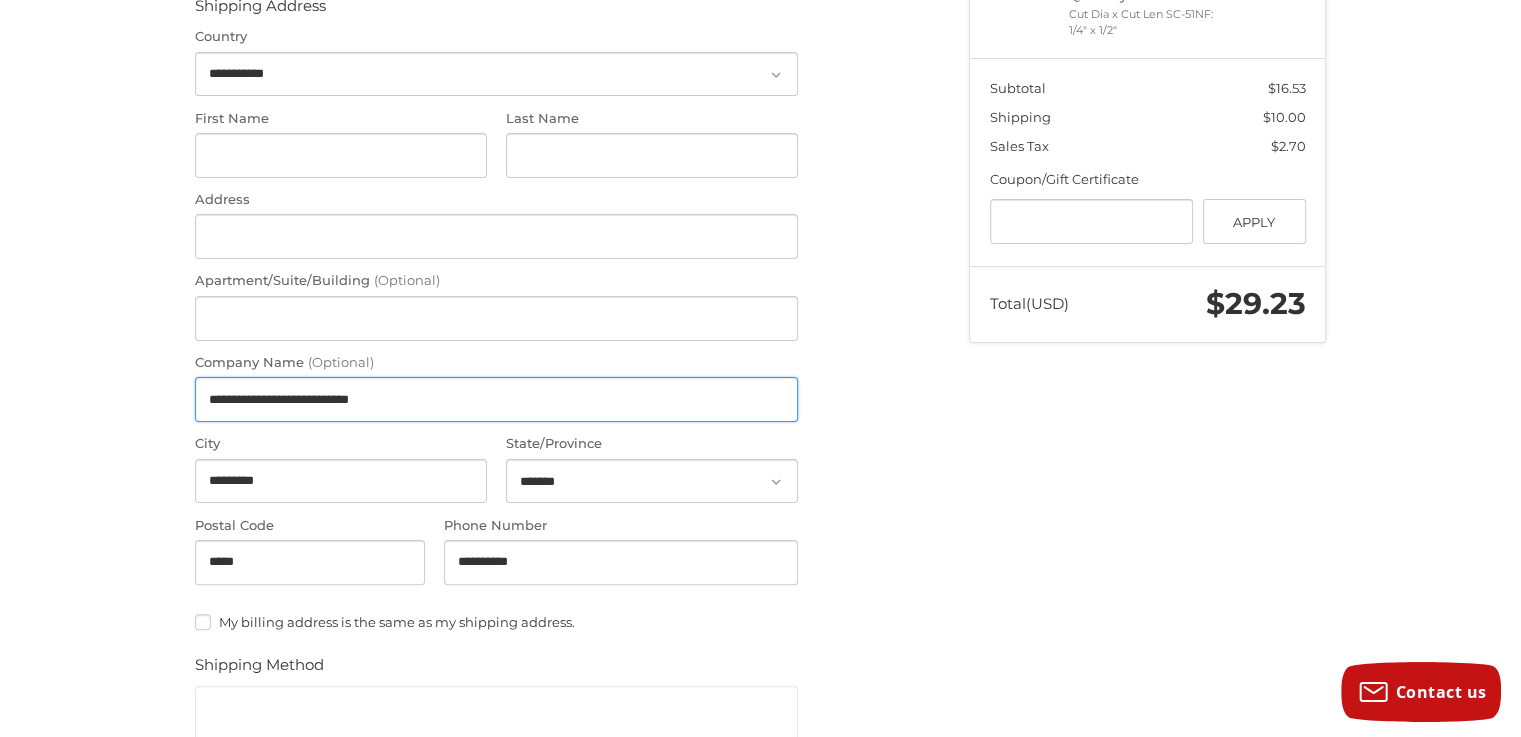 drag, startPoint x: 458, startPoint y: 405, endPoint x: 178, endPoint y: 431, distance: 281.20456 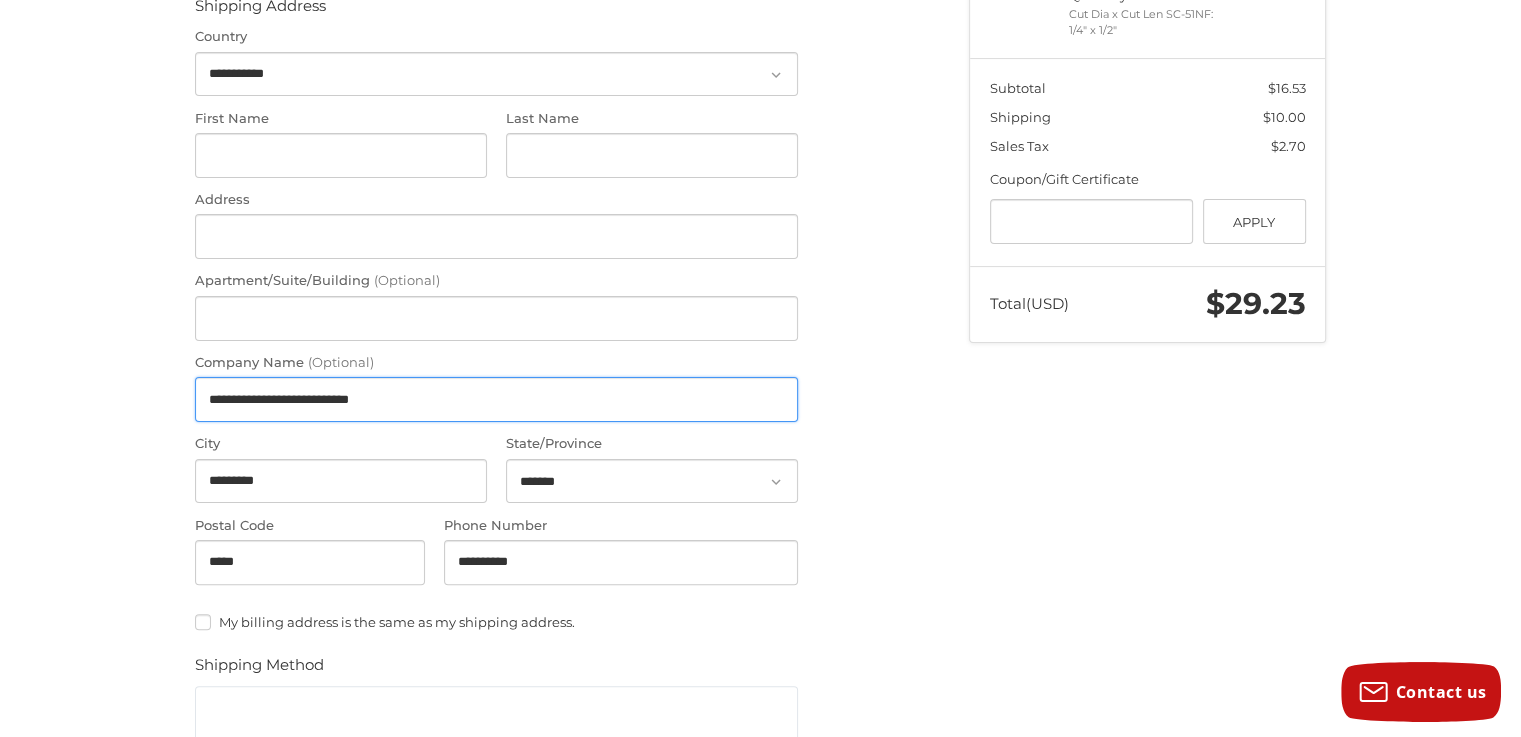 click on "**********" at bounding box center (761, 467) 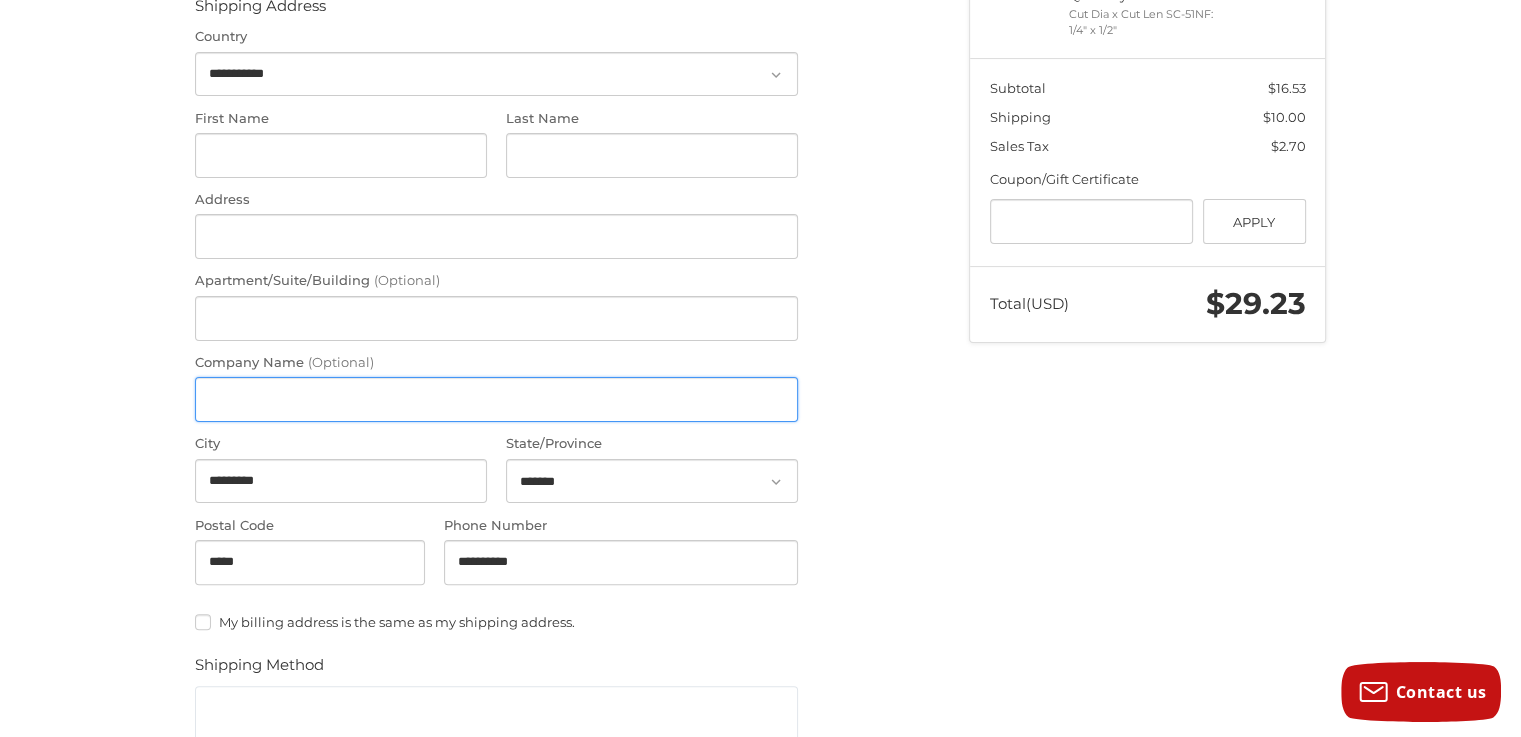 type 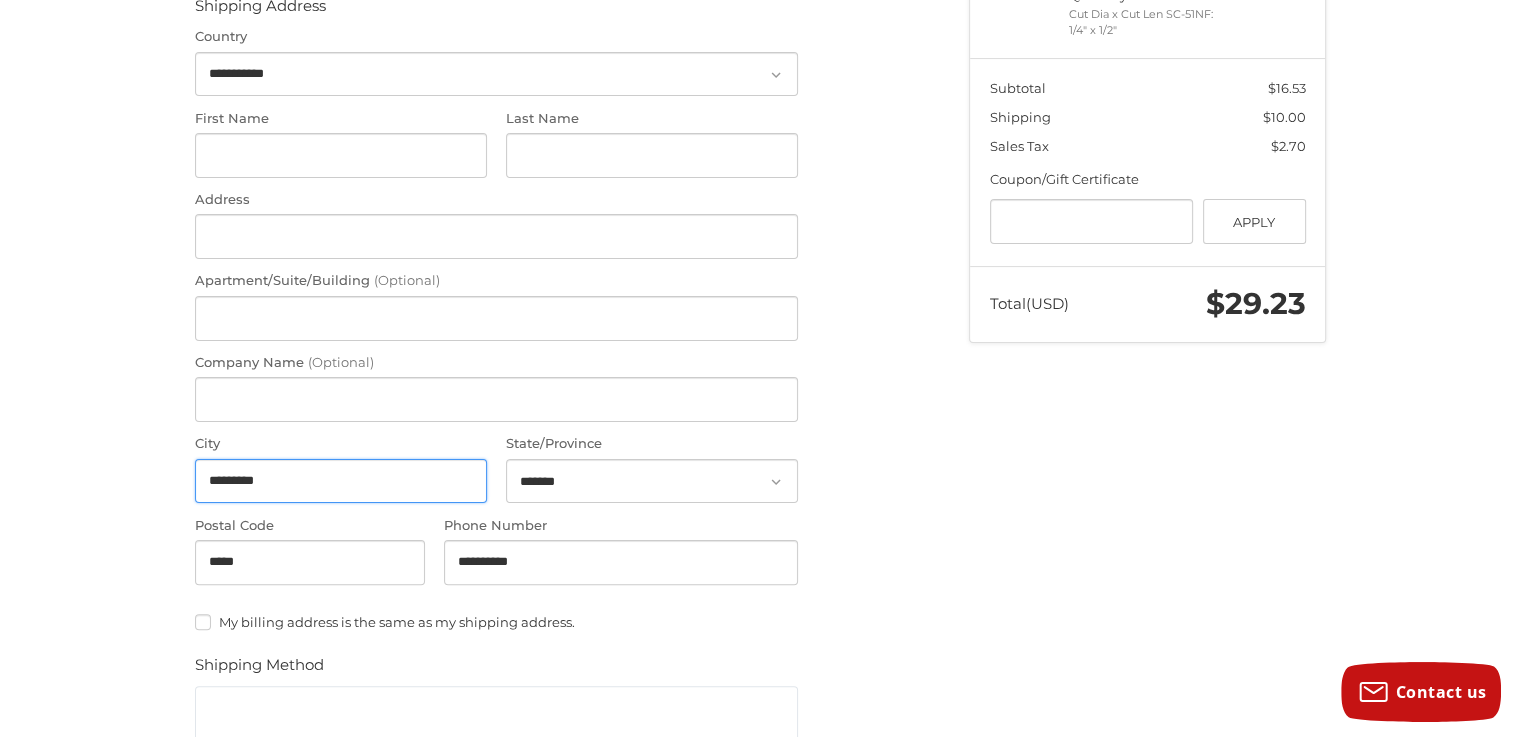 drag, startPoint x: 320, startPoint y: 479, endPoint x: 168, endPoint y: 468, distance: 152.3975 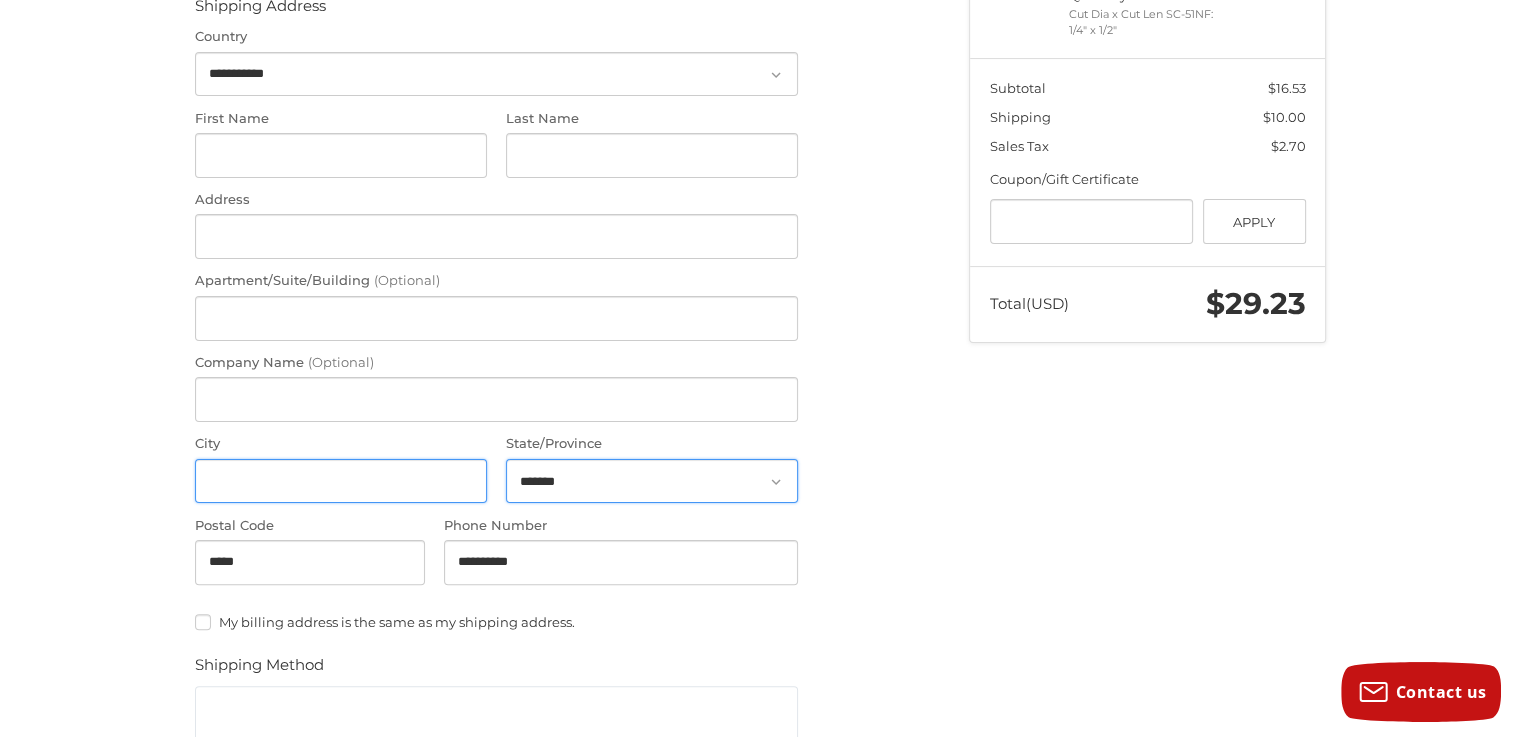 type 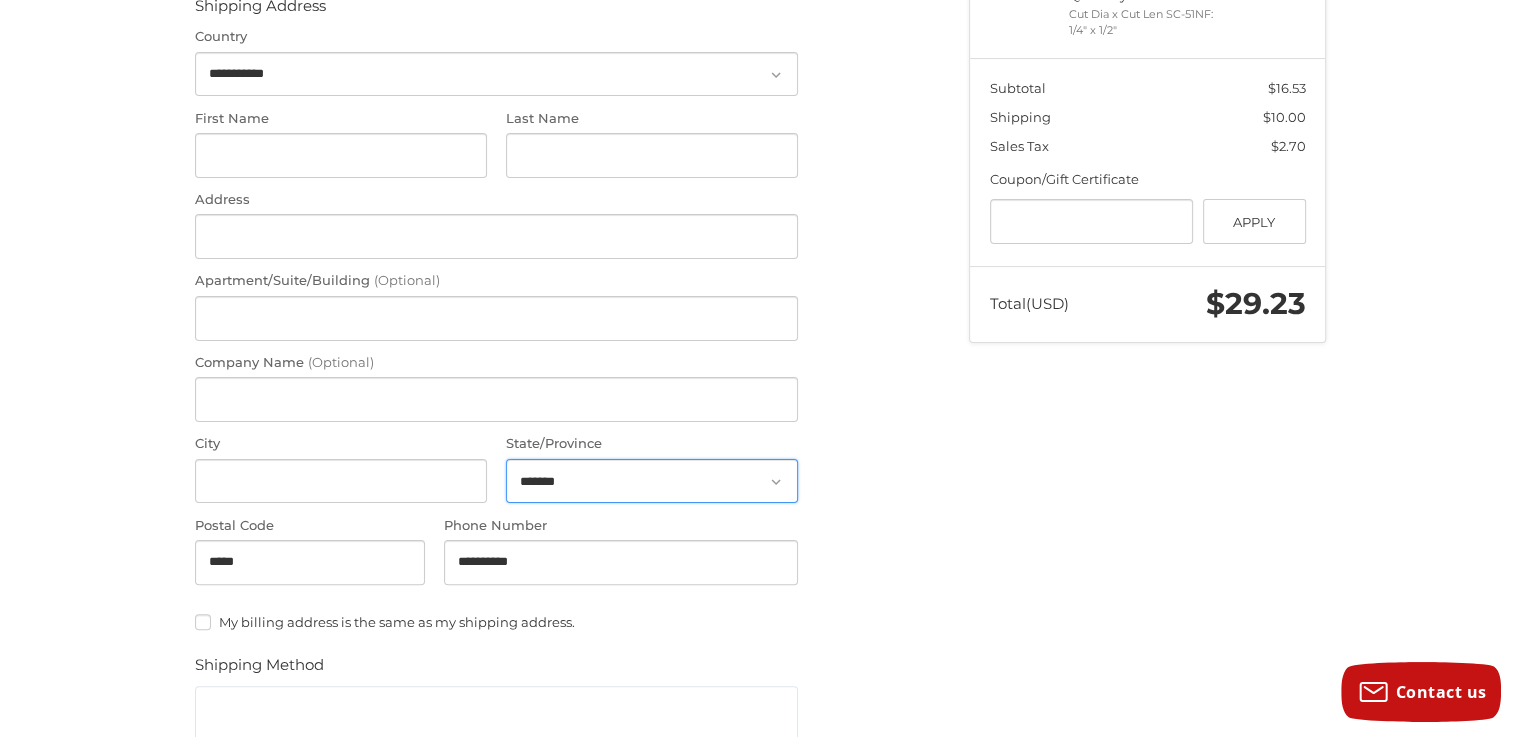 drag, startPoint x: 618, startPoint y: 482, endPoint x: 533, endPoint y: 477, distance: 85.146935 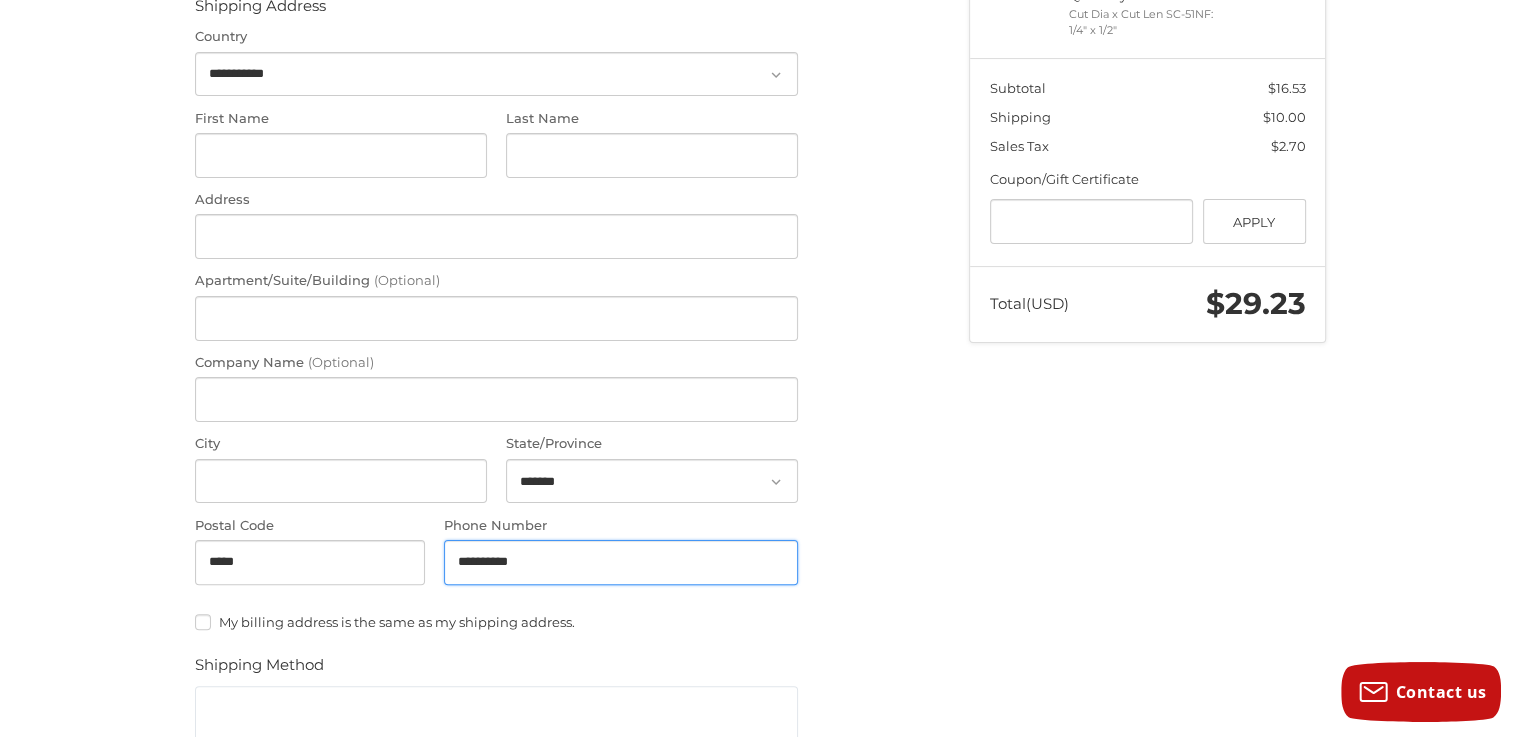 drag, startPoint x: 545, startPoint y: 557, endPoint x: 429, endPoint y: 557, distance: 116 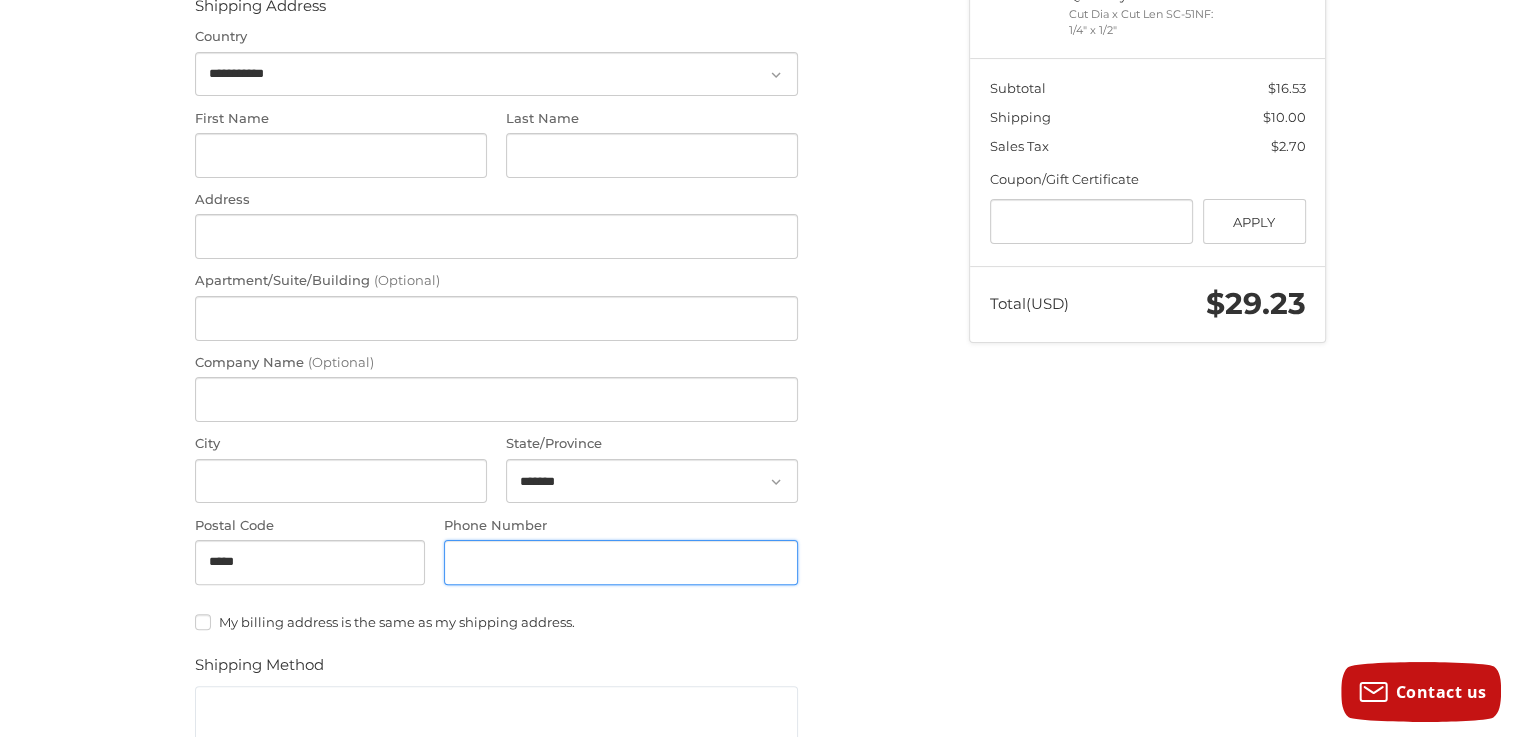 type 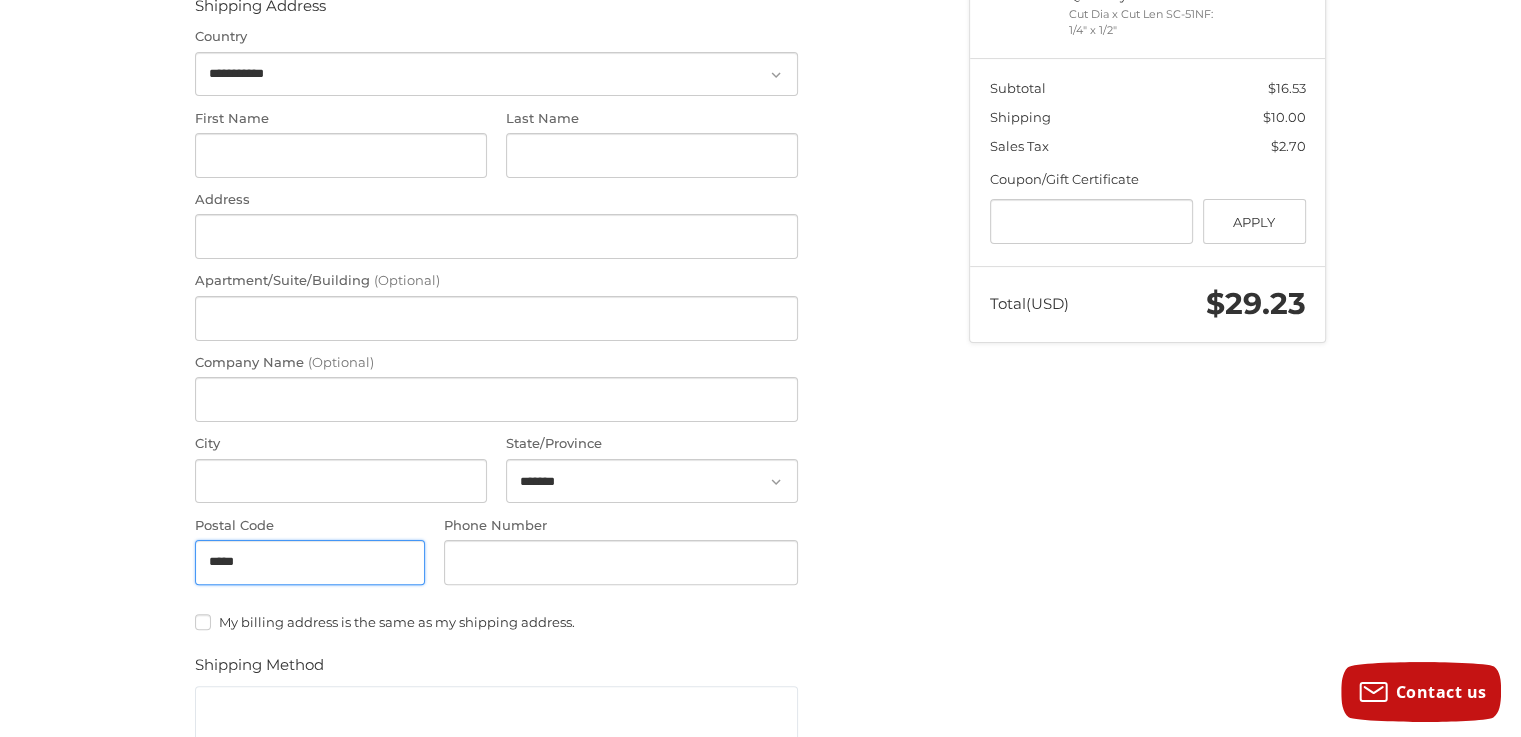 drag, startPoint x: 383, startPoint y: 550, endPoint x: 174, endPoint y: 556, distance: 209.0861 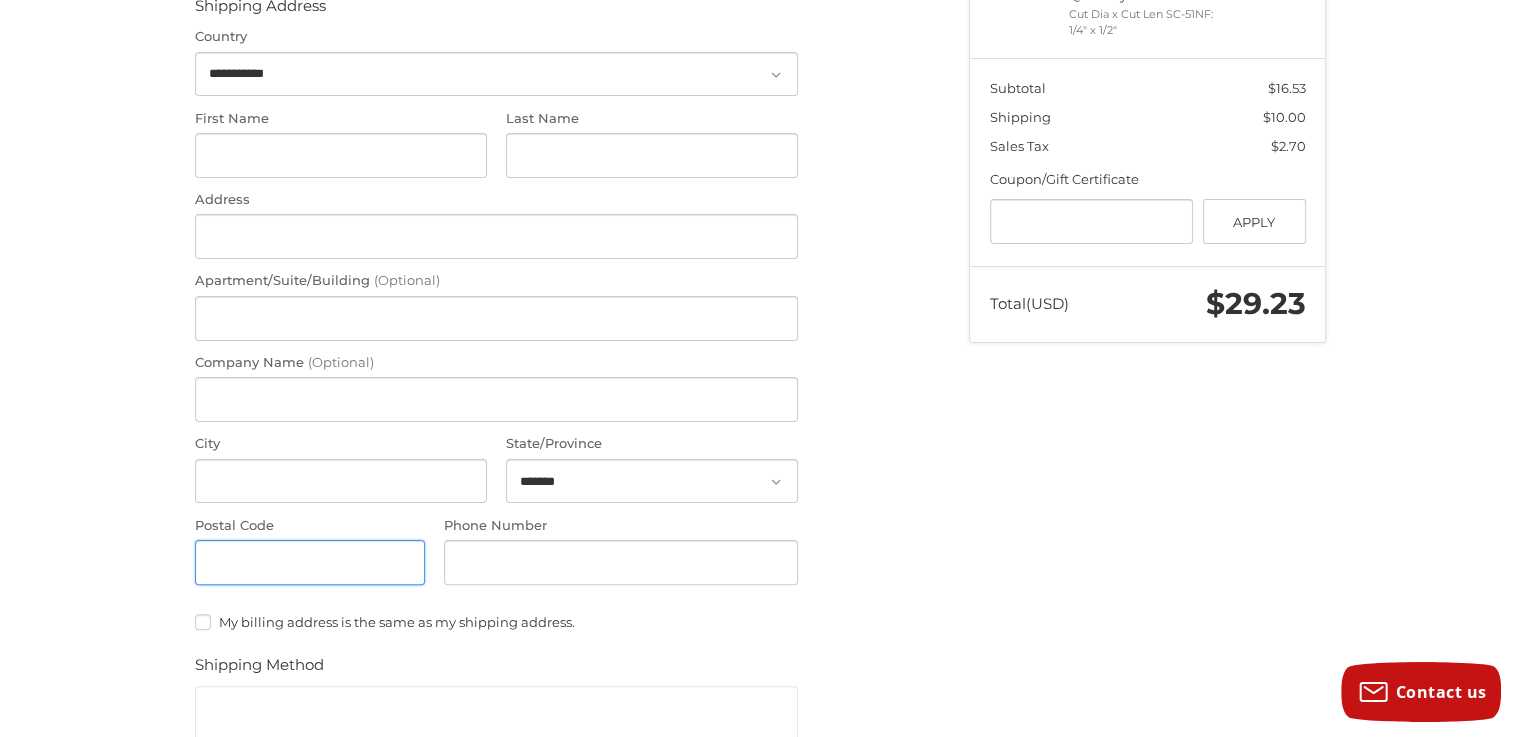 scroll, scrollTop: 0, scrollLeft: 0, axis: both 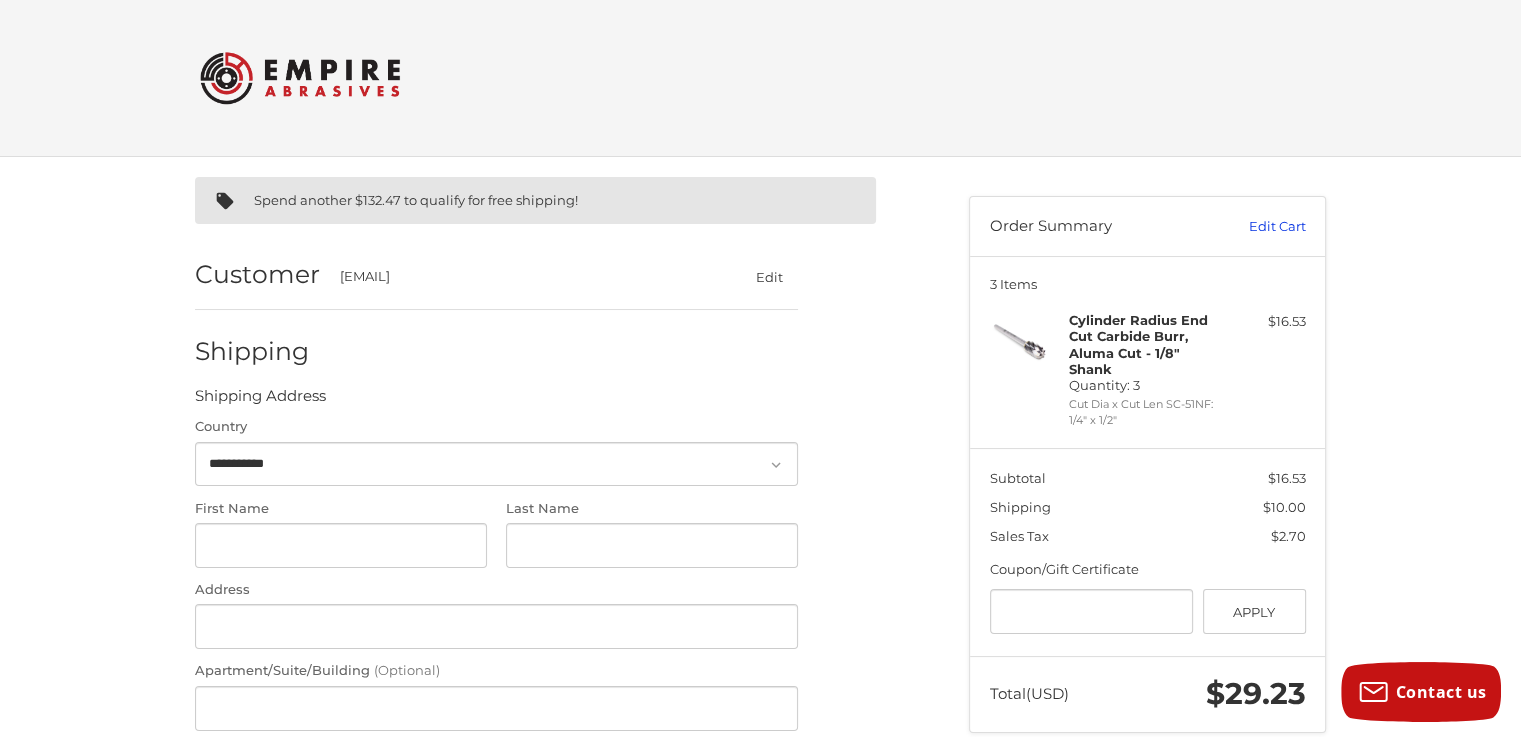 type 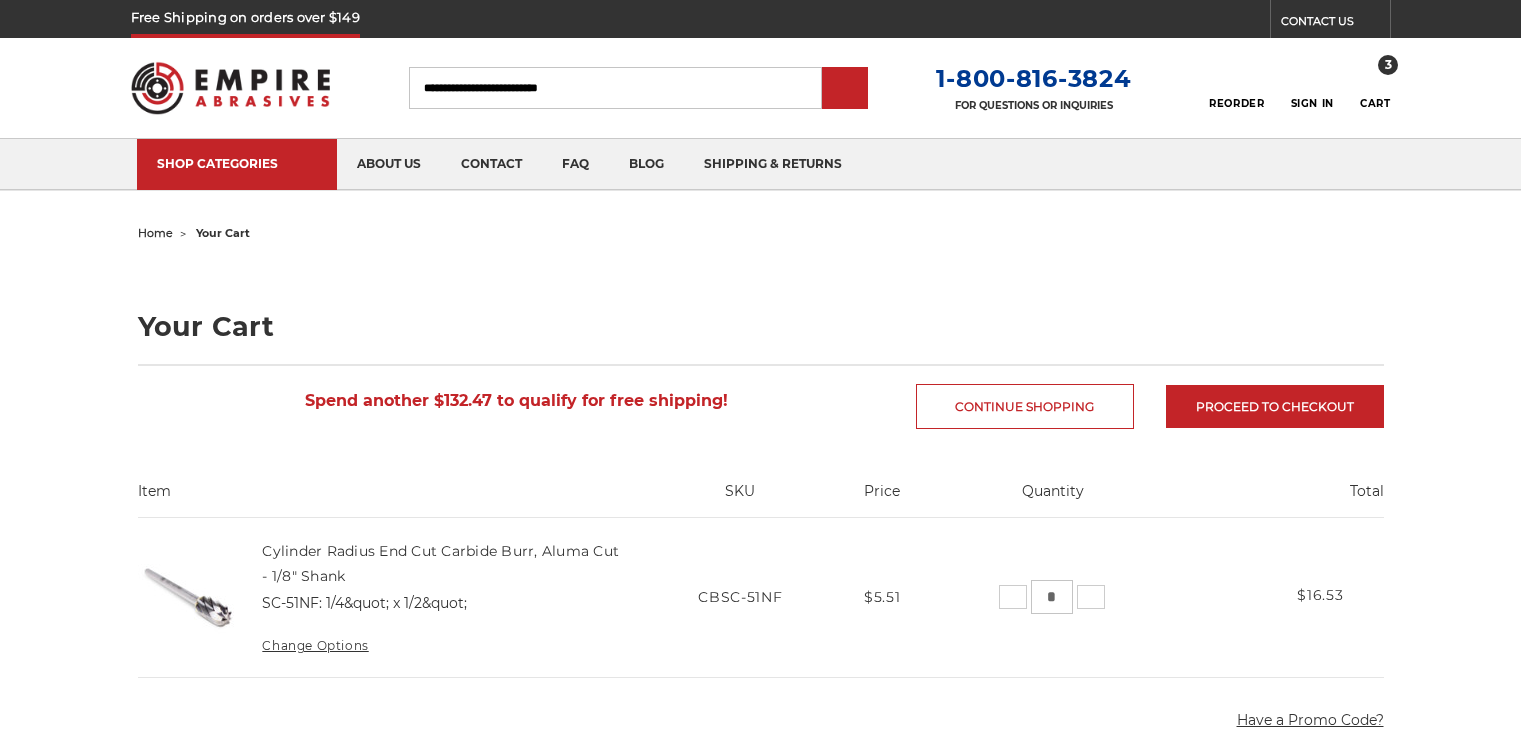 scroll, scrollTop: 0, scrollLeft: 0, axis: both 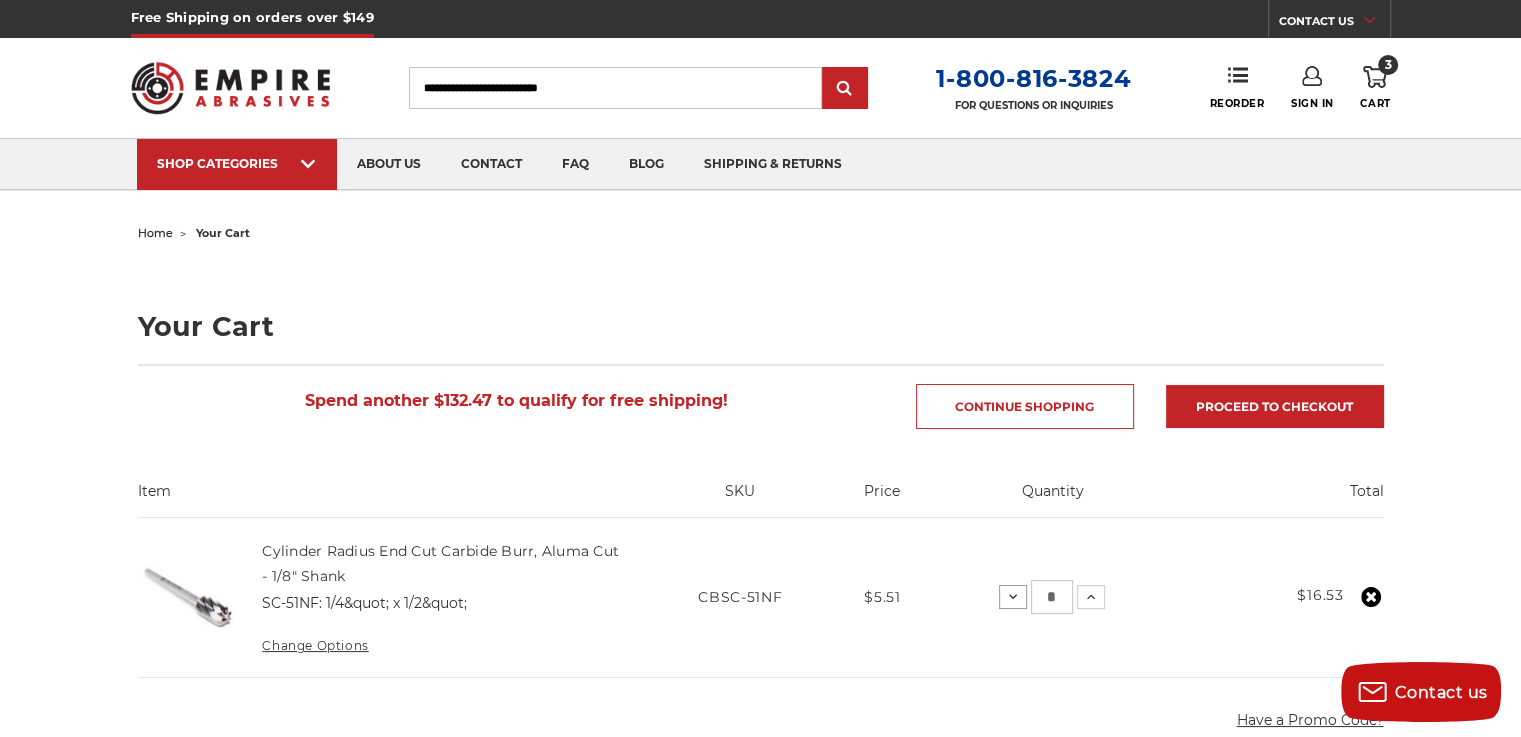 click 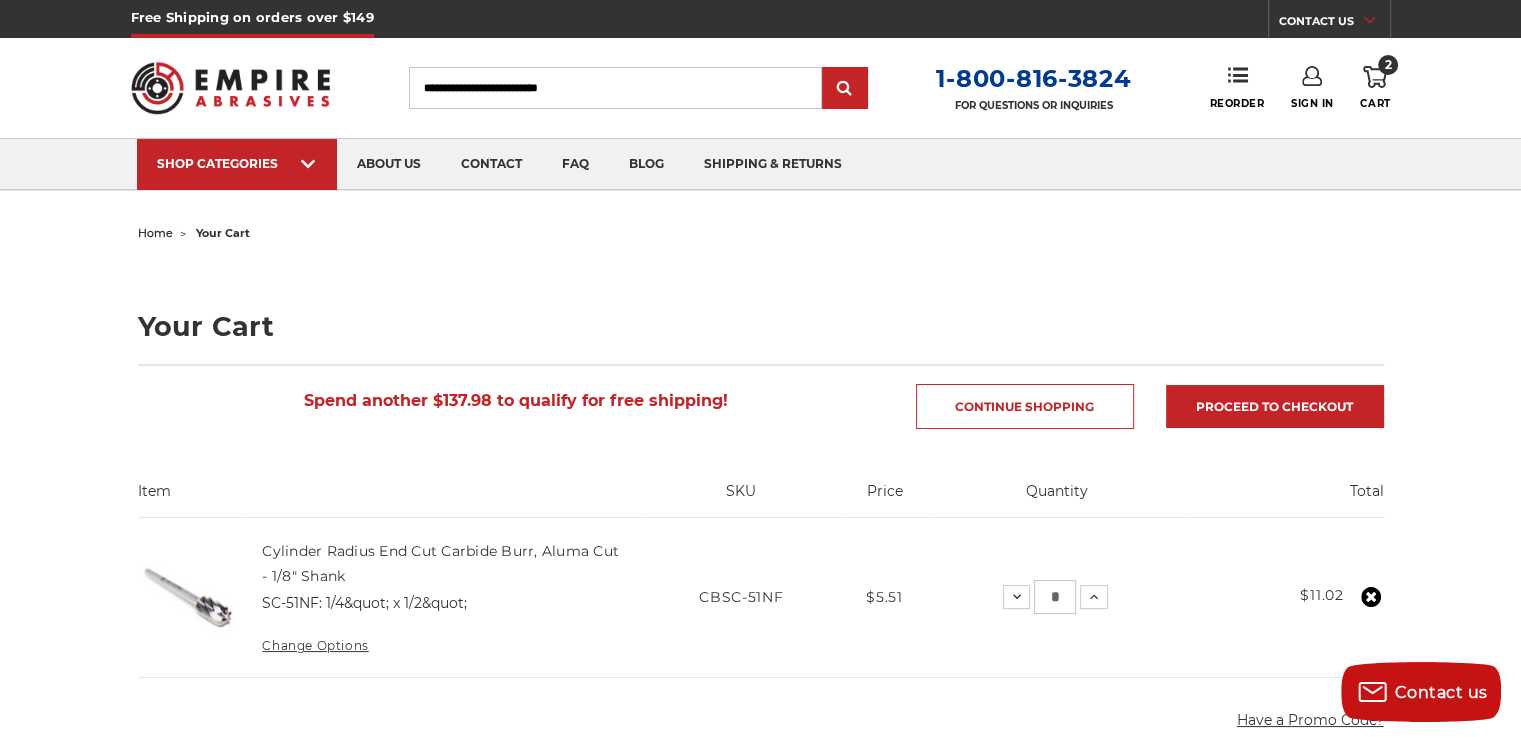 drag, startPoint x: 1065, startPoint y: 587, endPoint x: 1040, endPoint y: 587, distance: 25 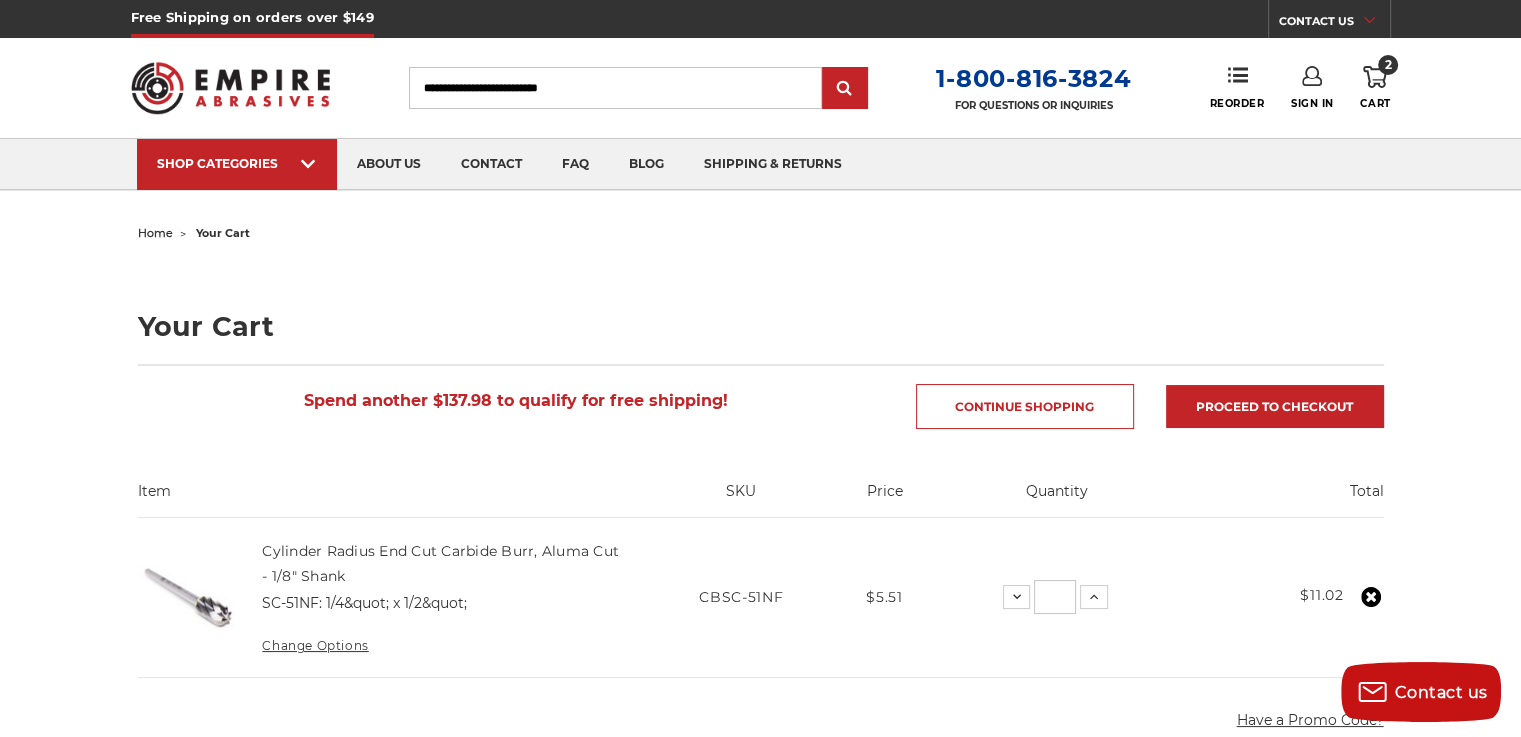 type 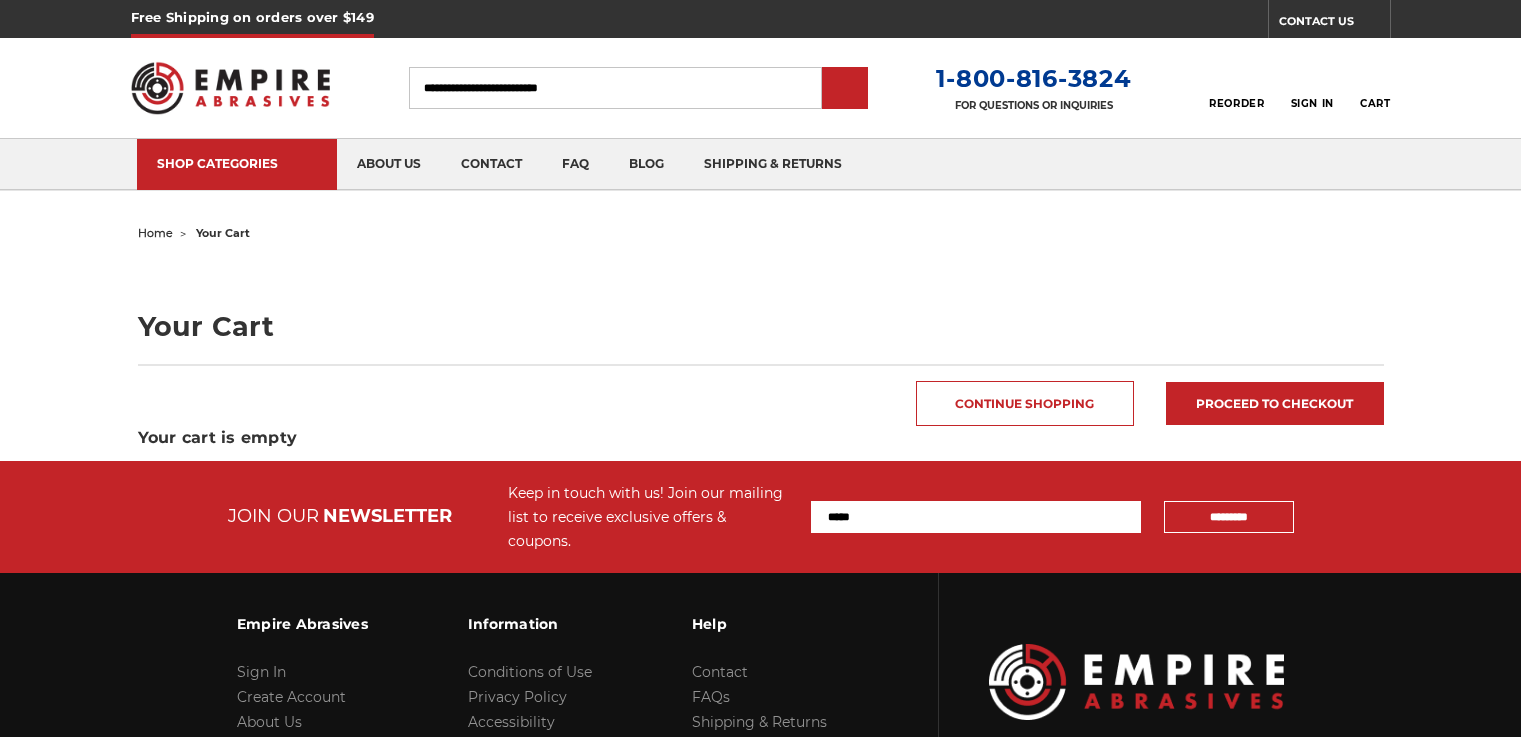 scroll, scrollTop: 0, scrollLeft: 0, axis: both 